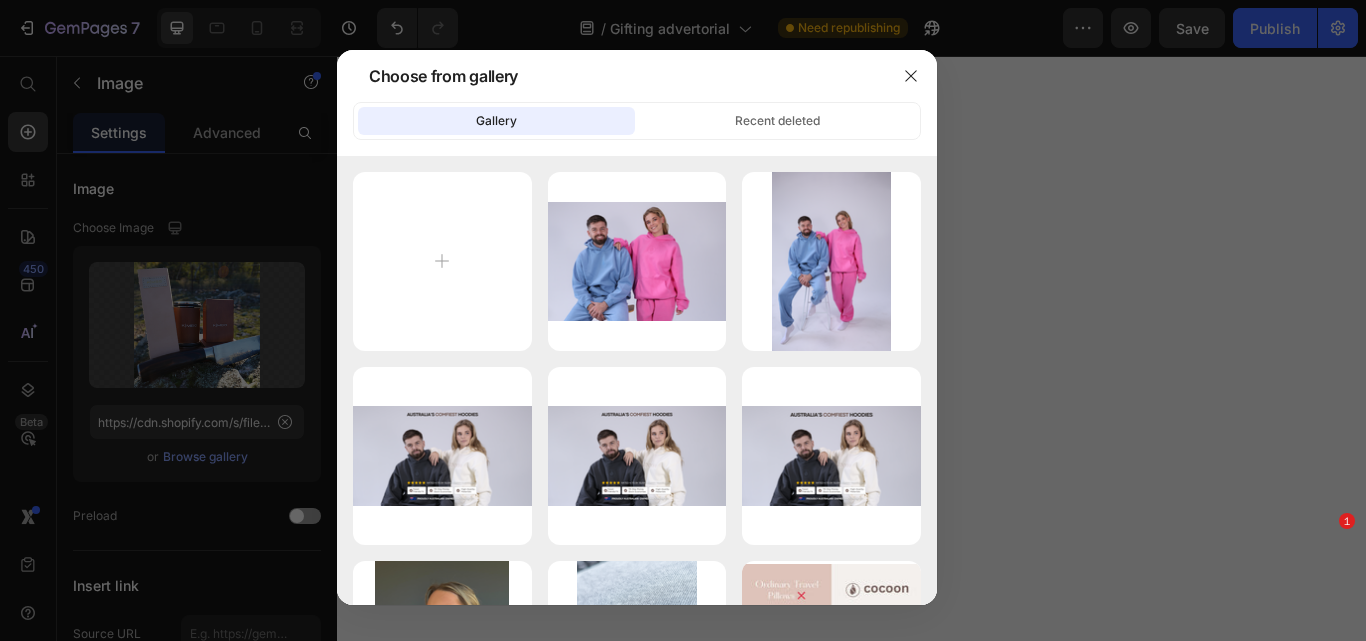 scroll, scrollTop: 0, scrollLeft: 0, axis: both 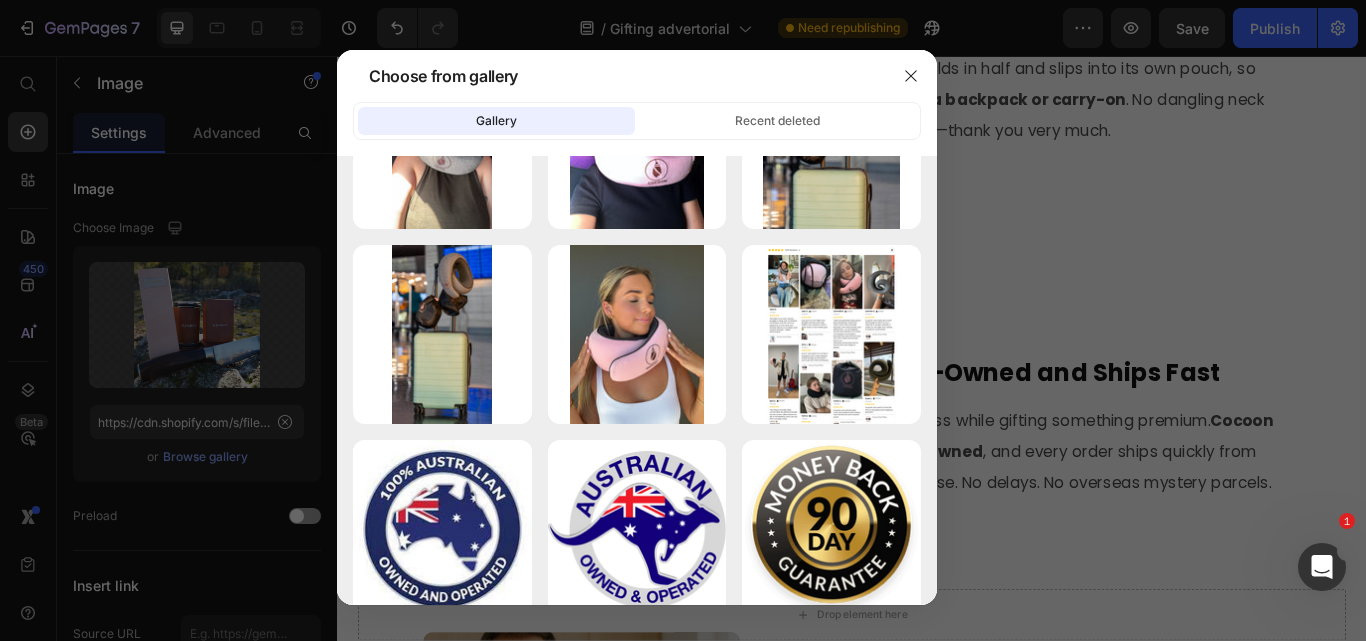 click at bounding box center [683, 320] 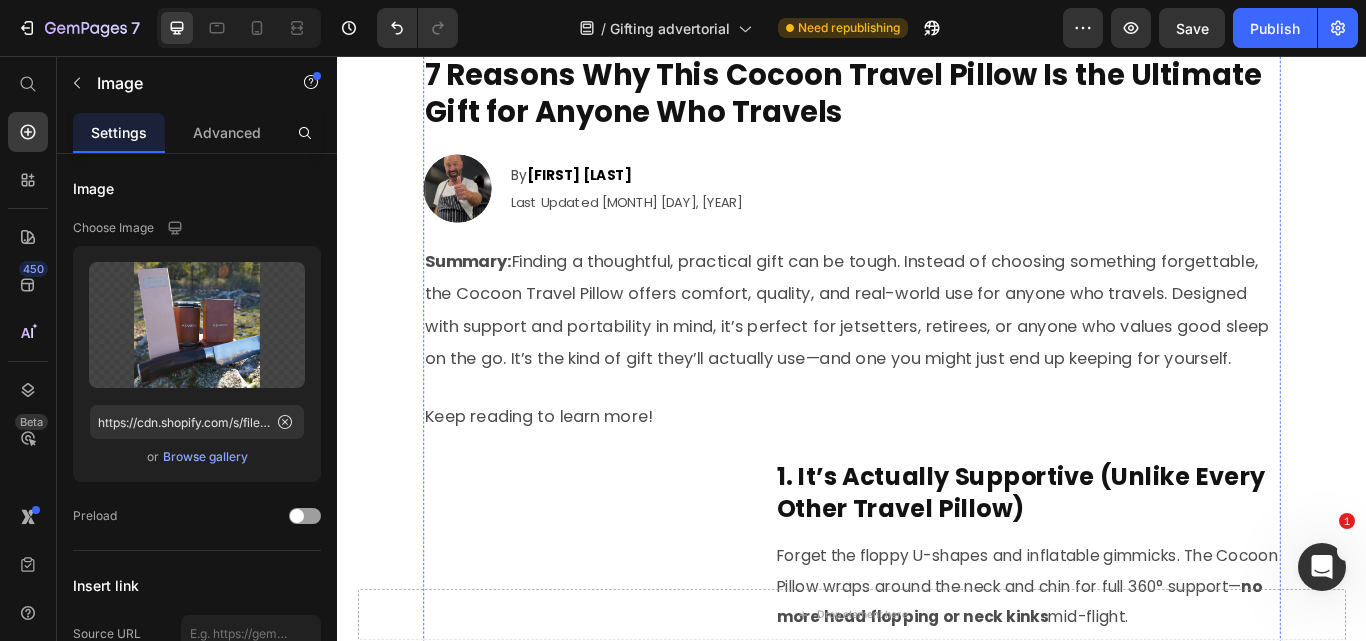 scroll, scrollTop: 0, scrollLeft: 0, axis: both 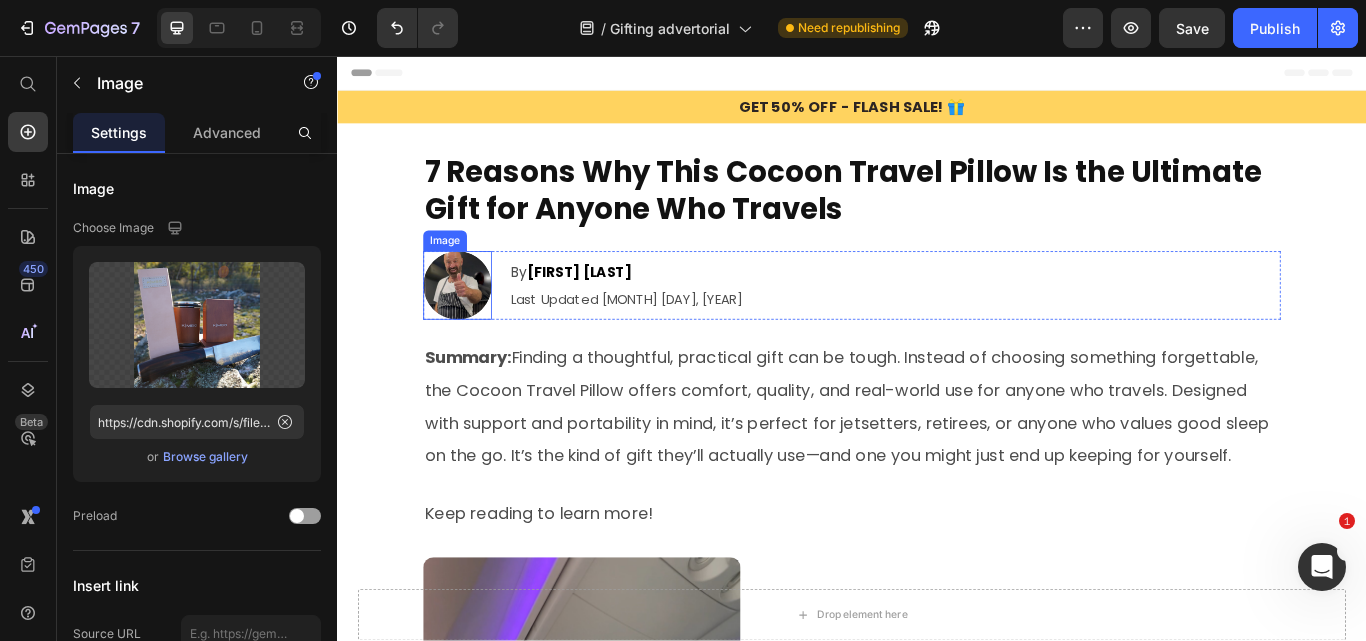 click at bounding box center [477, 324] 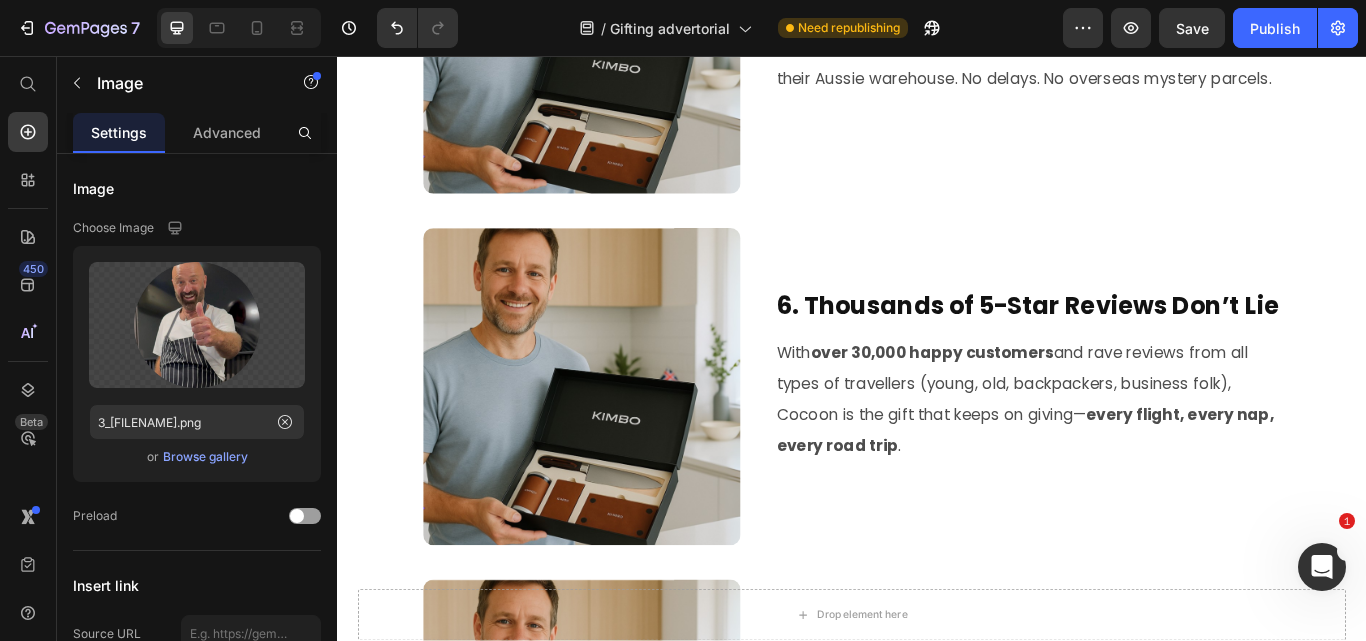 scroll, scrollTop: 2500, scrollLeft: 0, axis: vertical 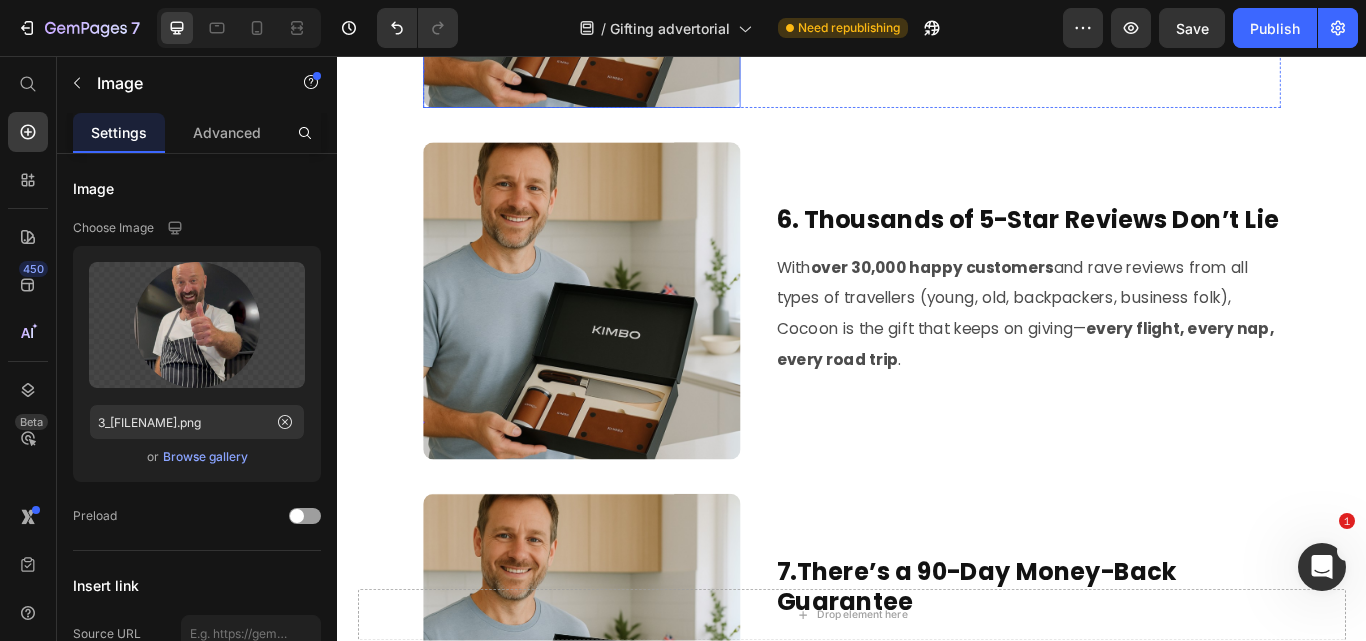 click at bounding box center [622, -68] 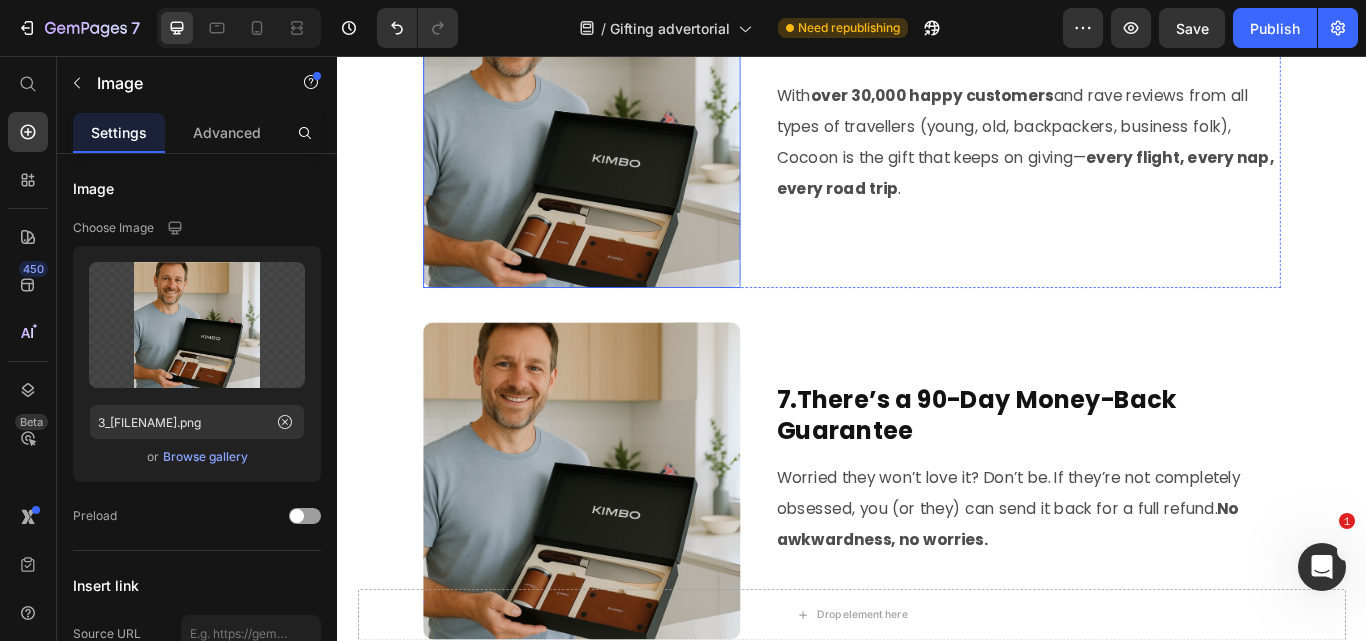 scroll, scrollTop: 2800, scrollLeft: 0, axis: vertical 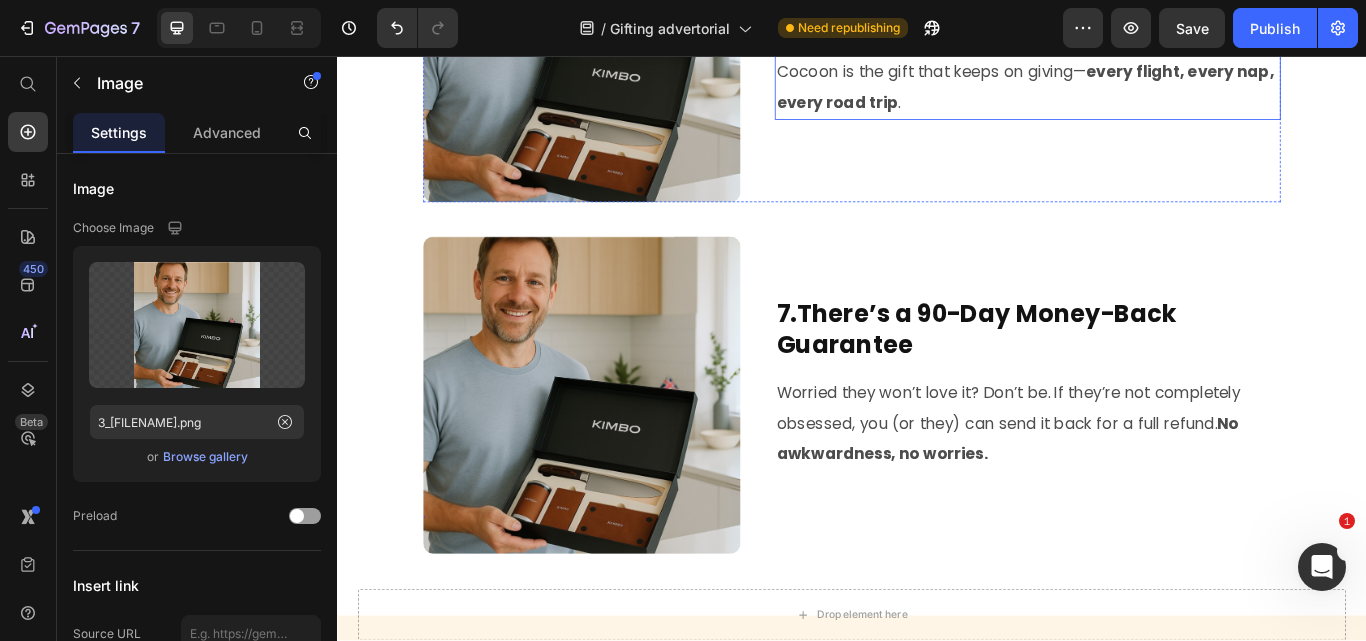 click on "over 30,000 happy customers" at bounding box center [1030, 2] 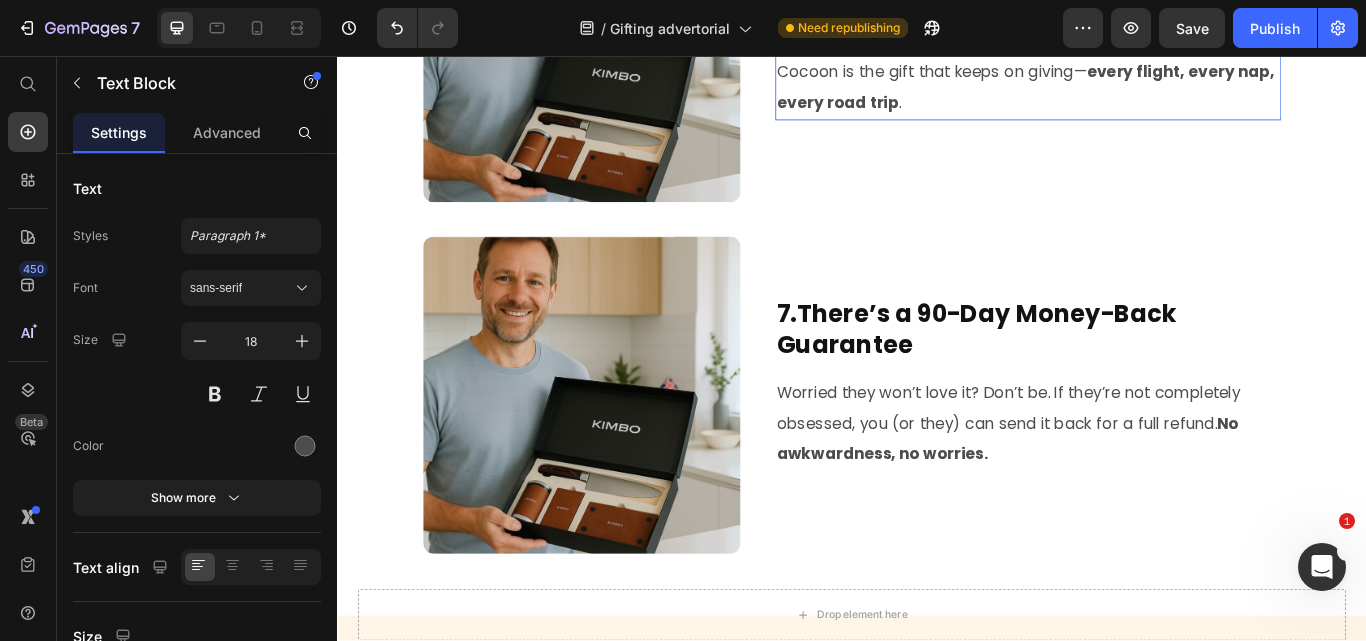 click on "over 30,000 happy customers" at bounding box center [1030, 2] 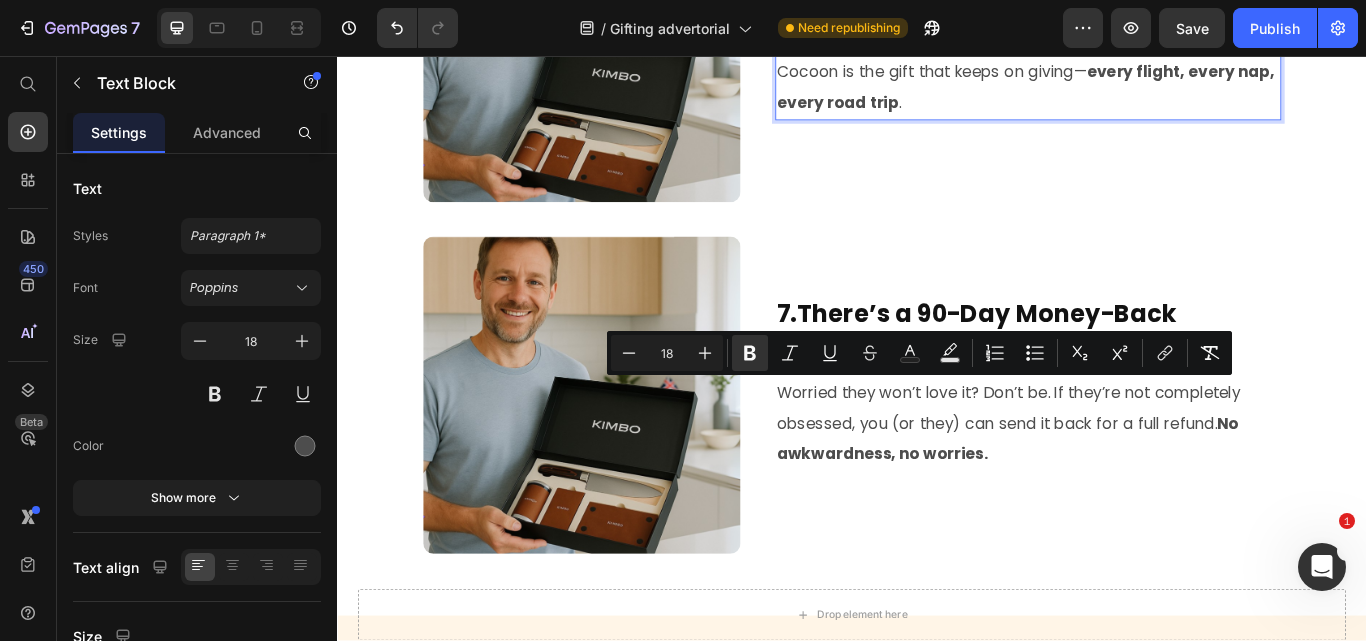 click on "over 30,000 happy customers" at bounding box center (1030, 2) 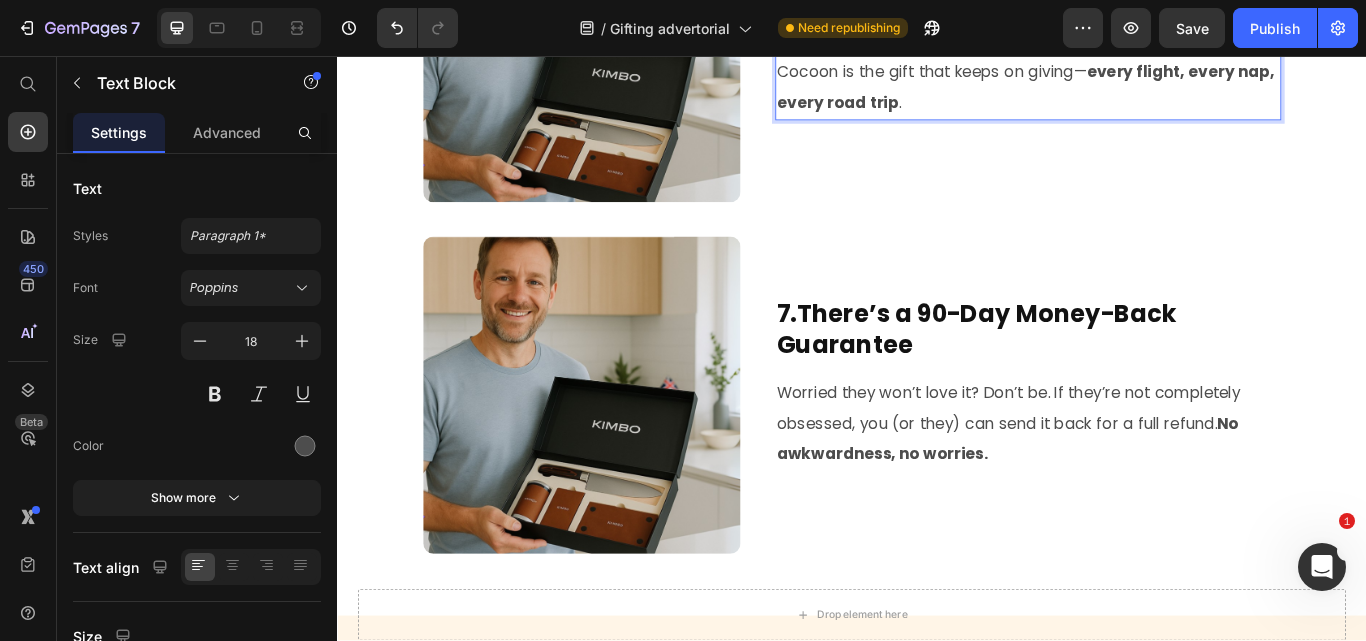 click on "over 30,000 happy customers" at bounding box center (1030, 2) 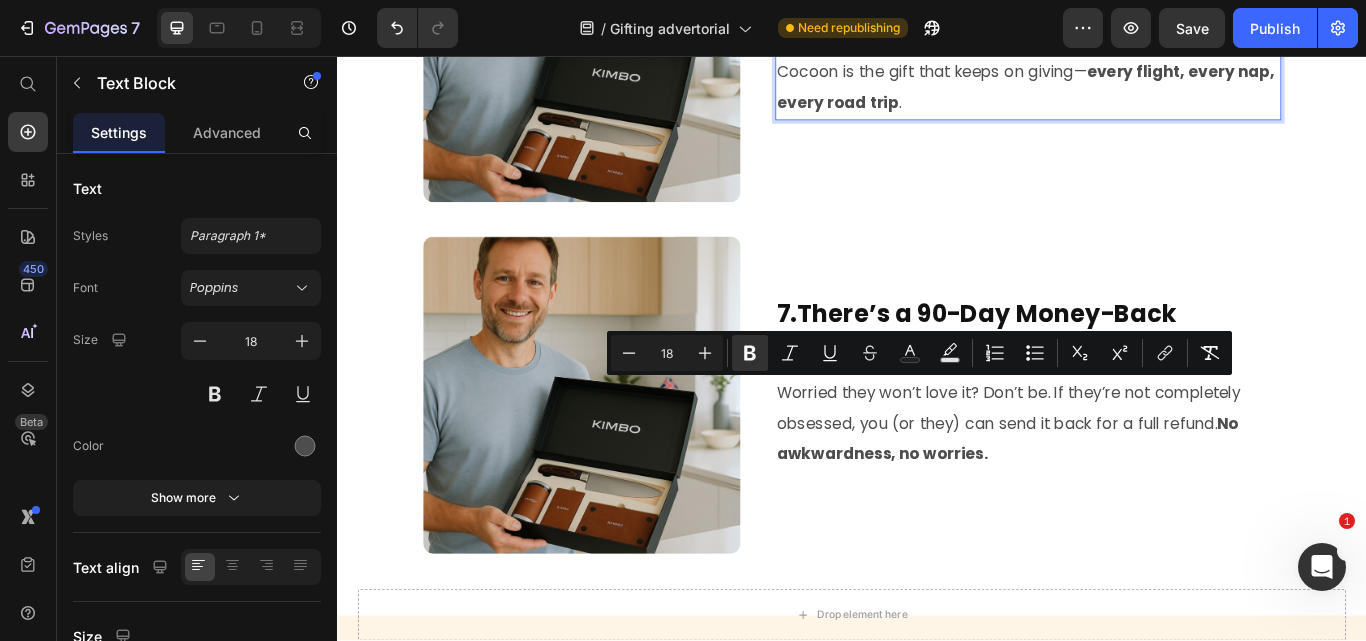 click on "over 30,000 happy customers" at bounding box center [1030, 2] 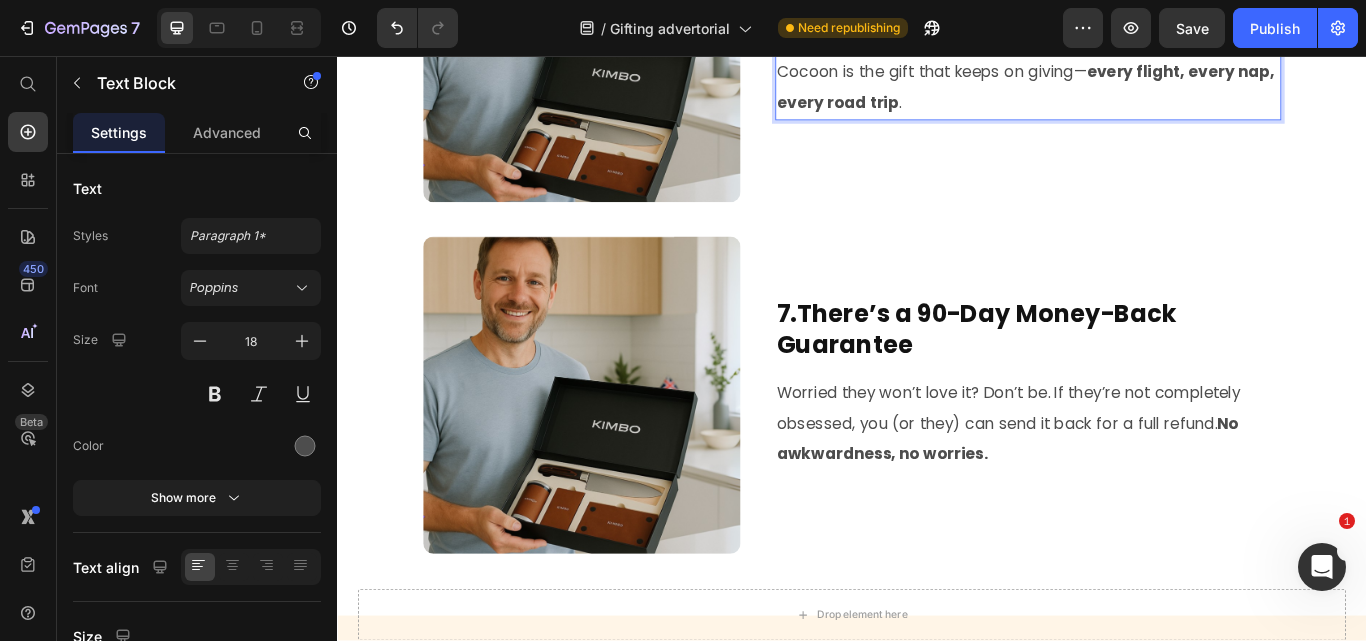 click on "over 30,000 happy customers" at bounding box center [1030, 2] 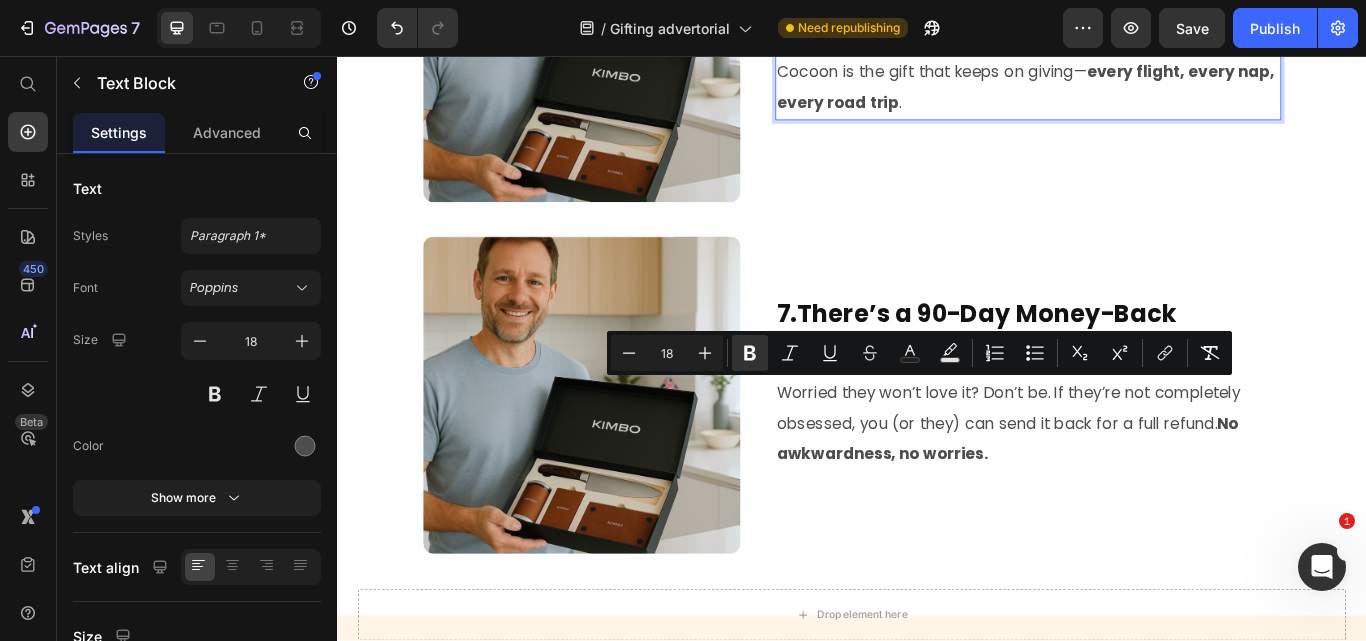 click on "over 30,000 happy customers" at bounding box center (1030, 2) 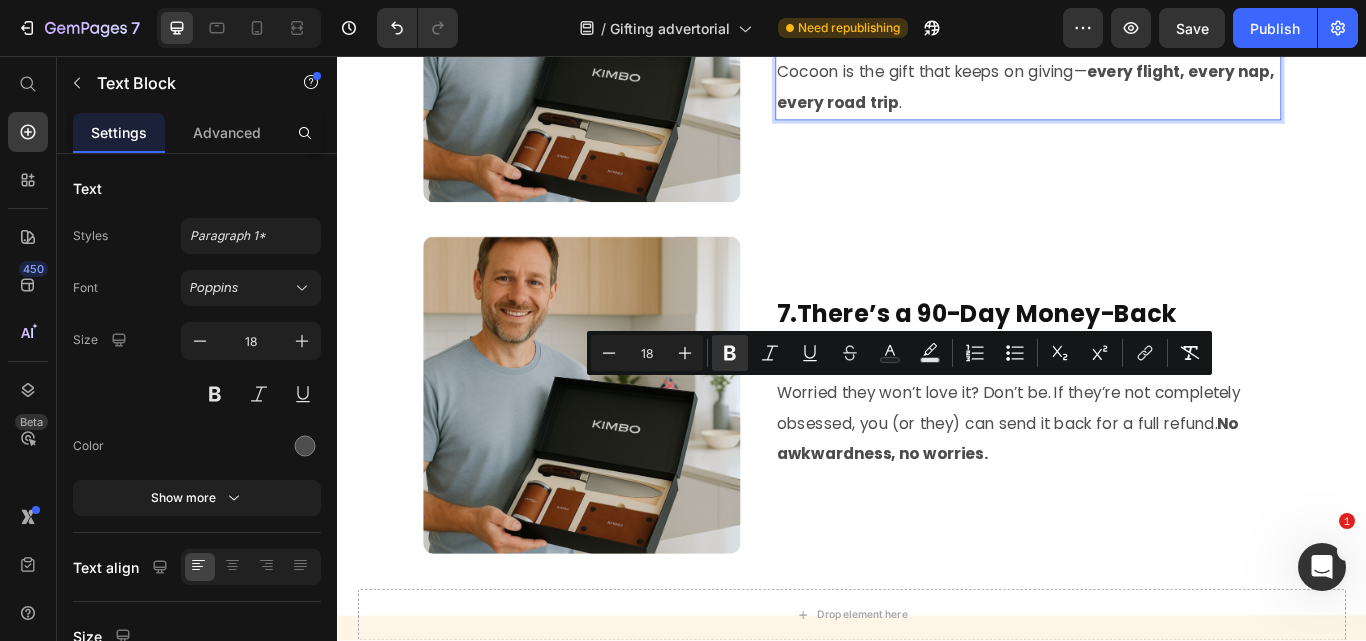 drag, startPoint x: 928, startPoint y: 445, endPoint x: 953, endPoint y: 446, distance: 25.019993 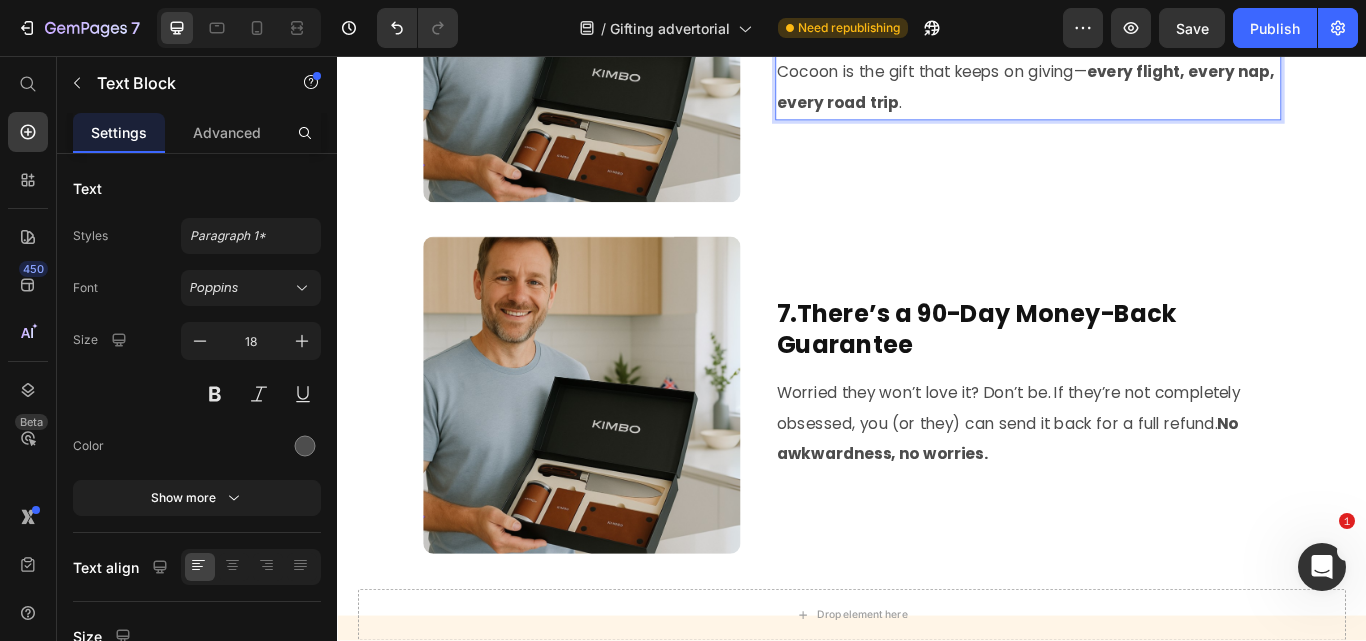 click on "over 15,000 happy customers" at bounding box center (1028, 2) 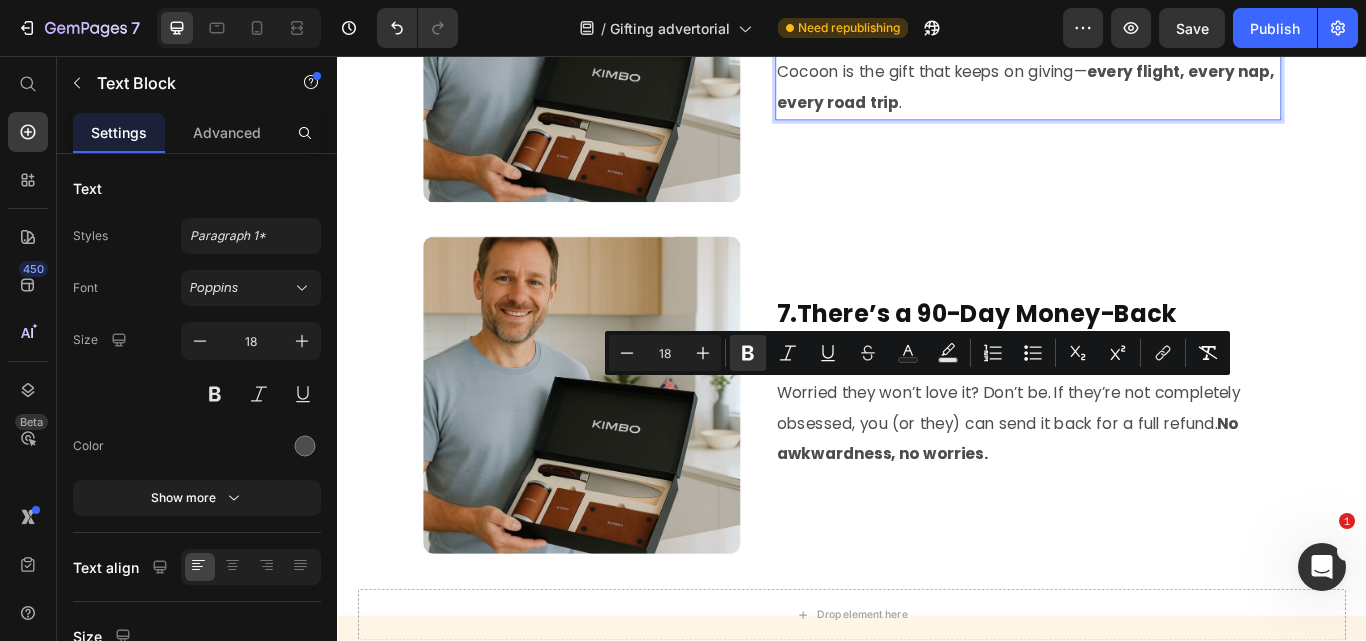 click on "over 15,000 happy customers" at bounding box center [1028, 2] 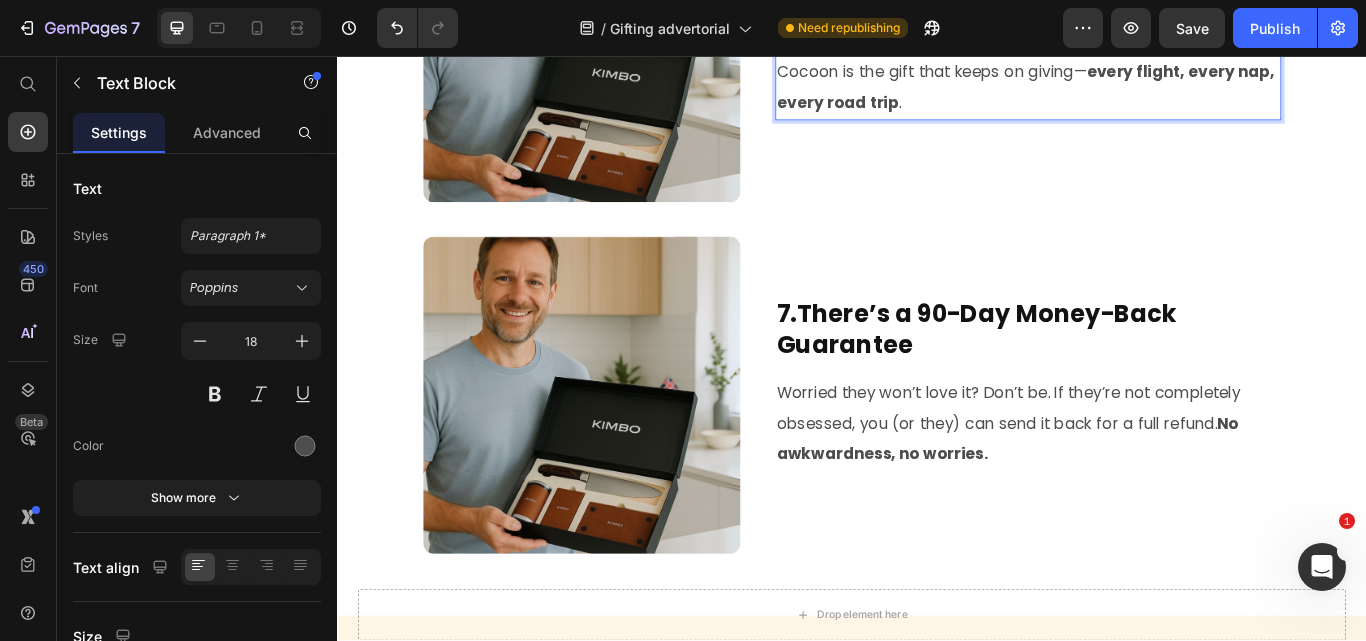 click on "over 15,000 happy customers" at bounding box center (1028, 2) 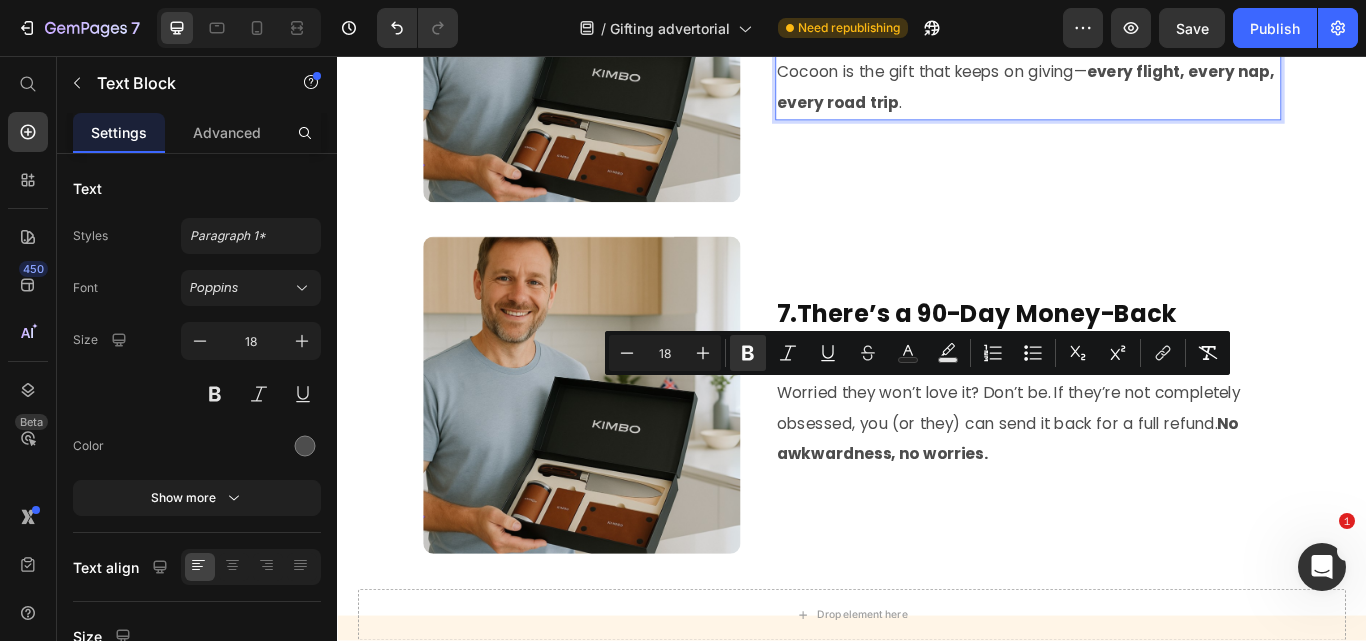 click on "over 15,000 happy customers" at bounding box center (1028, 2) 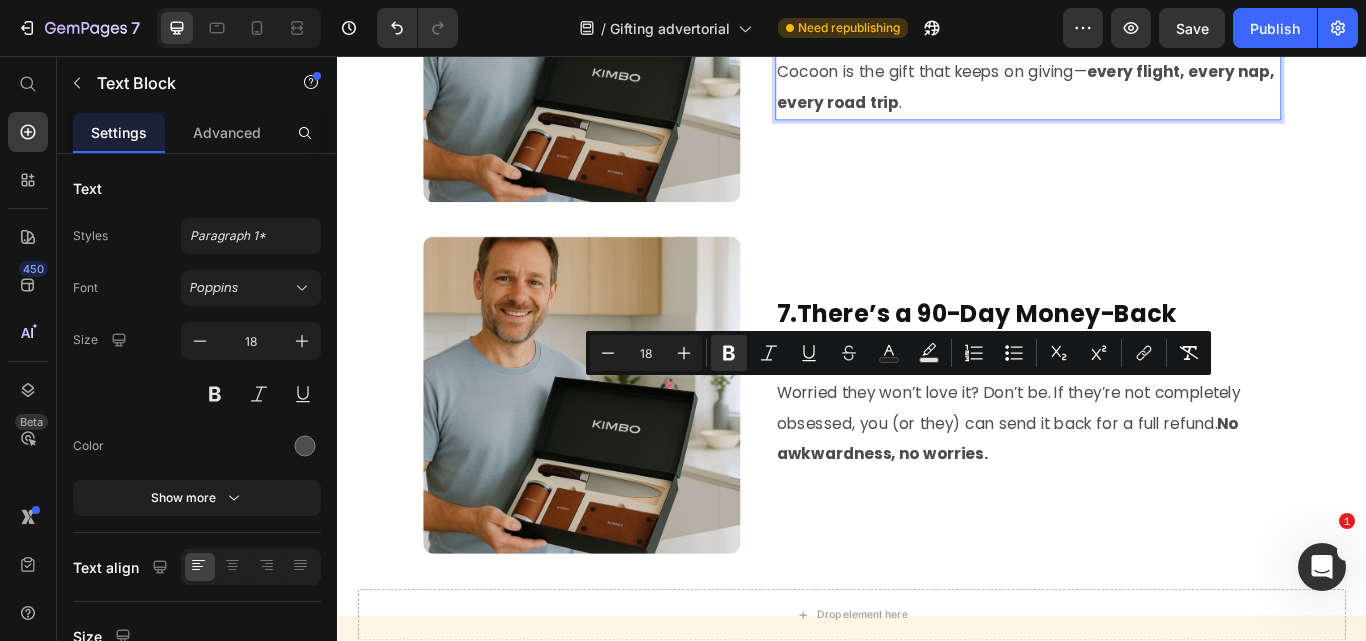 drag, startPoint x: 934, startPoint y: 440, endPoint x: 952, endPoint y: 446, distance: 18.973665 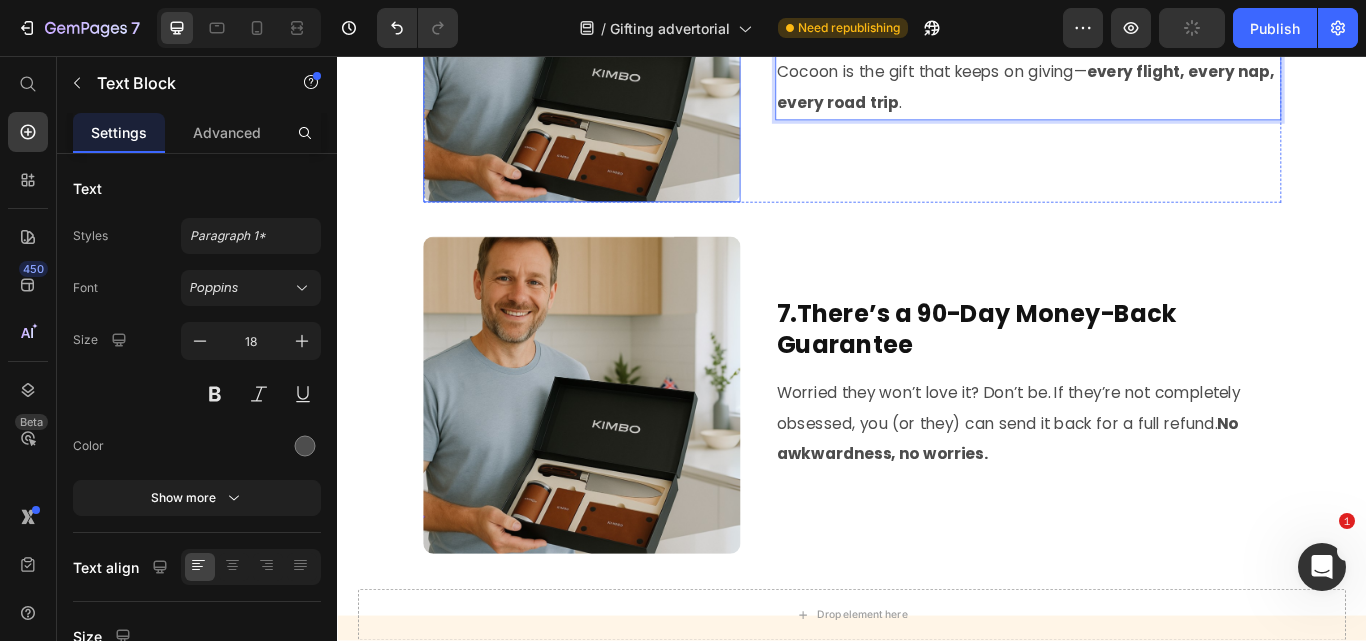 click at bounding box center [622, 42] 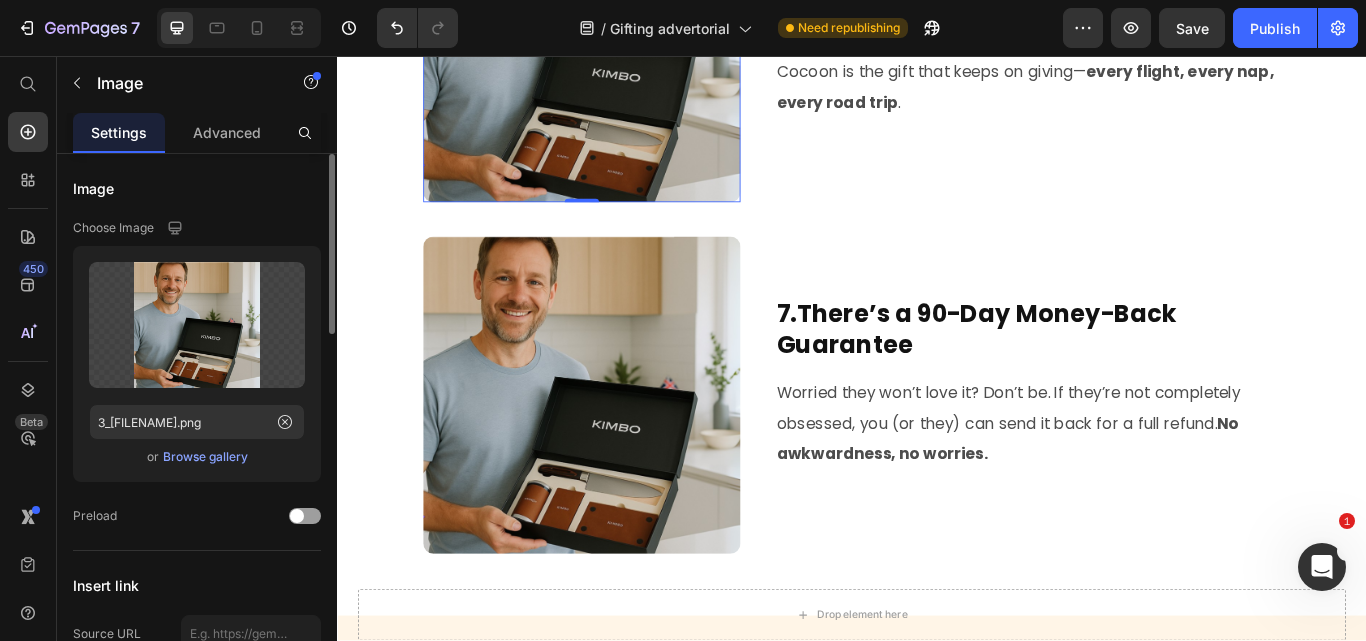 click on "Browse gallery" at bounding box center (205, 457) 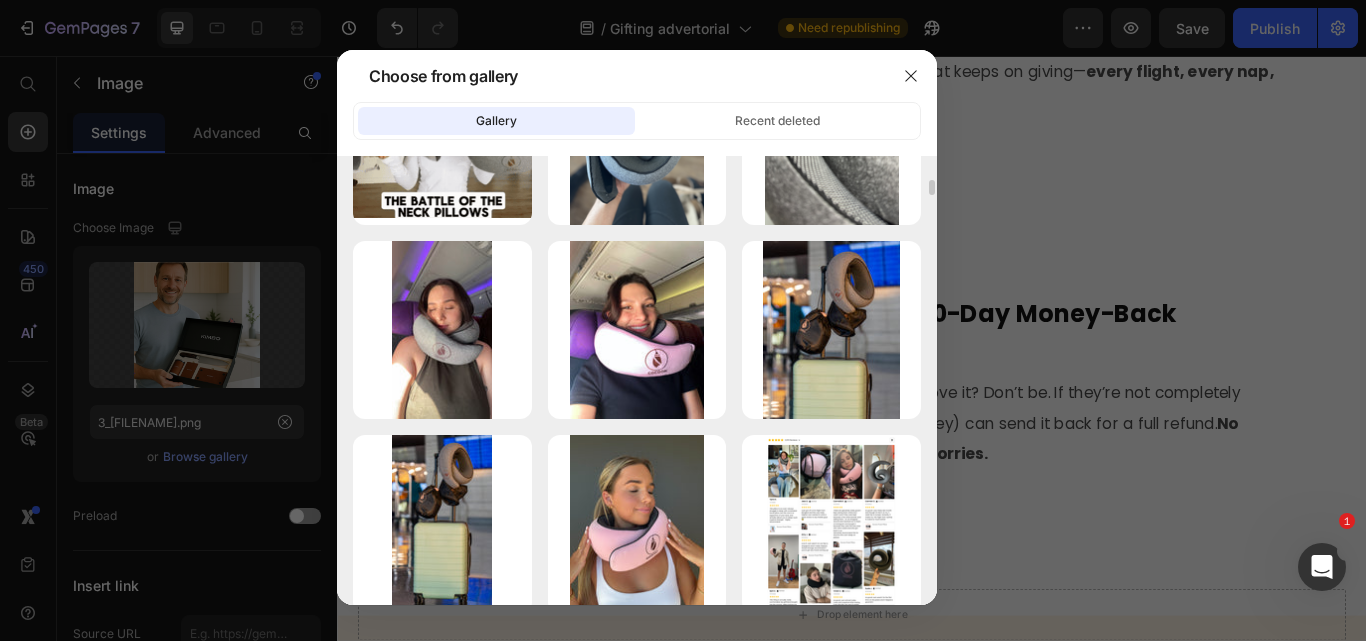 scroll, scrollTop: 910, scrollLeft: 0, axis: vertical 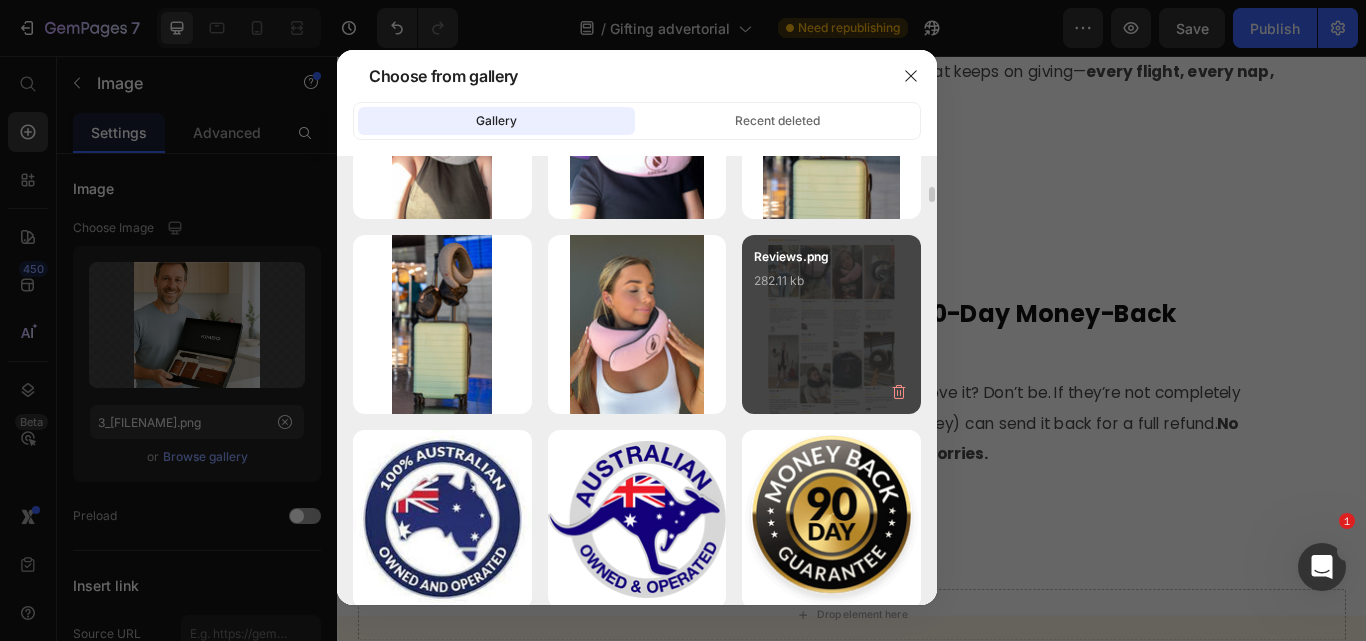 click on "Reviews.png [SIZE] kb" at bounding box center (831, 287) 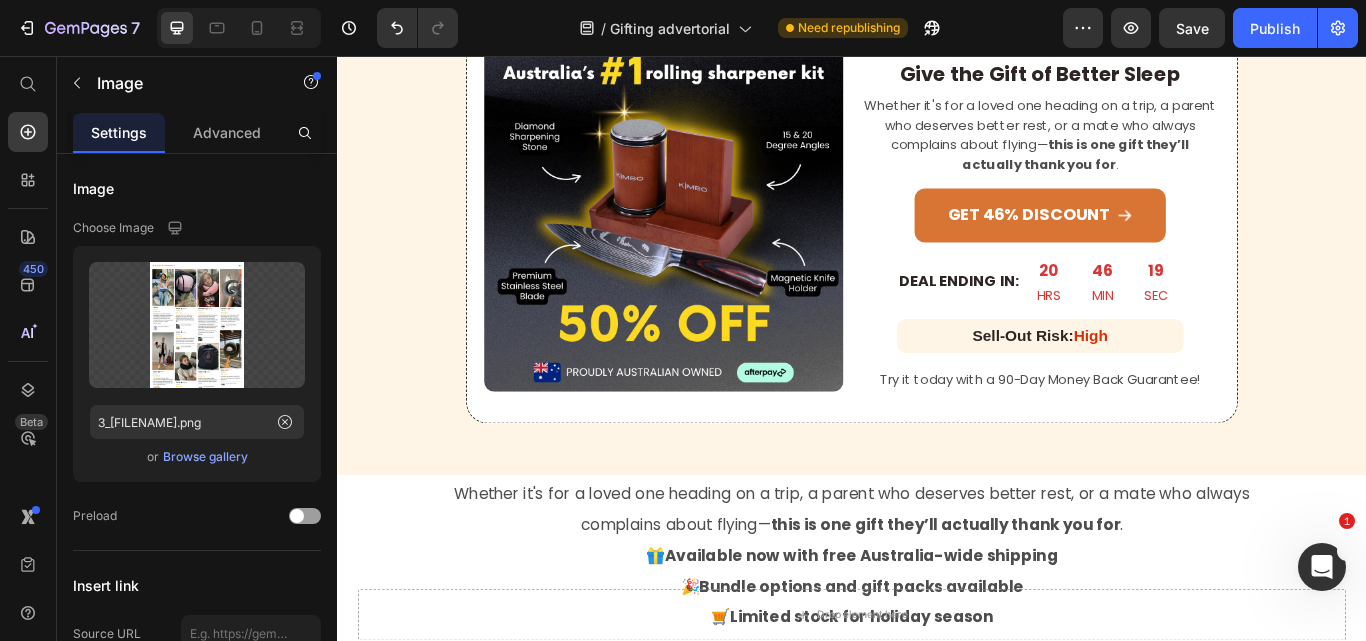 scroll, scrollTop: 3900, scrollLeft: 0, axis: vertical 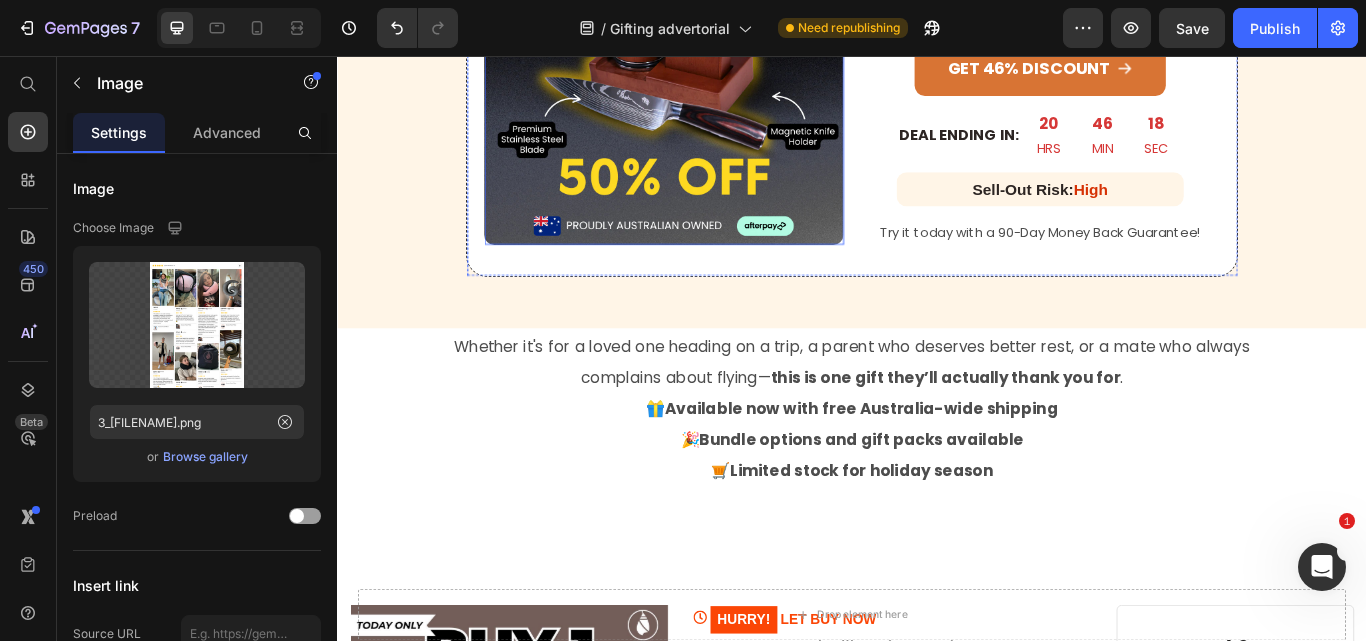 click at bounding box center [717, 67] 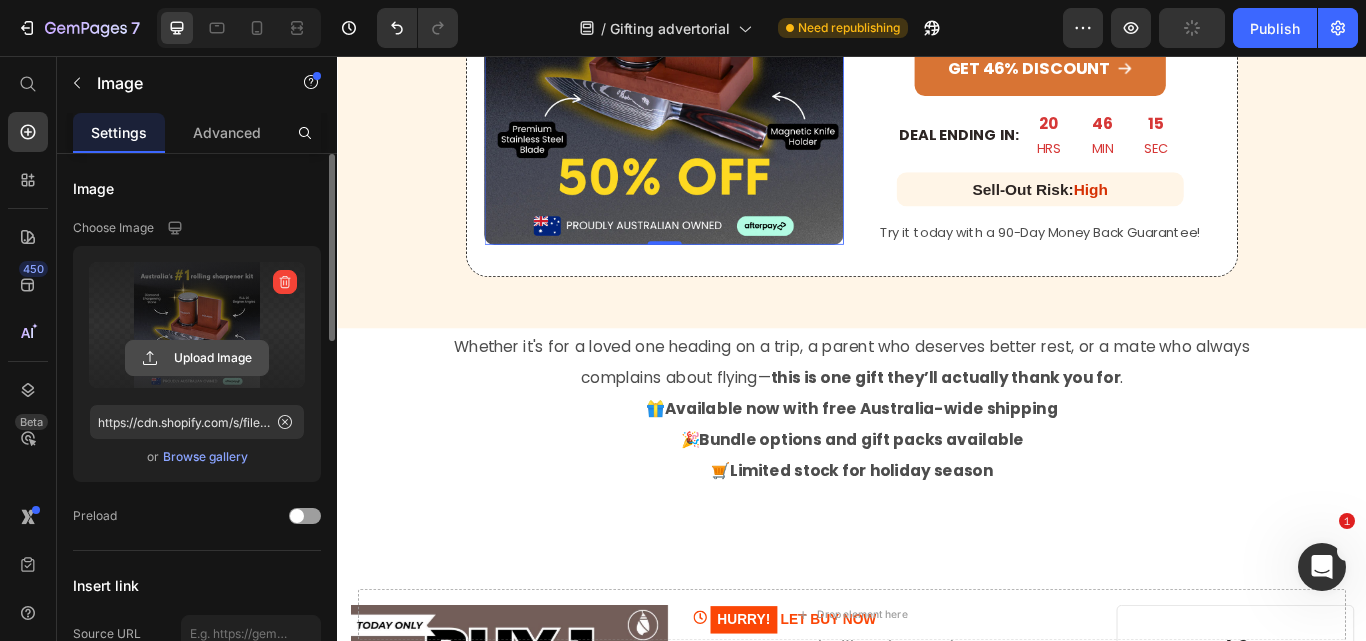click 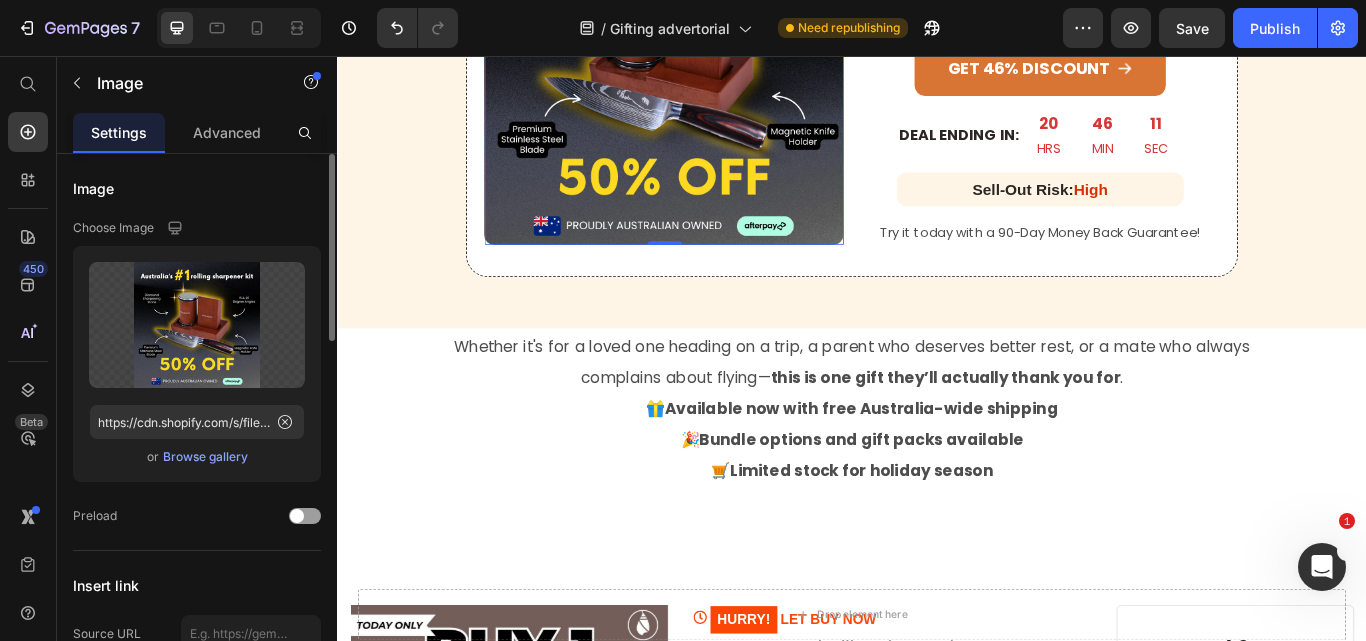 click on "Browse gallery" at bounding box center (205, 457) 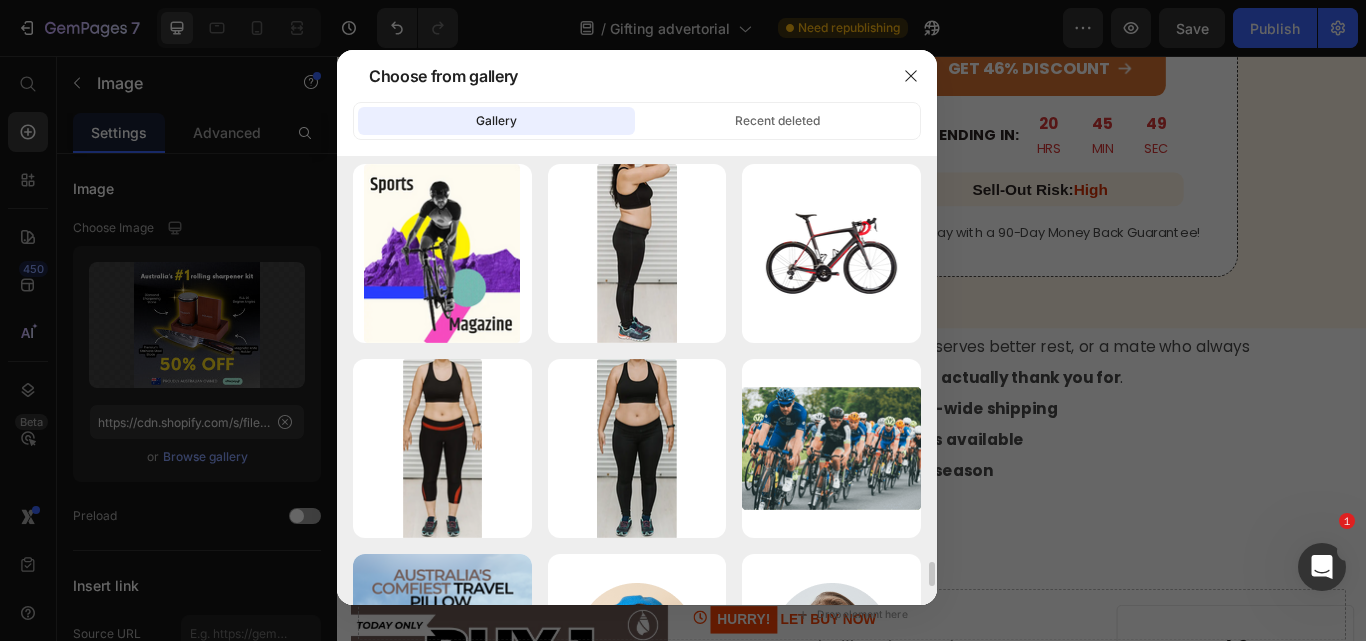 scroll, scrollTop: 7900, scrollLeft: 0, axis: vertical 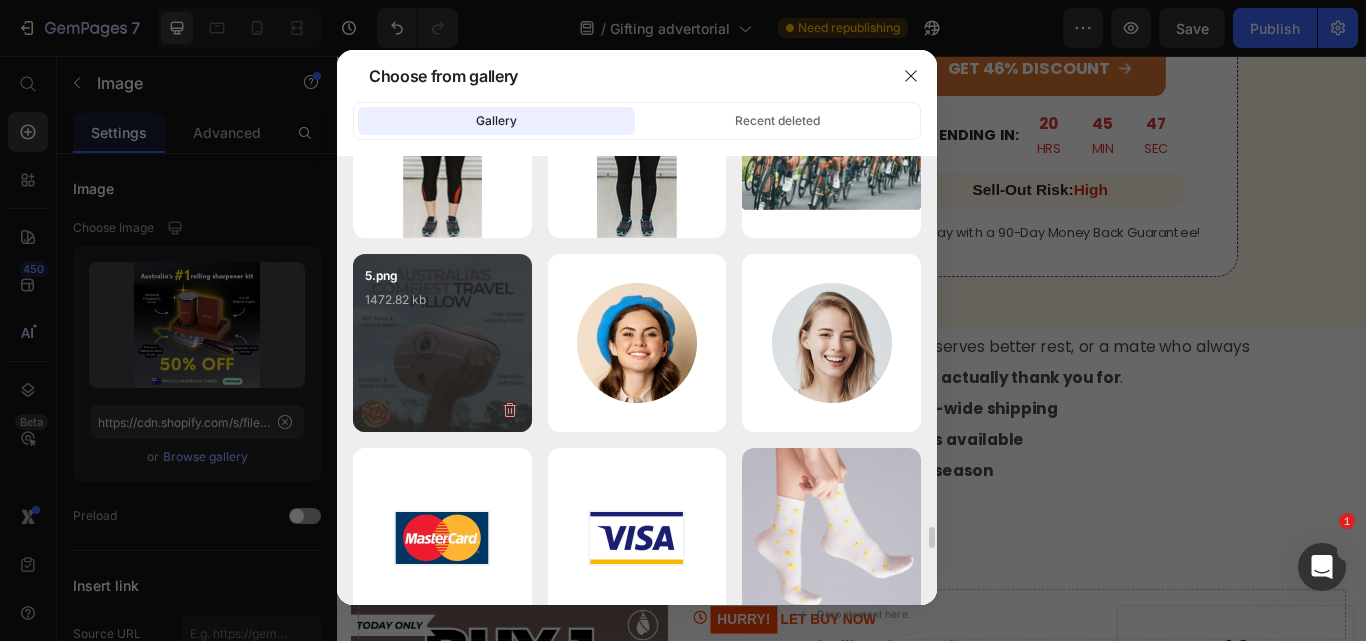 click on "5.png 1472.82 kb" at bounding box center (442, 306) 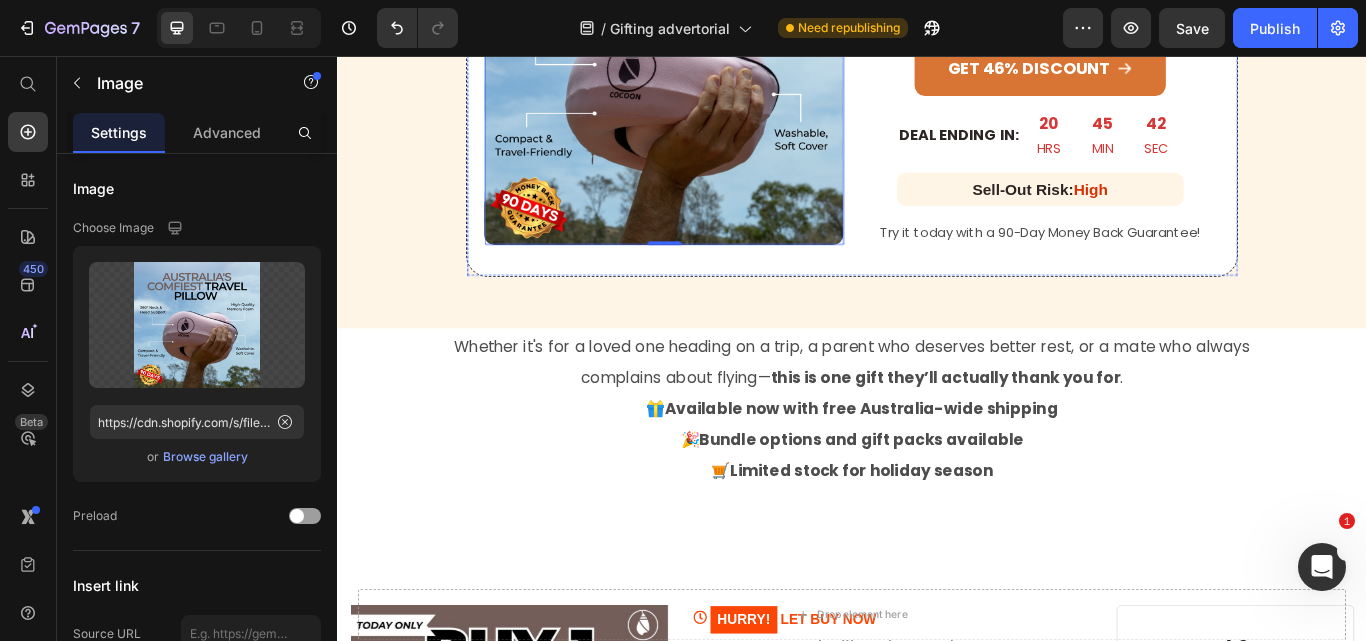 click on "GET 46% OFF" at bounding box center (1156, -129) 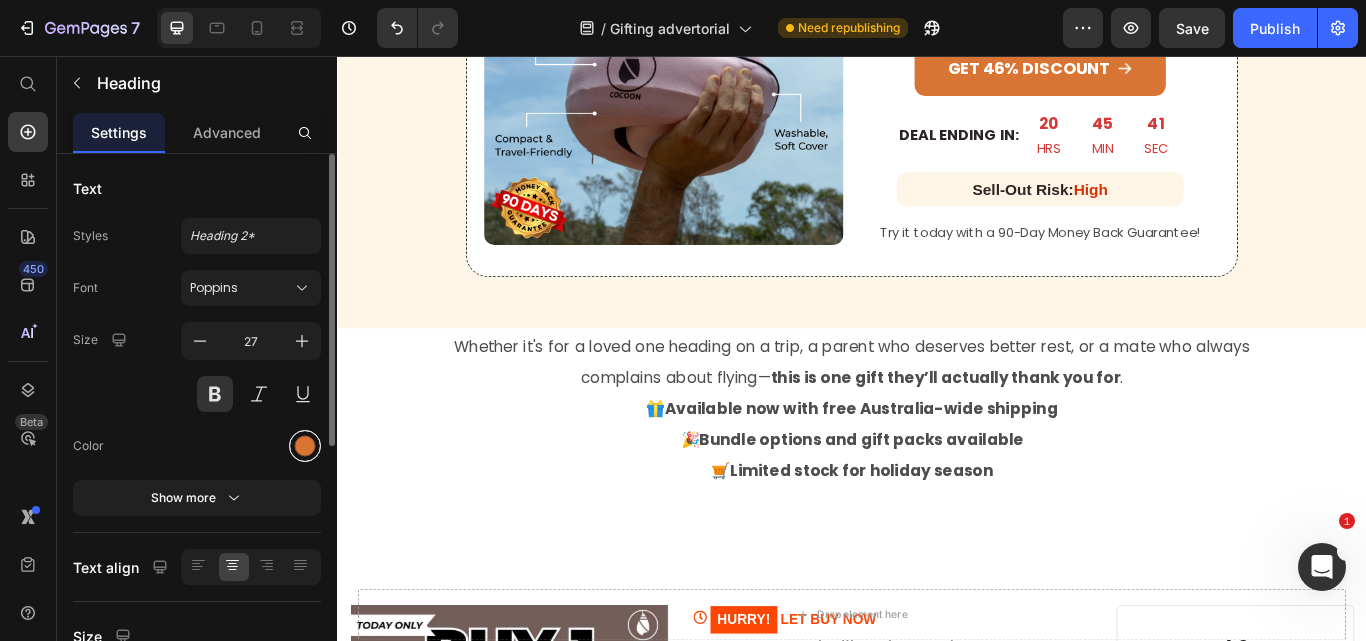 click at bounding box center [305, 446] 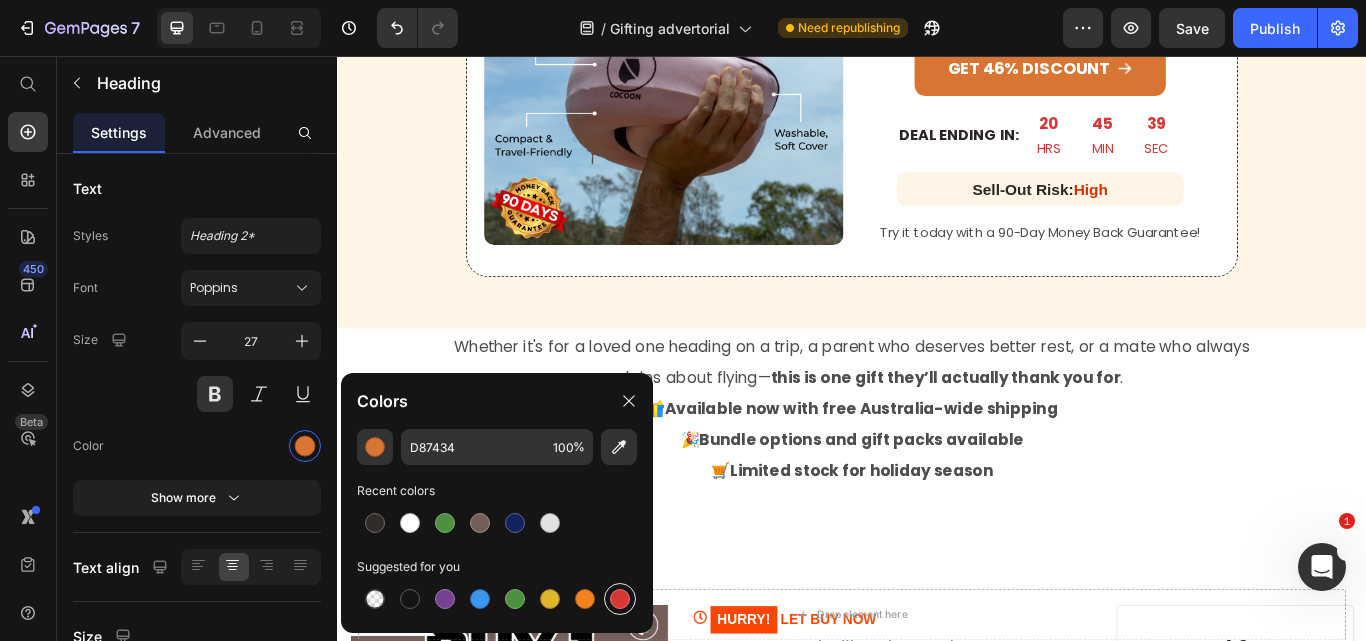 click at bounding box center [620, 599] 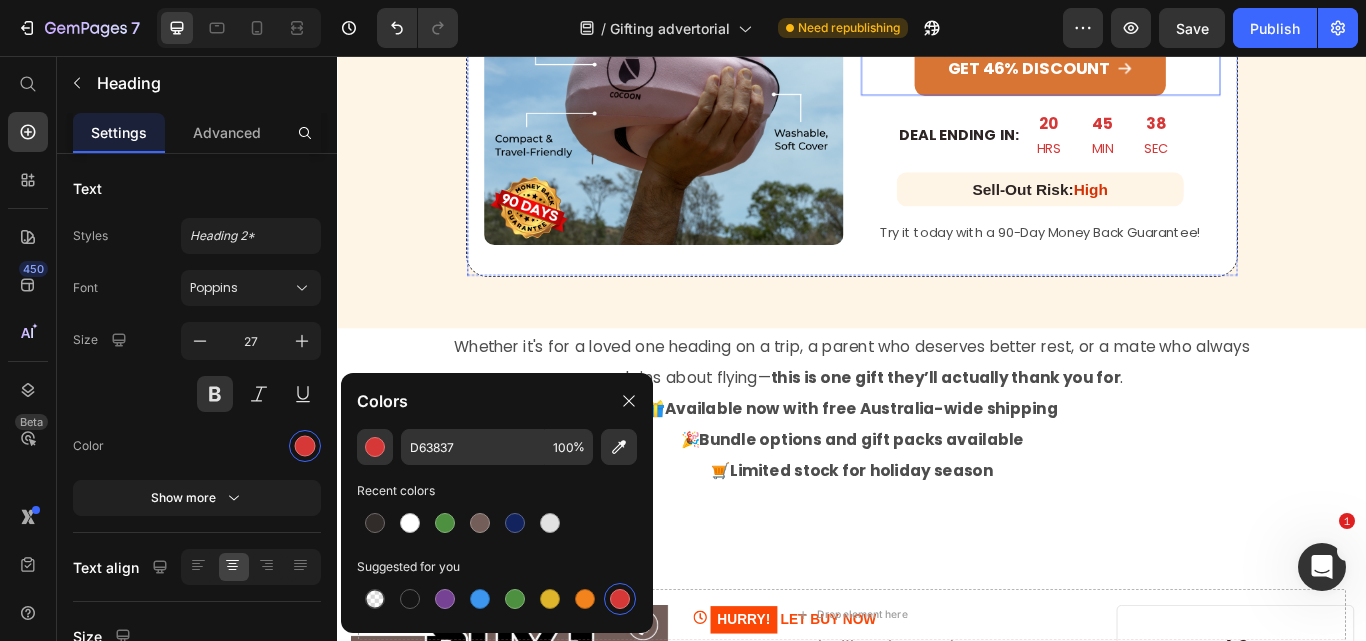 click on "GET 46% DISCOUNT" at bounding box center (1156, 71) 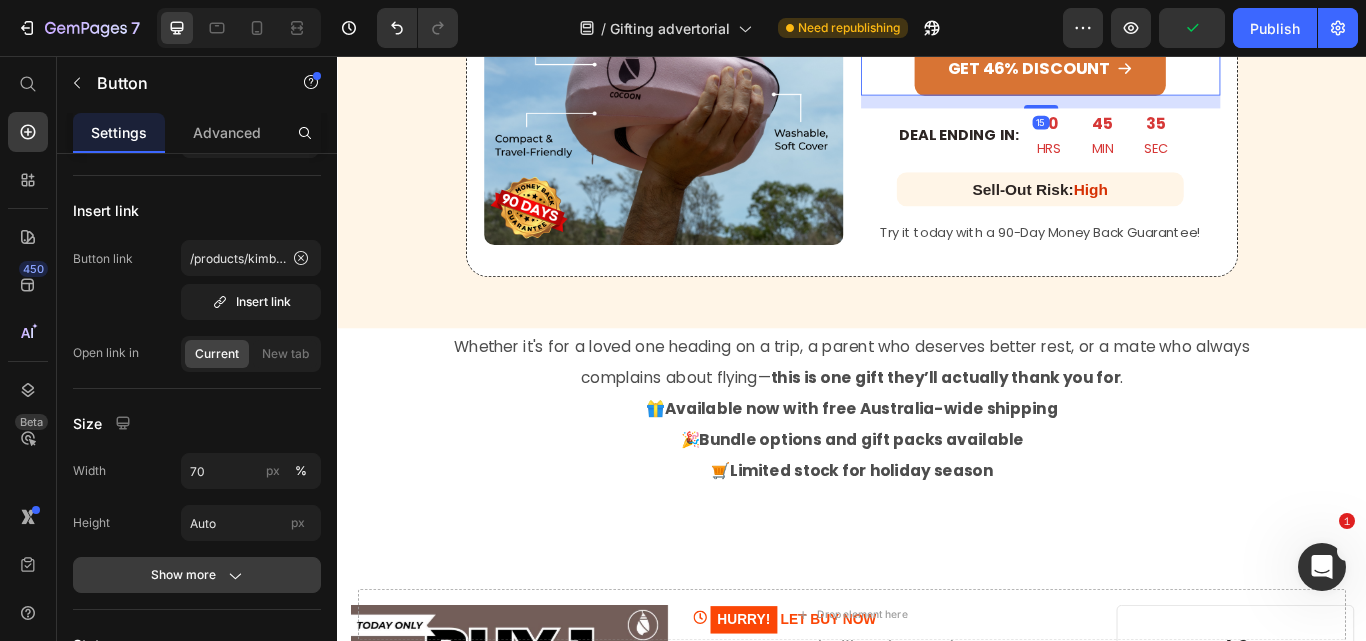 scroll, scrollTop: 600, scrollLeft: 0, axis: vertical 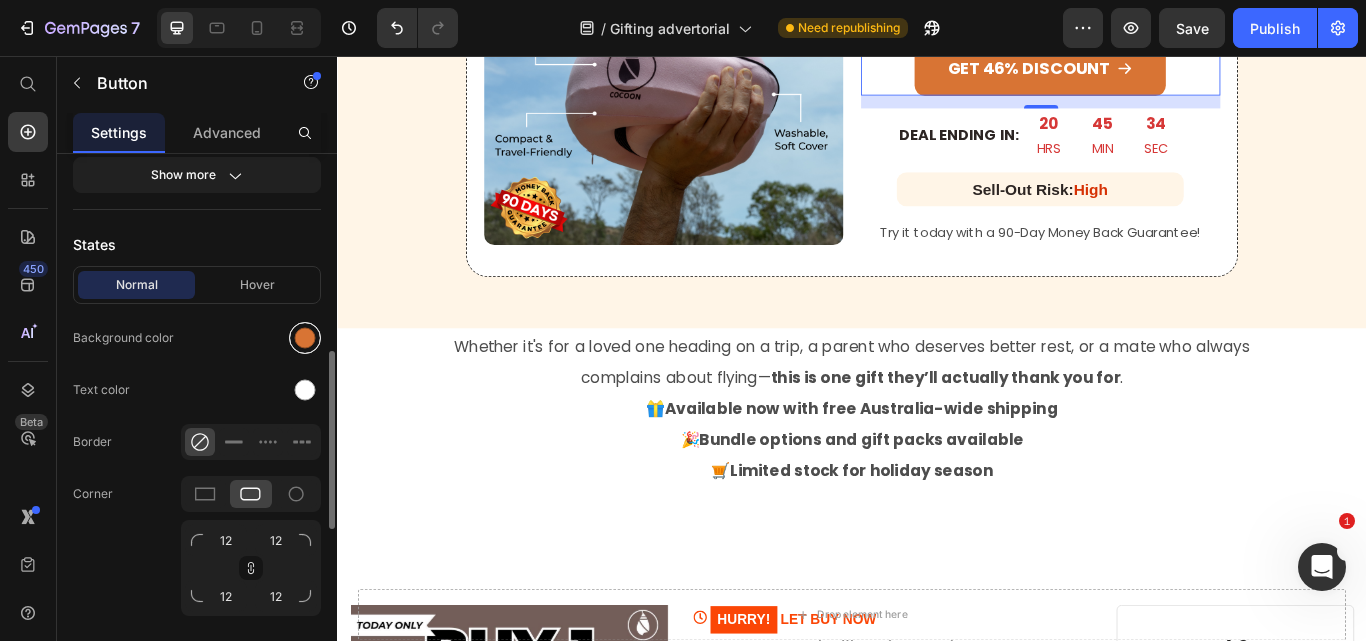 click at bounding box center (305, 338) 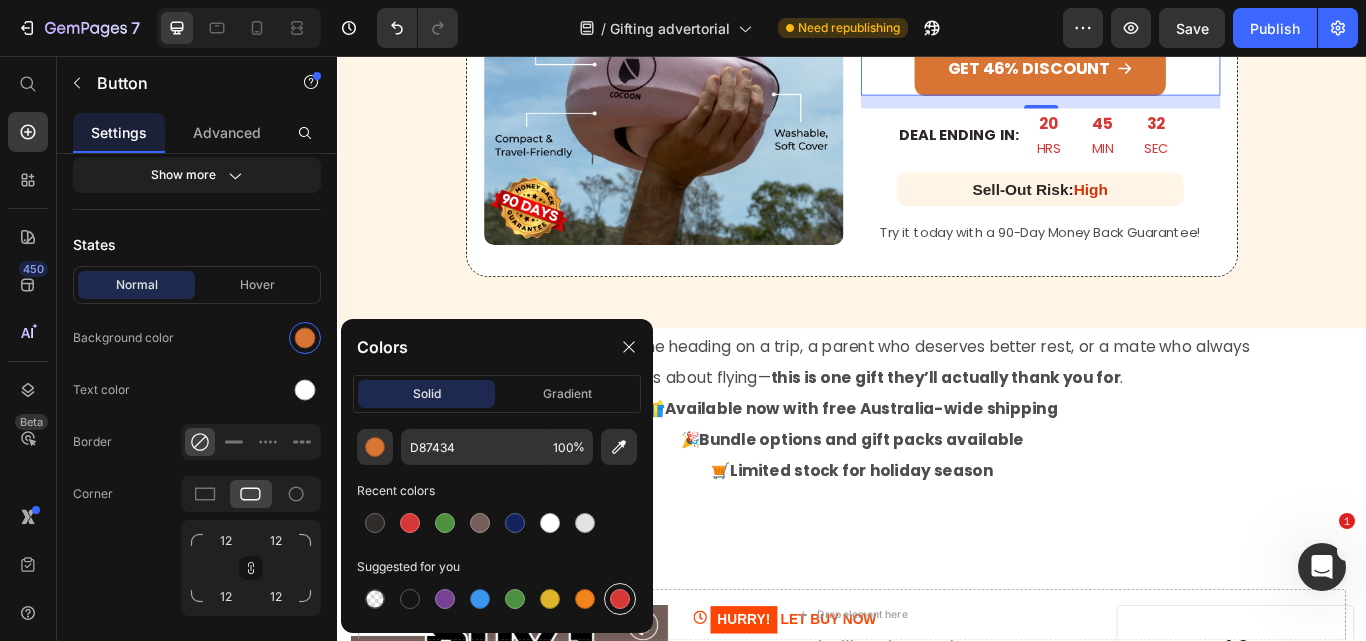 click at bounding box center [620, 599] 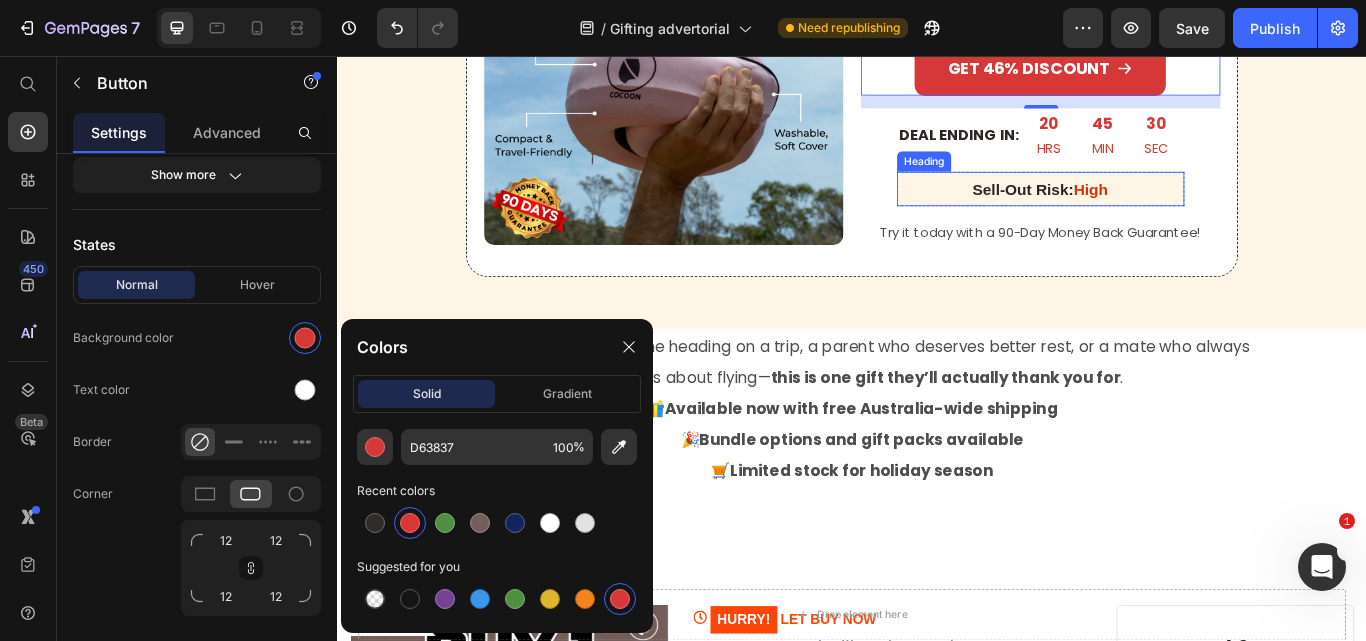 click on "High" at bounding box center (1216, 212) 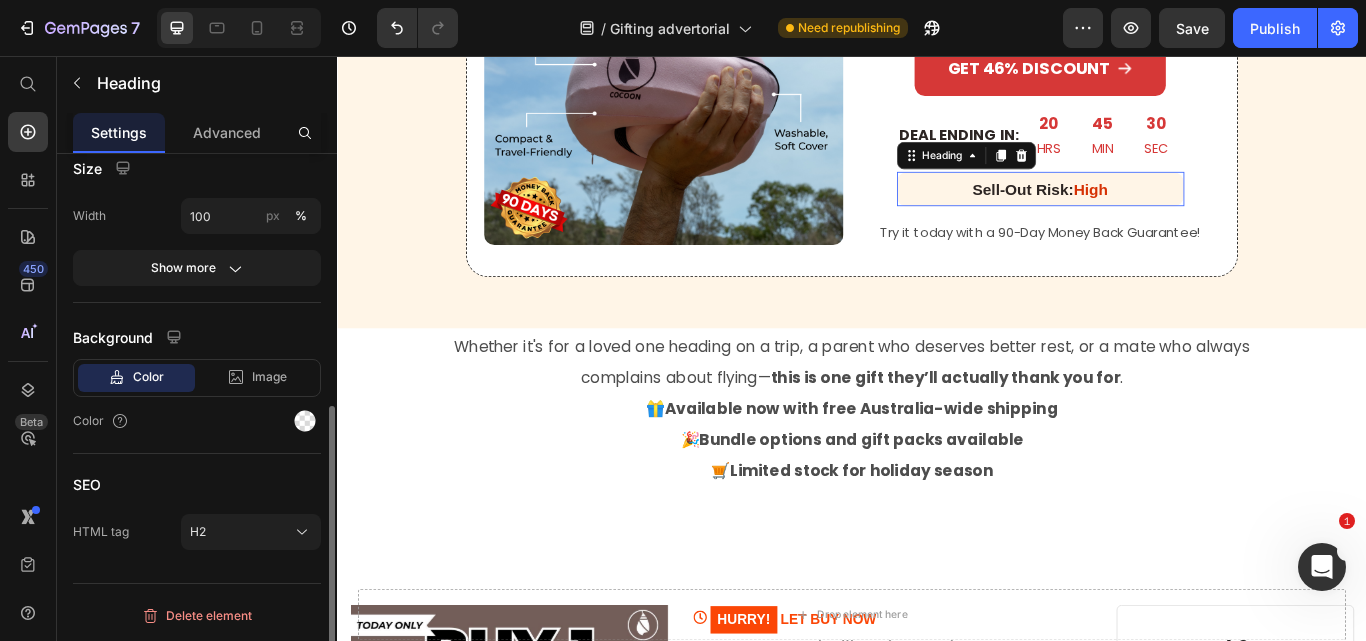 scroll, scrollTop: 0, scrollLeft: 0, axis: both 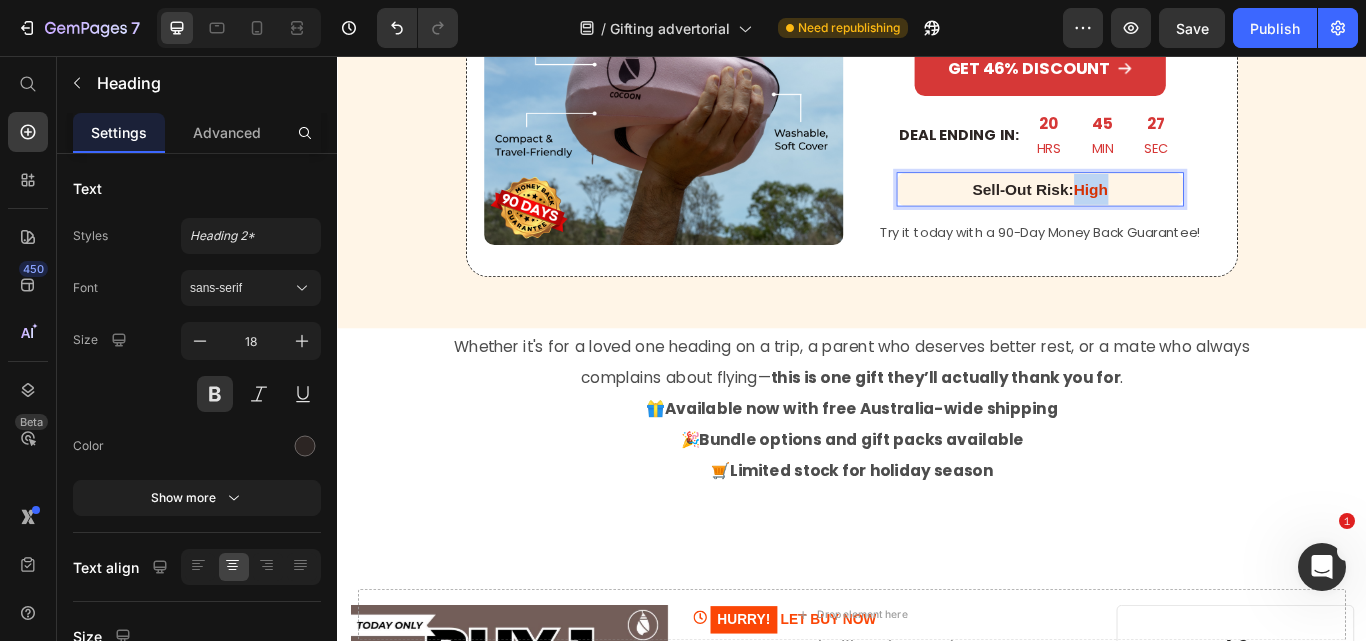 click on "High" at bounding box center [1216, 212] 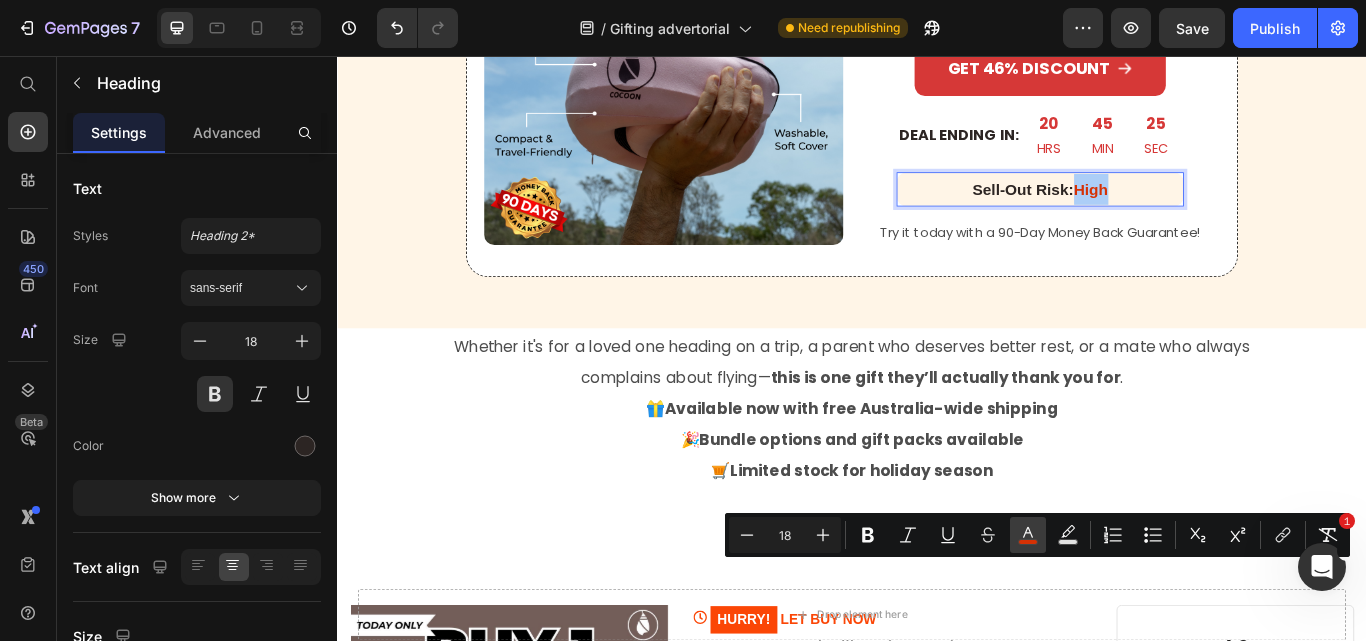 click on "color" at bounding box center (1028, 535) 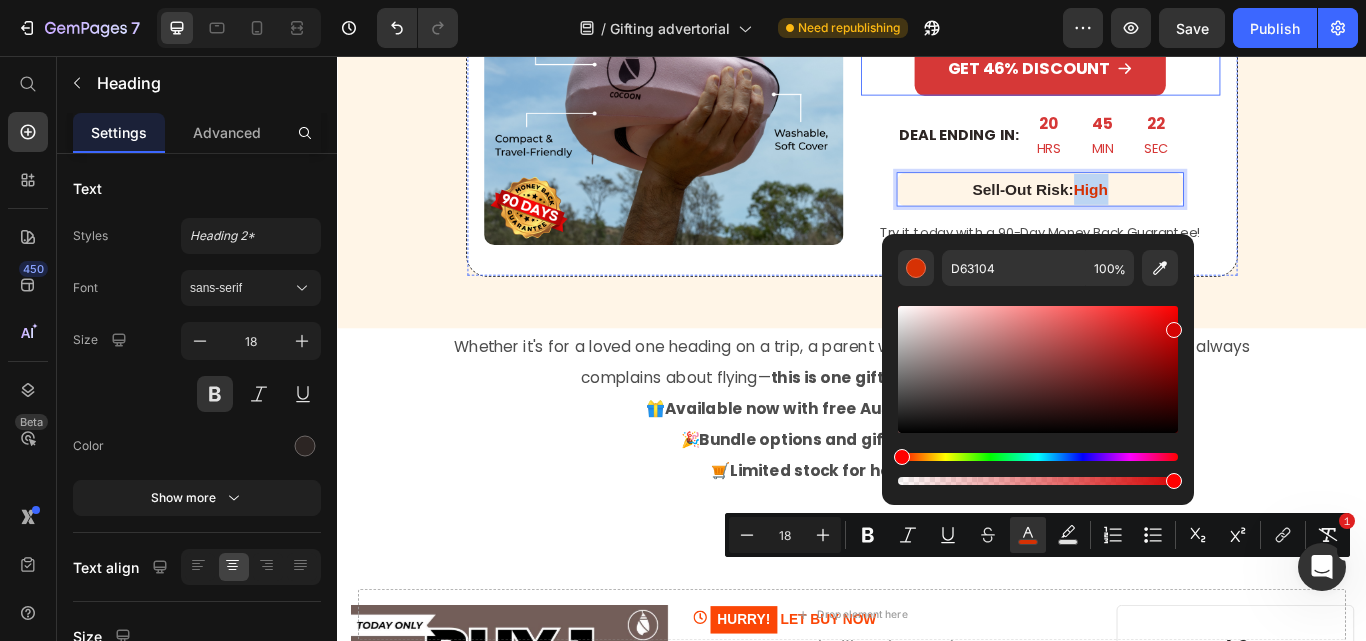 type on "D50404" 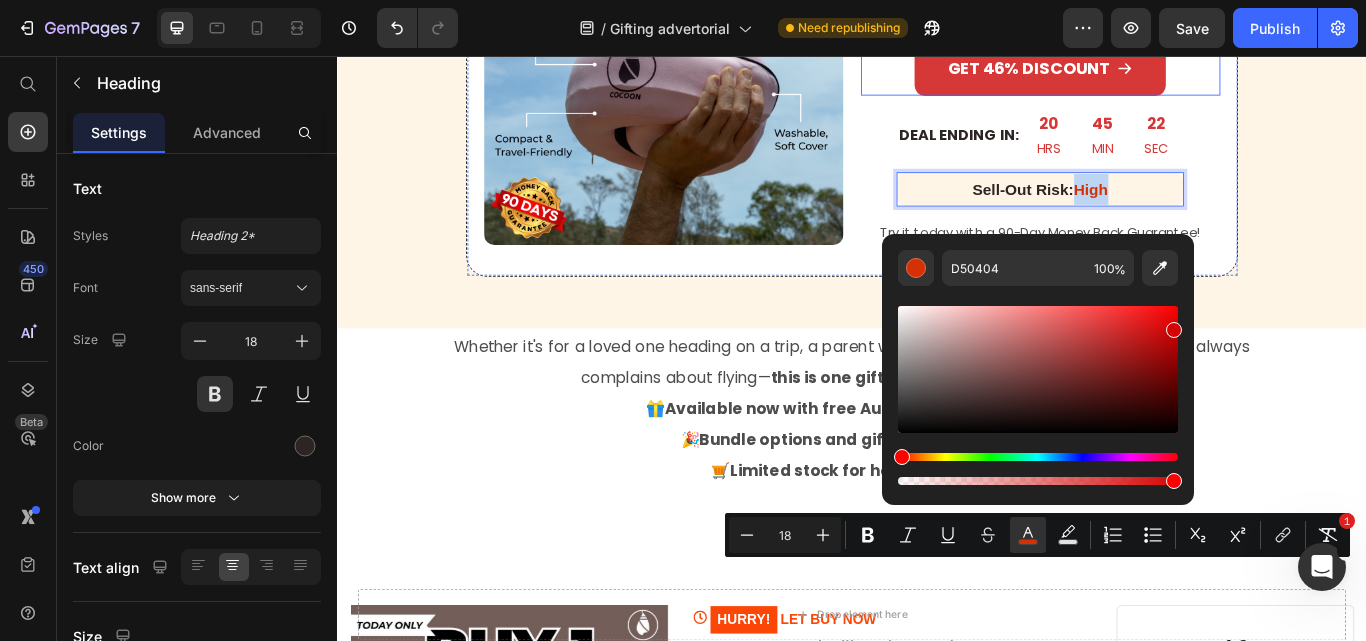 drag, startPoint x: 1246, startPoint y: 511, endPoint x: 959, endPoint y: 521, distance: 287.17416 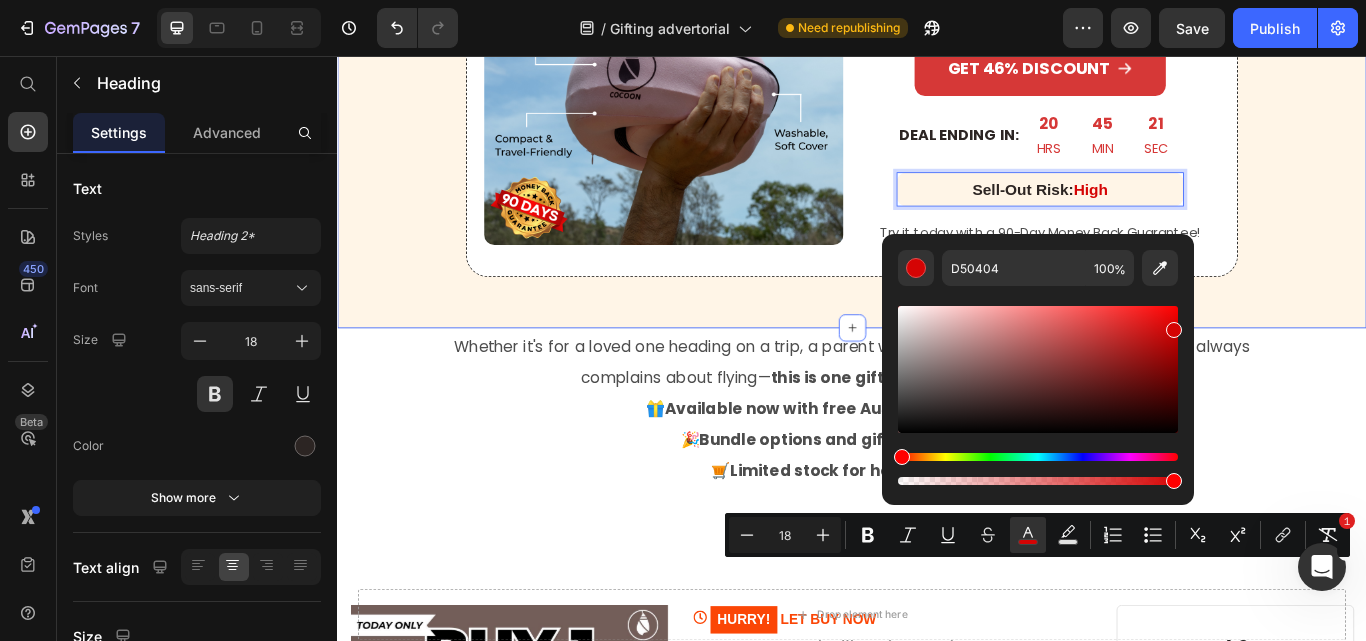 click on "Get 46% Off - Flash Sale! 🎁 Heading Row Image GET 46% OFF Heading Give the Gift of Better Sleep Heading Whether it's for a loved one heading on a trip, a parent who deserves better rest, or a mate who always complains about flying— this is one gift they’ll actually thank you for . Text Block
GET 46% DISCOUNT Button DEAL ENDING IN: Heading 20 HRS 45 MIN 21 SEC Countdown Timer Row Sell-Out Risk:  High Heading   0 Row Try it today with a 90-Day Money Back Guarantee! Text Block Row Row Row" at bounding box center [937, 41] 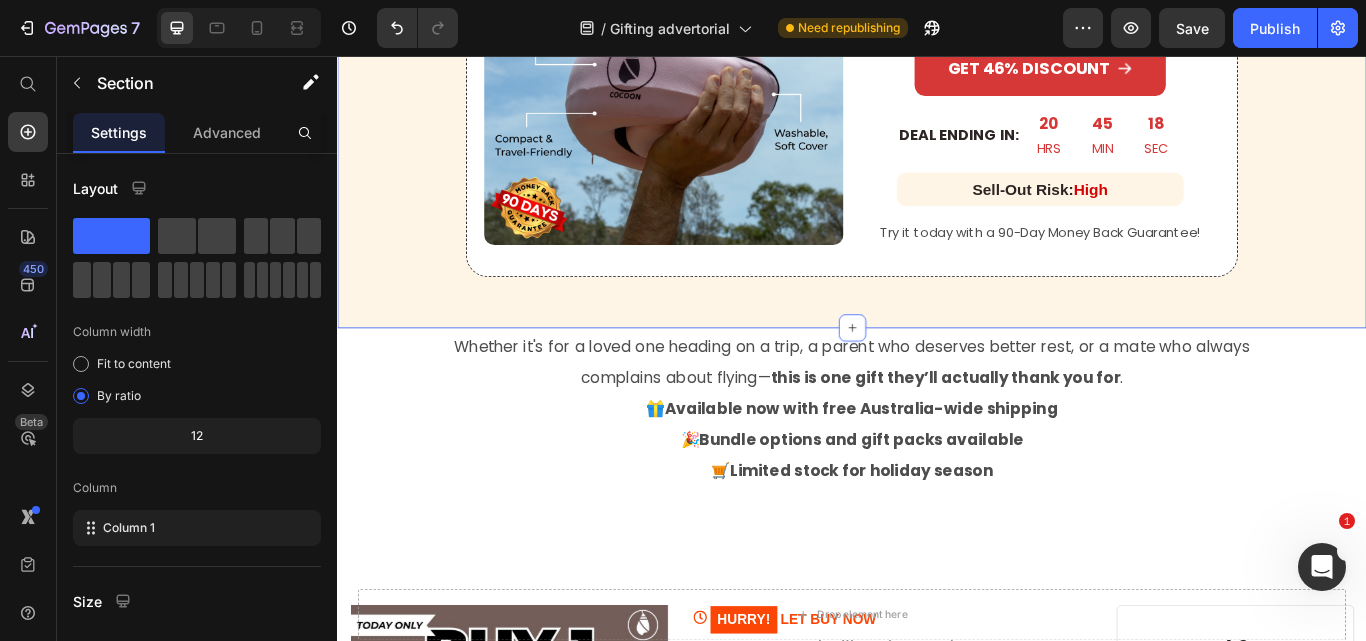 click on "Get 46% Off - Flash Sale! 🎁 Heading Row Image GET 46% OFF Heading Give the Gift of Better Sleep Heading Whether it's for a loved one heading on a trip, a parent who deserves better rest, or a mate who always complains about flying— this is one gift they’ll actually thank you for . Text Block
GET 46% DISCOUNT Button DEAL ENDING IN: Heading 20 HRS 45 MIN 18 SEC Countdown Timer Row Sell-Out Risk:  High Heading Row Try it today with a 90-Day Money Back Guarantee! Text Block Row Row Row" at bounding box center (937, 41) 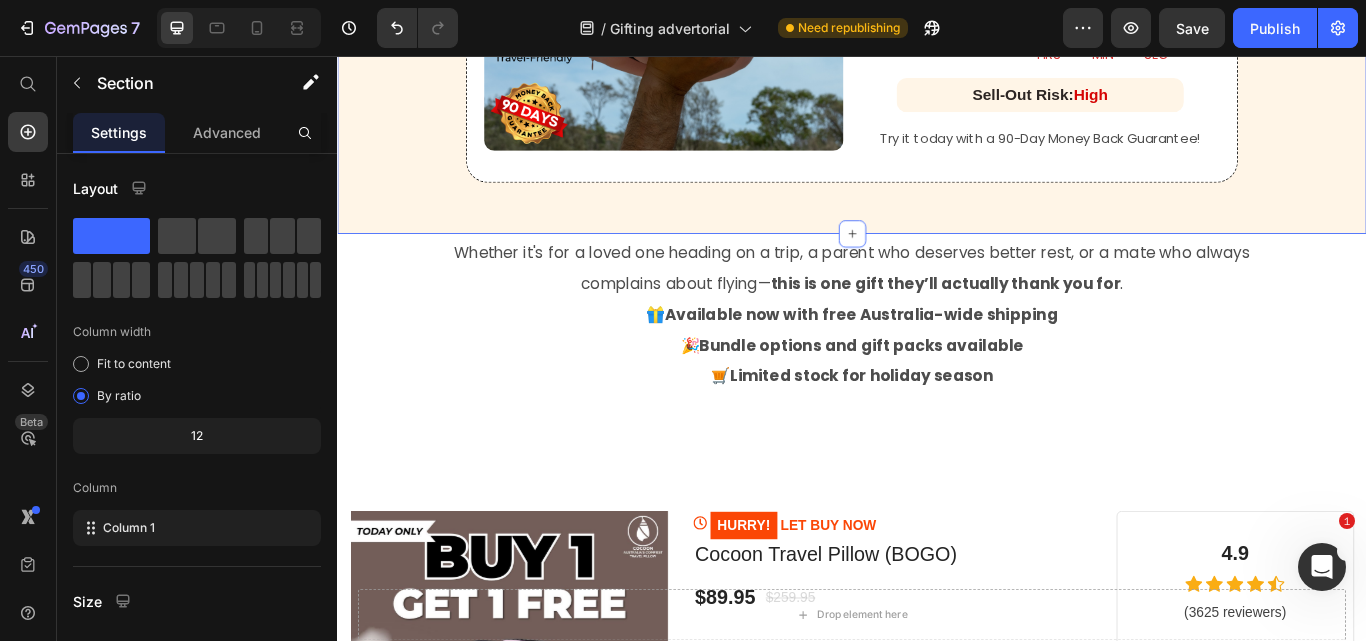 scroll, scrollTop: 4000, scrollLeft: 0, axis: vertical 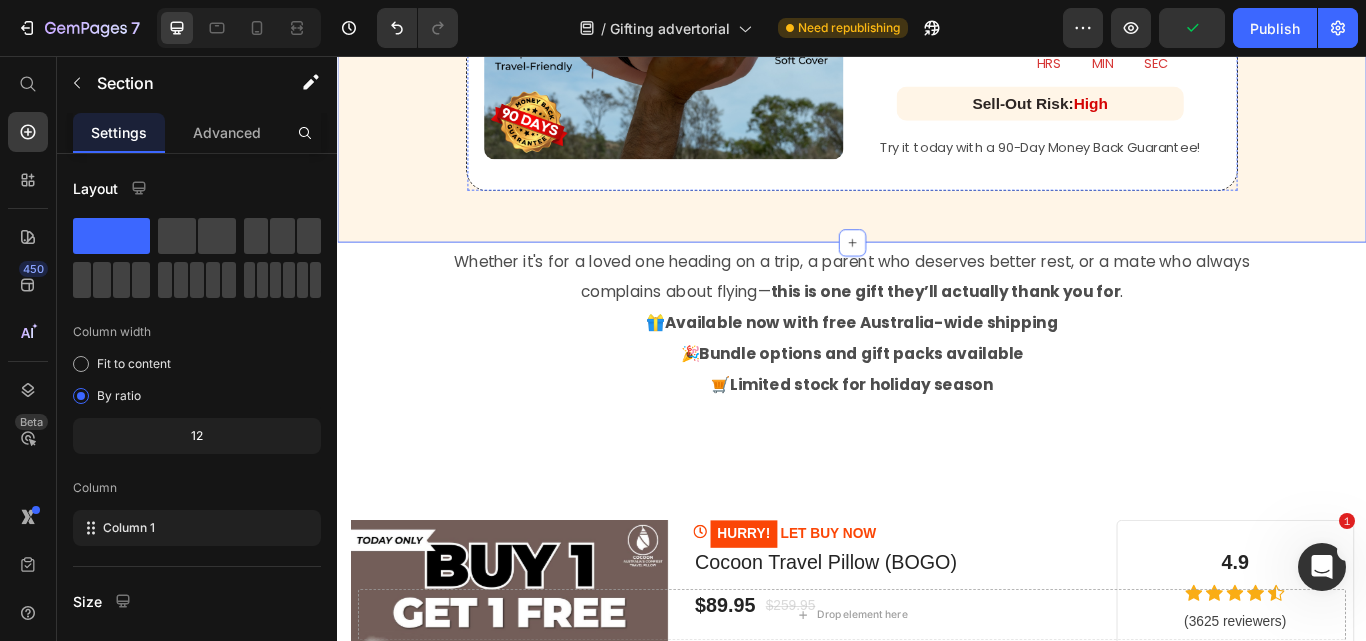 click on "Give the Gift of Better Sleep" at bounding box center [1157, -193] 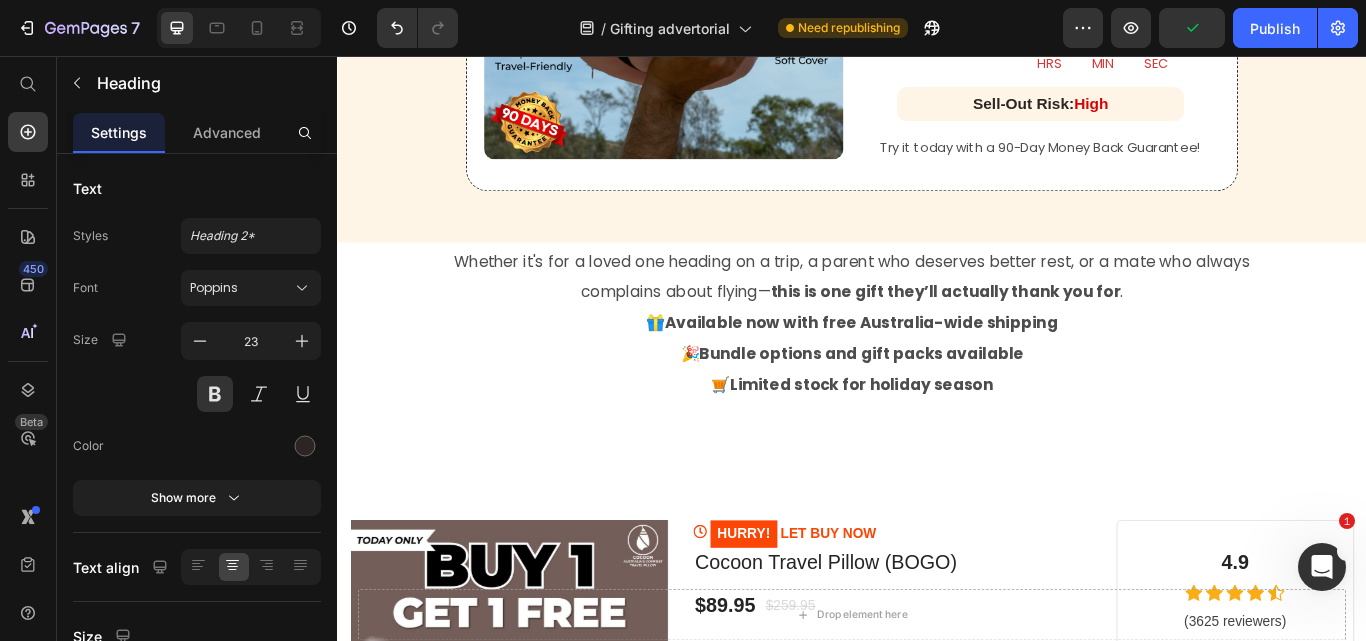 click on "Give the Gift of Better Sleep" at bounding box center (1157, -193) 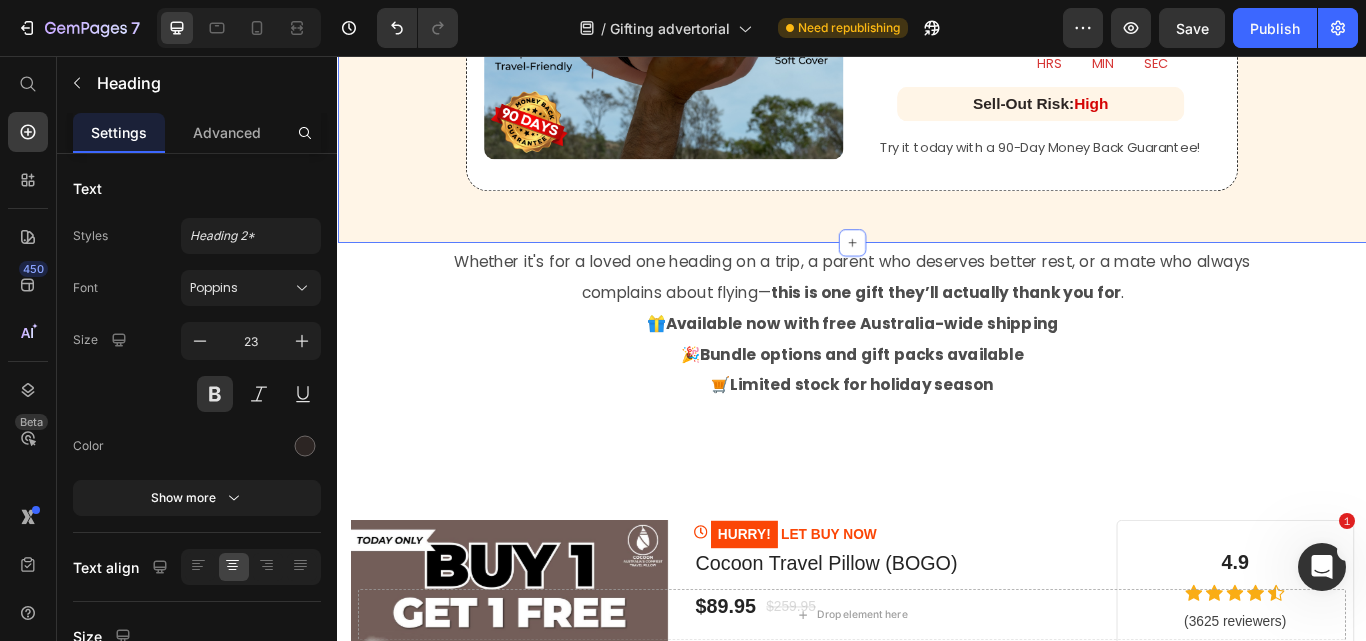 click on "Get 46% Off - Flash Sale! 🎁 Heading Row Image GET 46% OFF Heading Give the Gift of Better Travel Sleep Heading   6 Whether it's for a loved one heading on a trip, a parent who deserves better rest, or a mate who always complains about flying— this is one gift they’ll actually thank you for . Text Block
GET 46% DISCOUNT Button DEAL ENDING IN: Heading 20 HRS 45 MIN 03 SEC Countdown Timer Row Sell-Out Risk:  High Heading Row Try it today with a 90-Day Money Back Guarantee! Text Block Row Row Row" at bounding box center (937, -59) 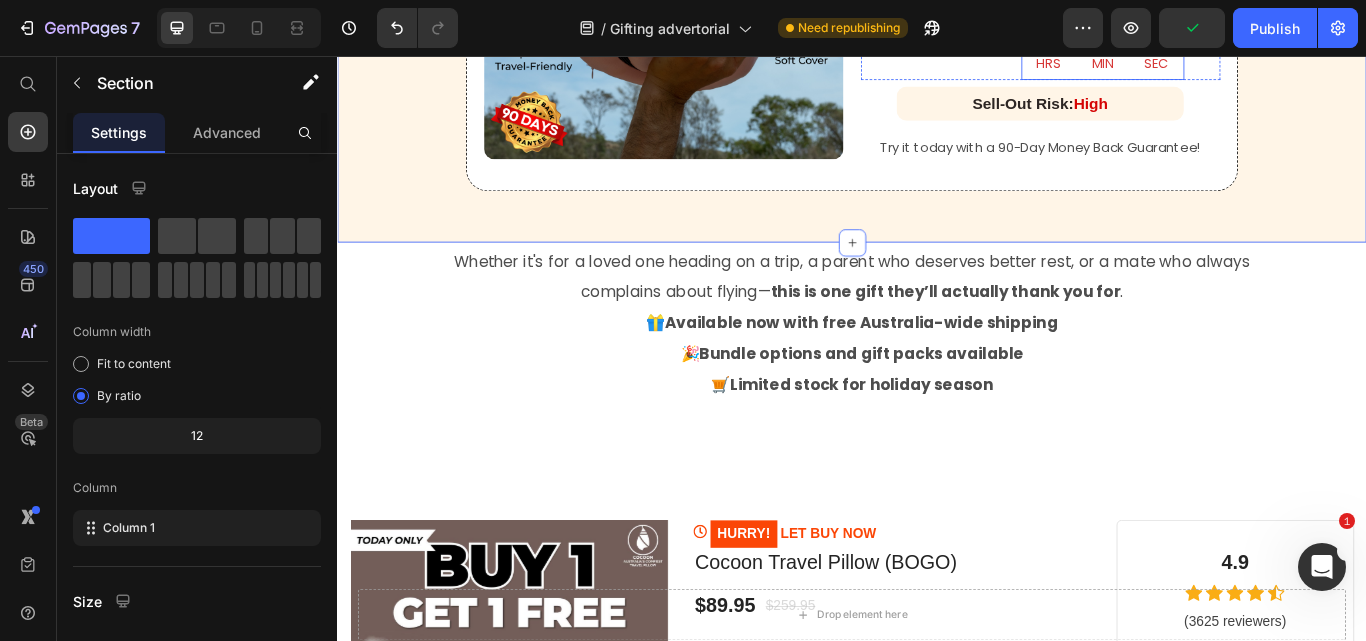 click on "20 HRS" at bounding box center [1166, 51] 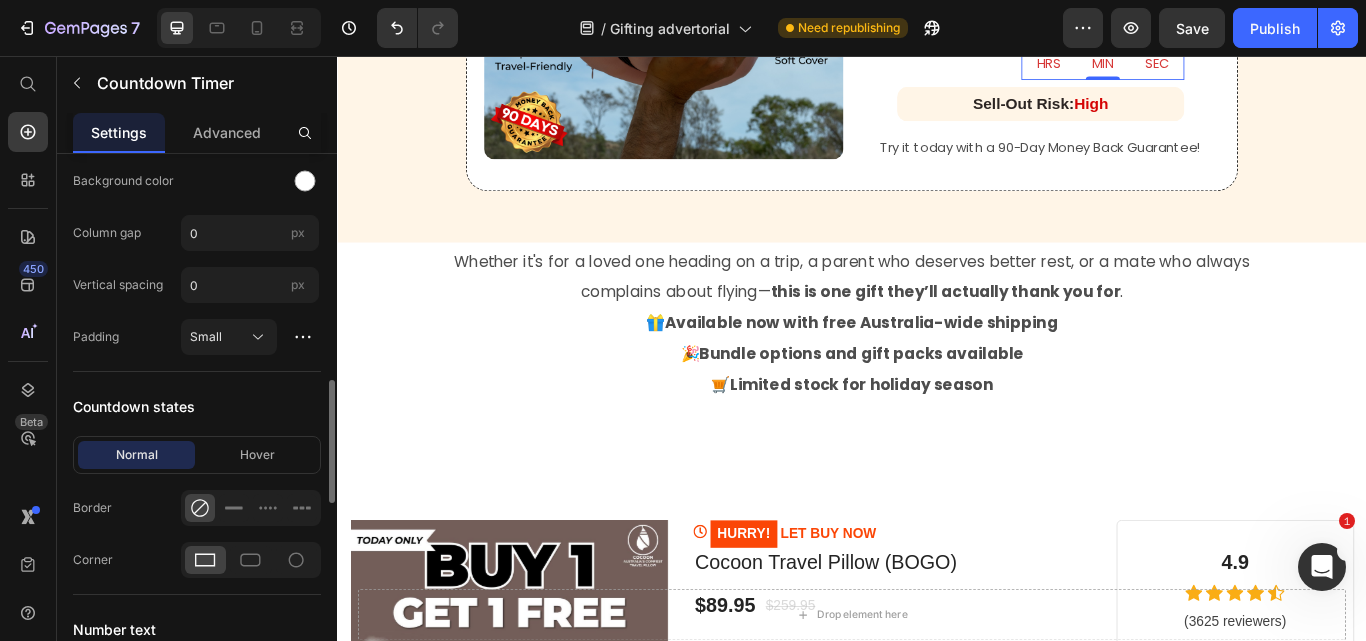 scroll, scrollTop: 1500, scrollLeft: 0, axis: vertical 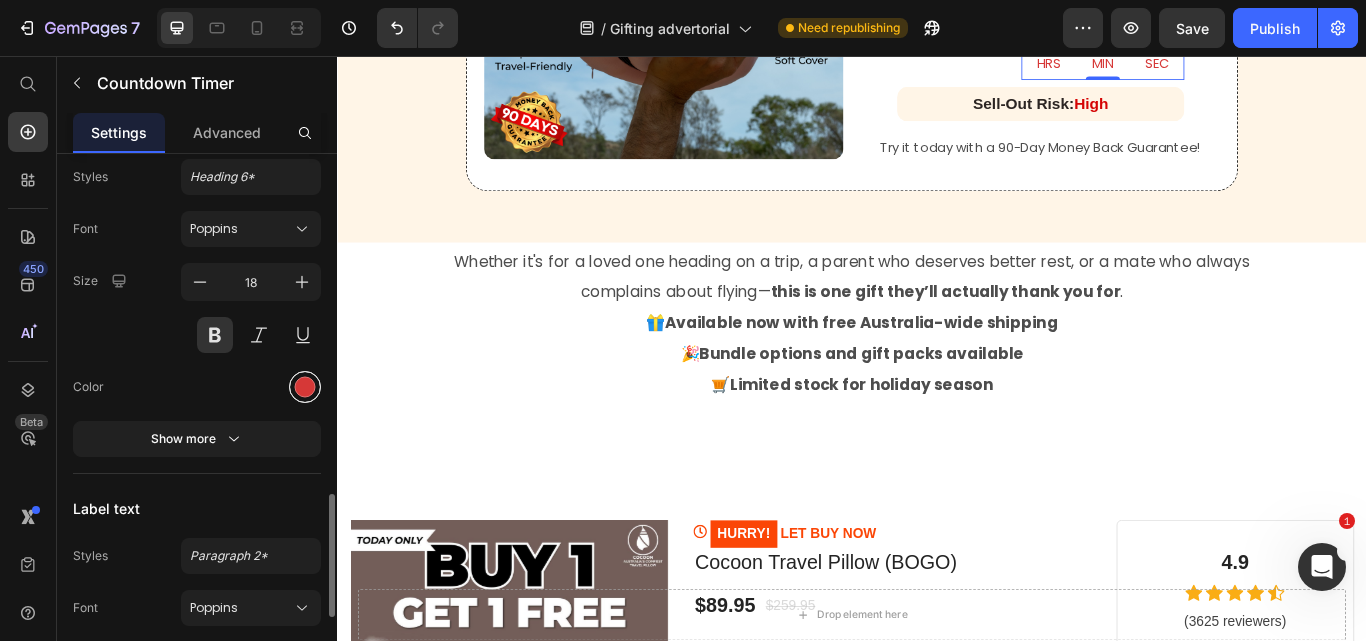 click at bounding box center [305, 387] 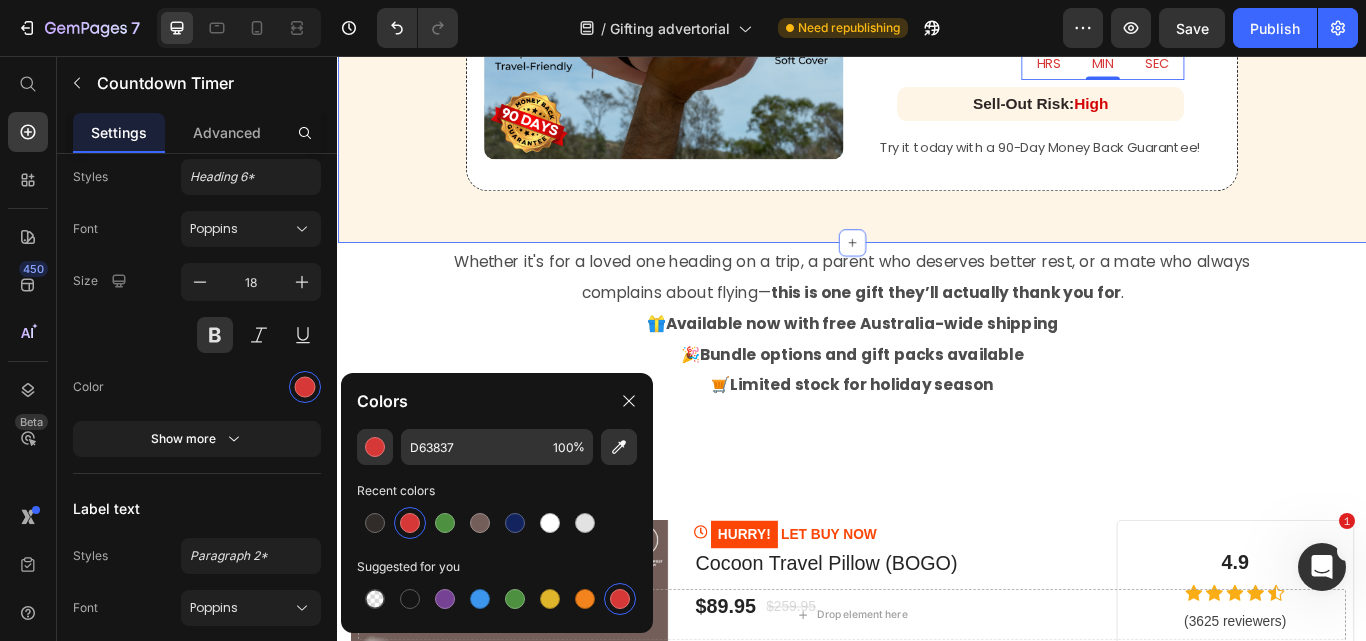 click on "GET 46% OFF Heading ⁠⁠⁠⁠⁠⁠⁠ Give the Gift of Better Travel Sleep Heading Whether it's for a loved one heading on a trip, a parent who deserves better rest, or a mate who always complains about flying— this is one gift they’ll actually thank you for . Text Block
GET 46% DISCOUNT Button DEAL ENDING IN: Heading 20 HRS 44 MIN 51 SEC Countdown Timer   0 Row Sell-Out Risk:  High Heading Row Try it today with a 90-Day Money Back Guarantee! Text Block Row Row Row" at bounding box center [937, -59] 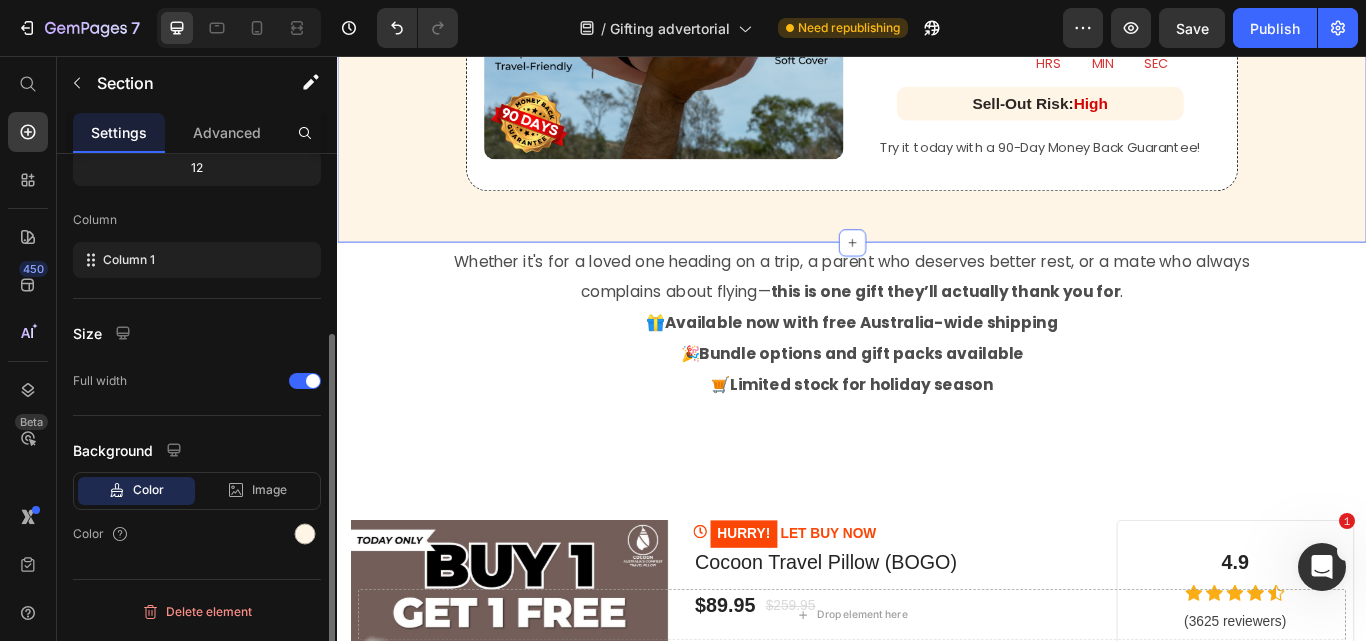 scroll, scrollTop: 0, scrollLeft: 0, axis: both 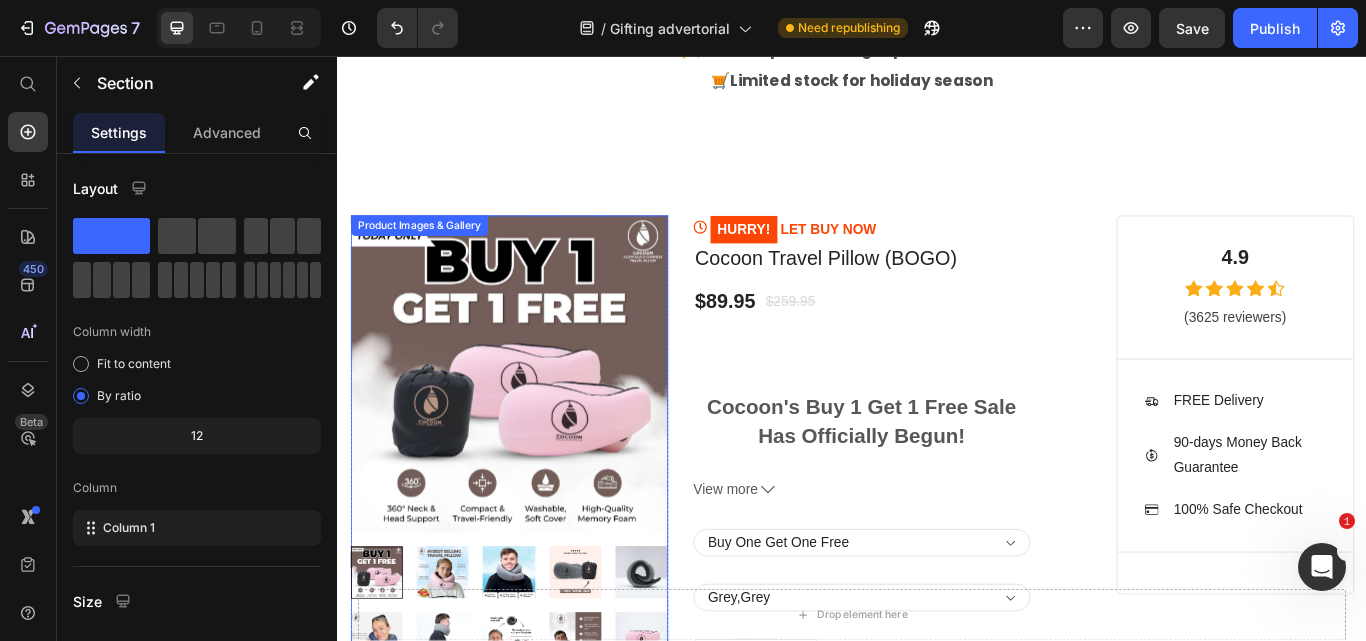 click at bounding box center [537, 427] 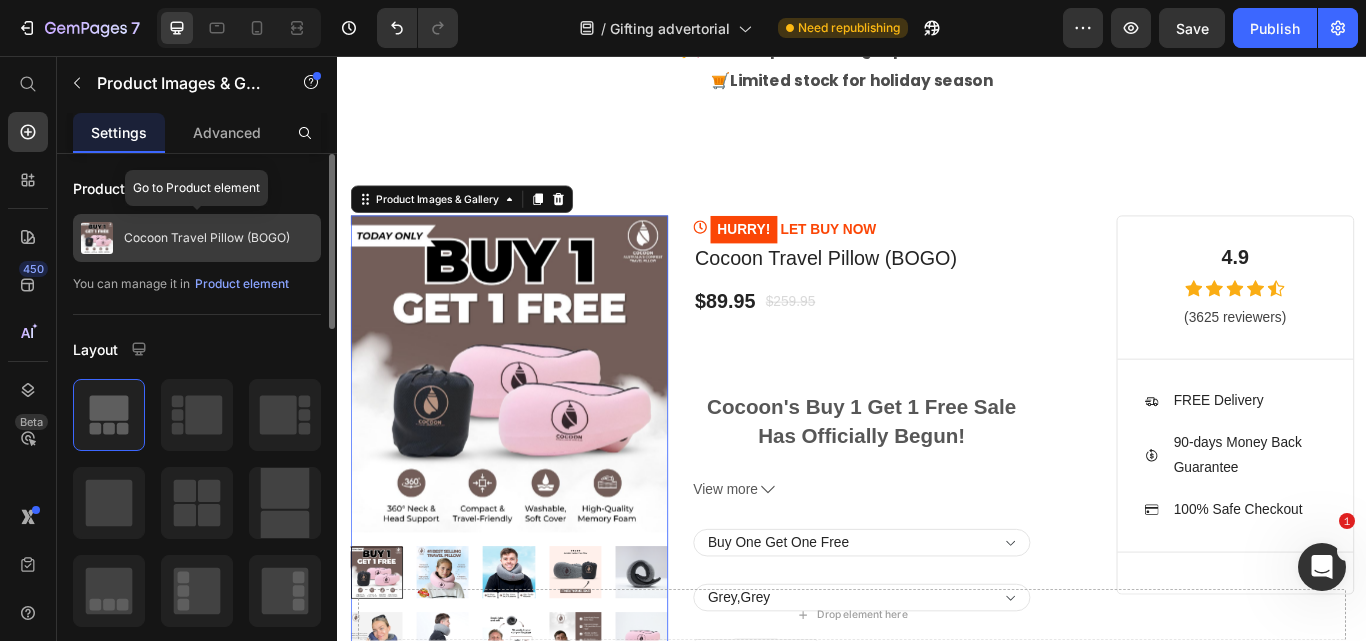 click on "Cocoon Travel Pillow (BOGO)" at bounding box center (207, 238) 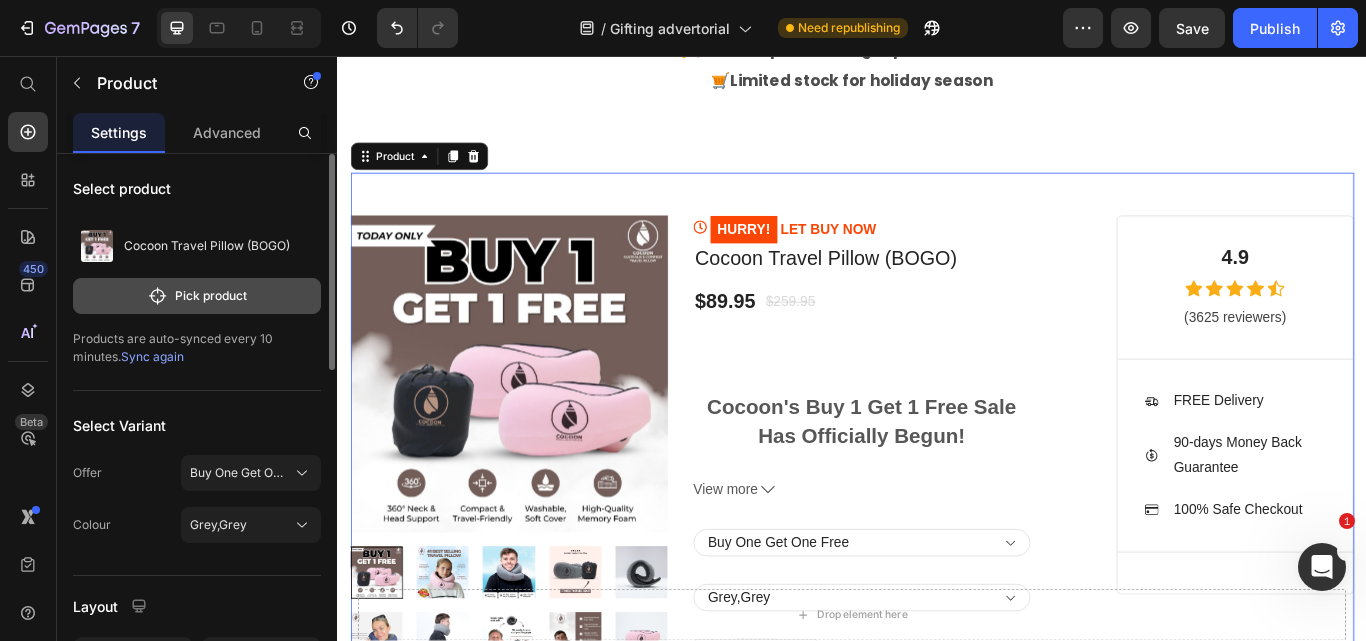 click on "Pick product" at bounding box center (197, 296) 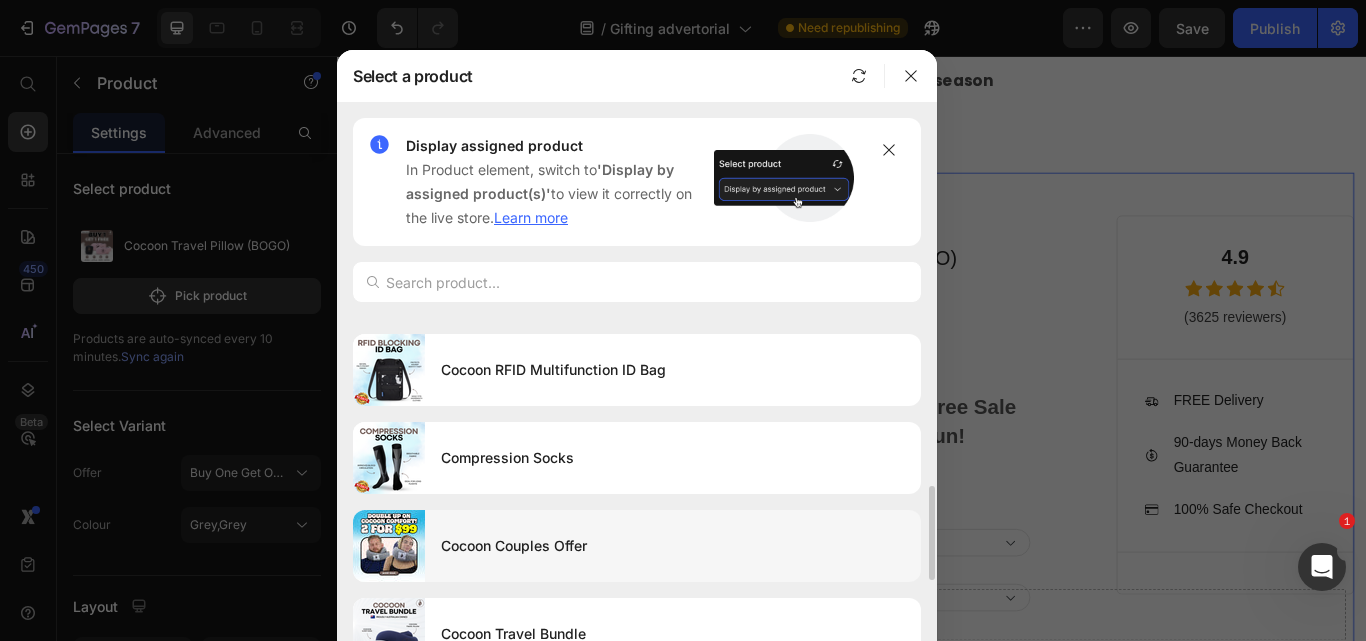 scroll, scrollTop: 878, scrollLeft: 0, axis: vertical 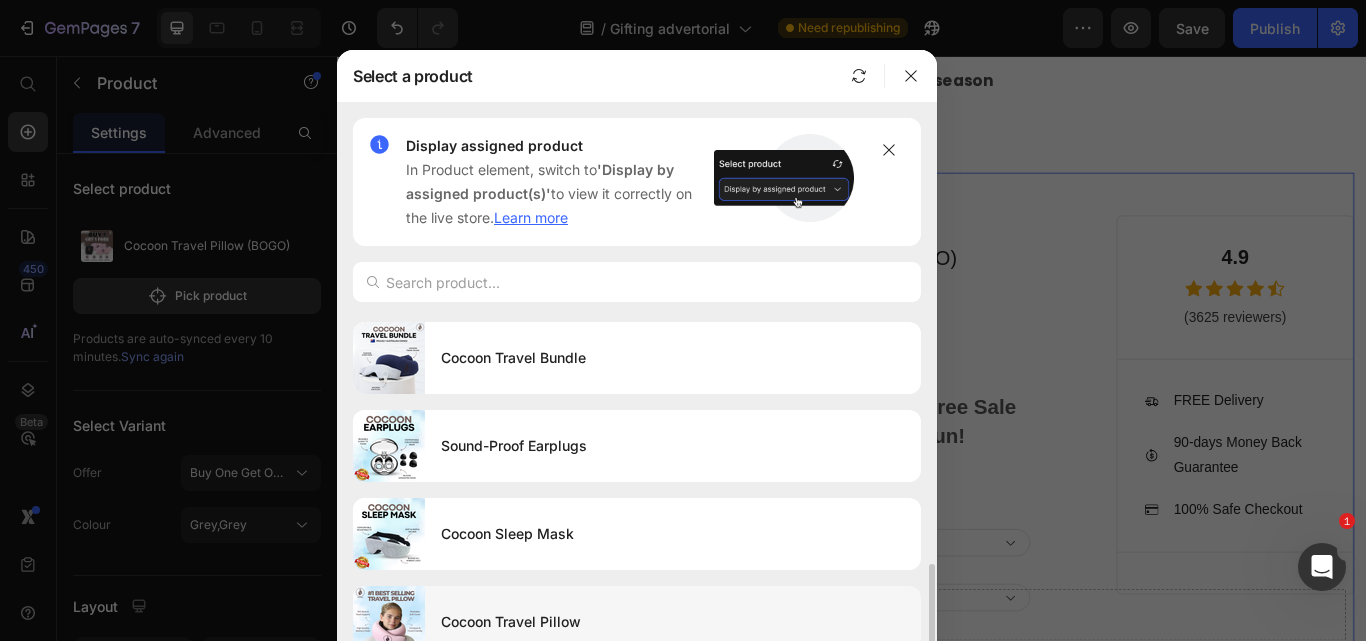 click on "Cocoon Travel Pillow" at bounding box center [673, 622] 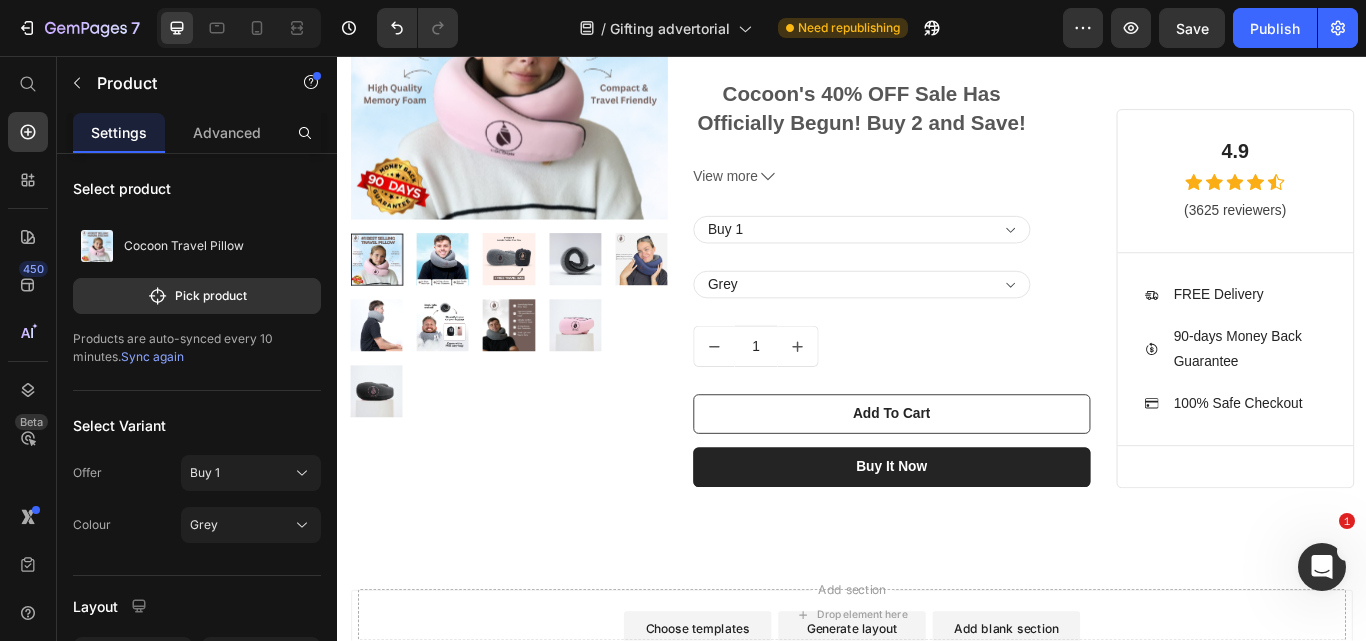 scroll, scrollTop: 5200, scrollLeft: 0, axis: vertical 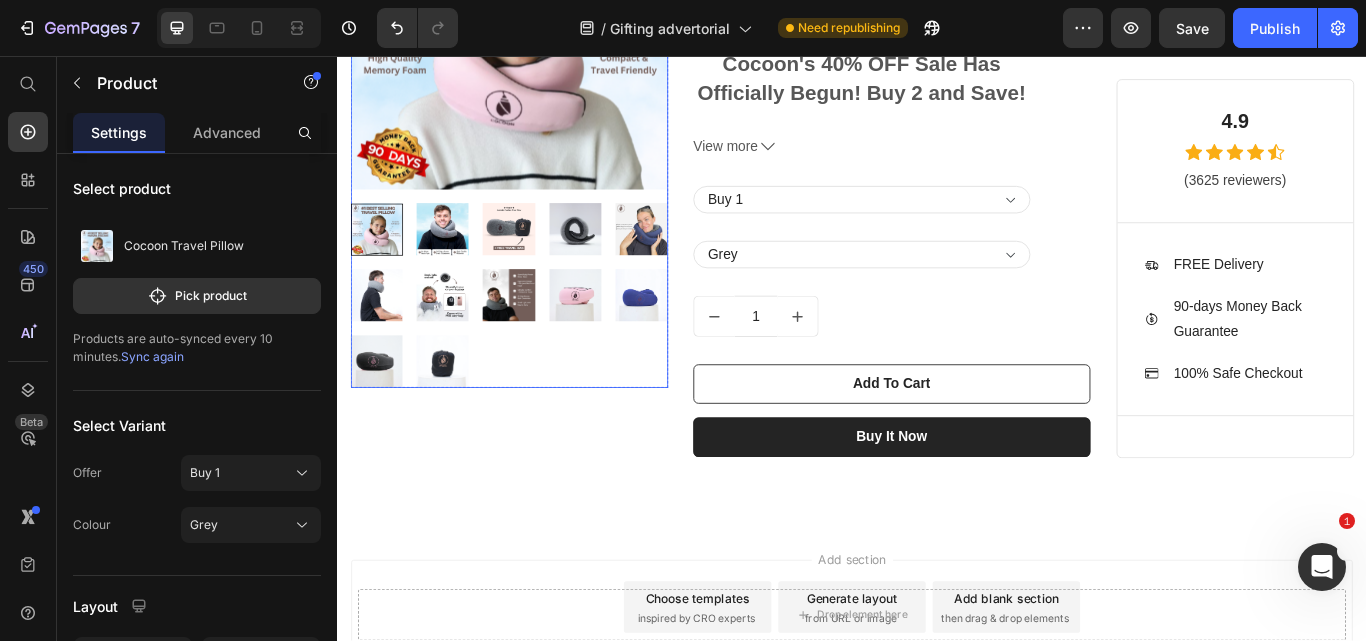 click at bounding box center (537, 336) 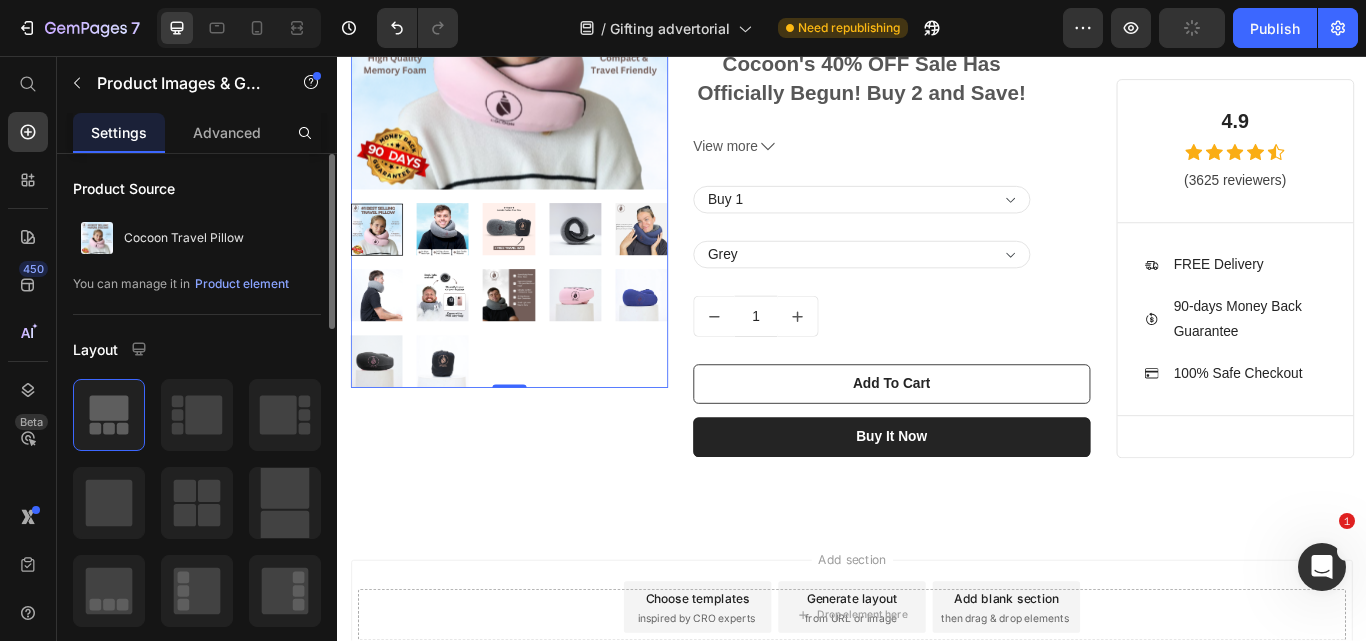 click 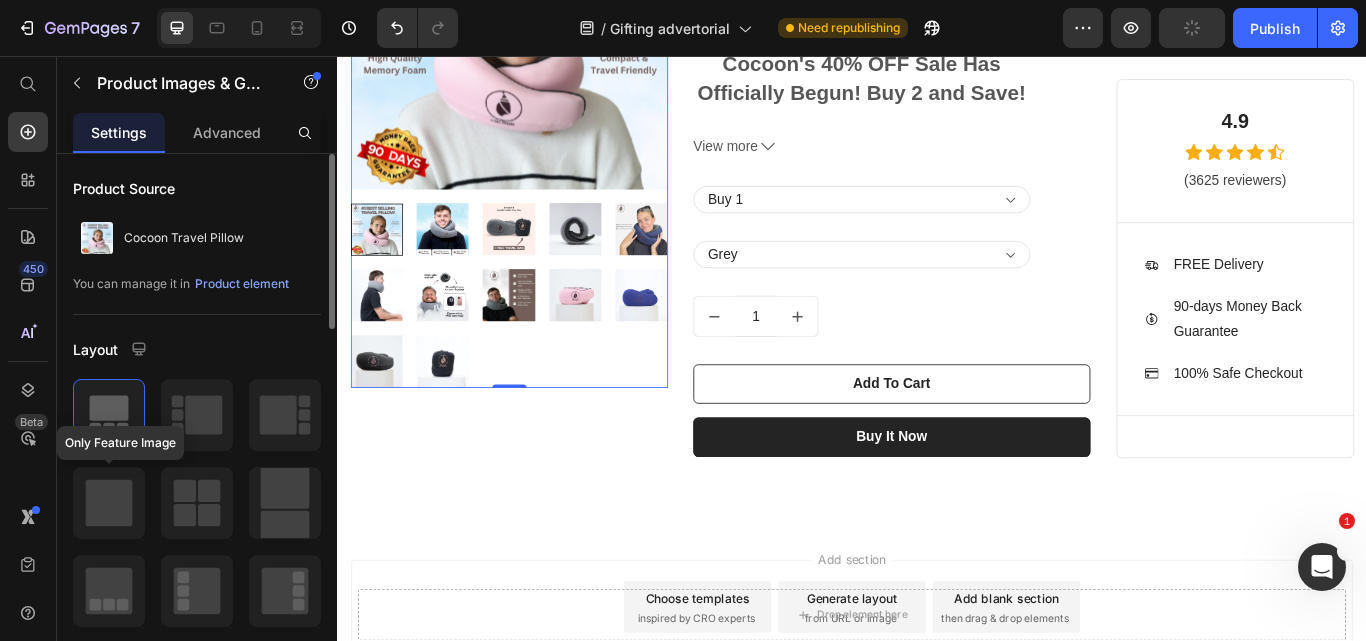 click 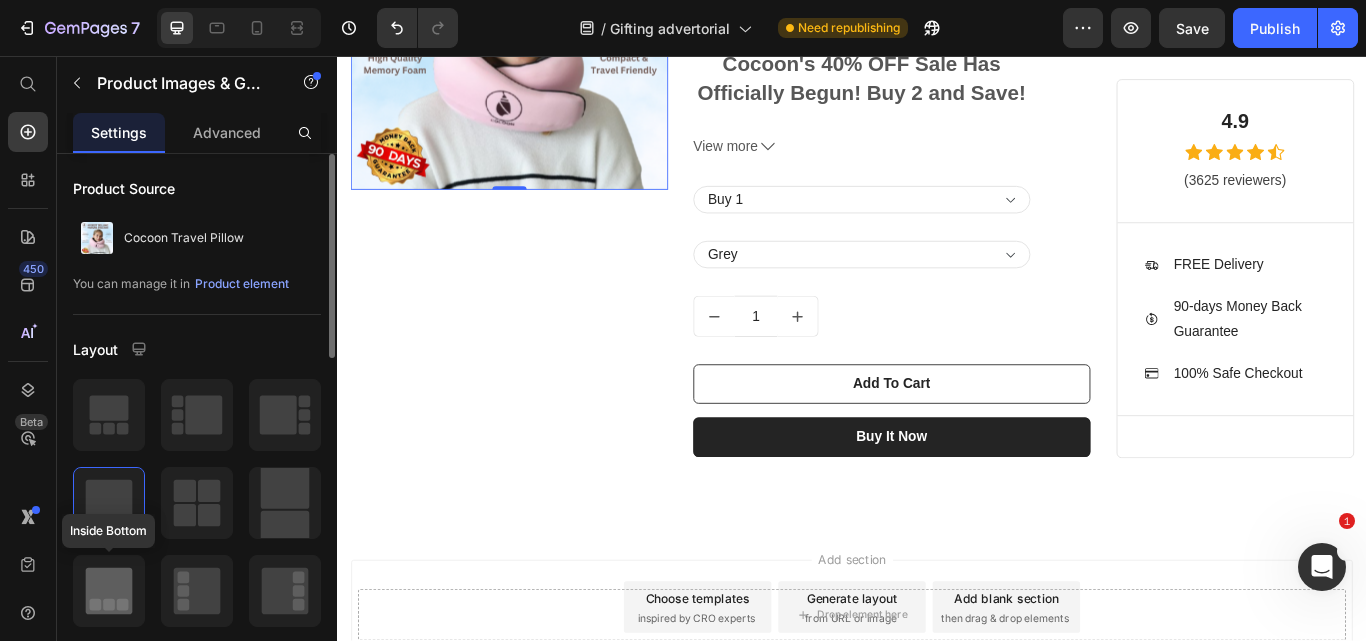 click 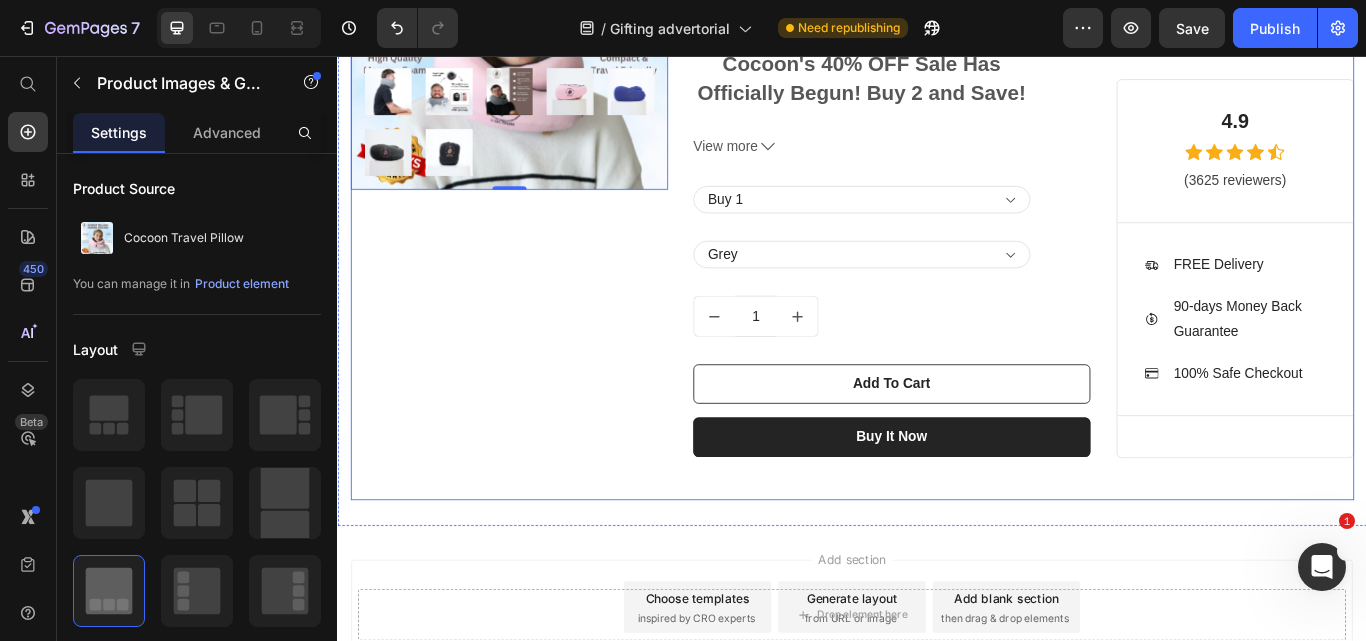 scroll, scrollTop: 5000, scrollLeft: 0, axis: vertical 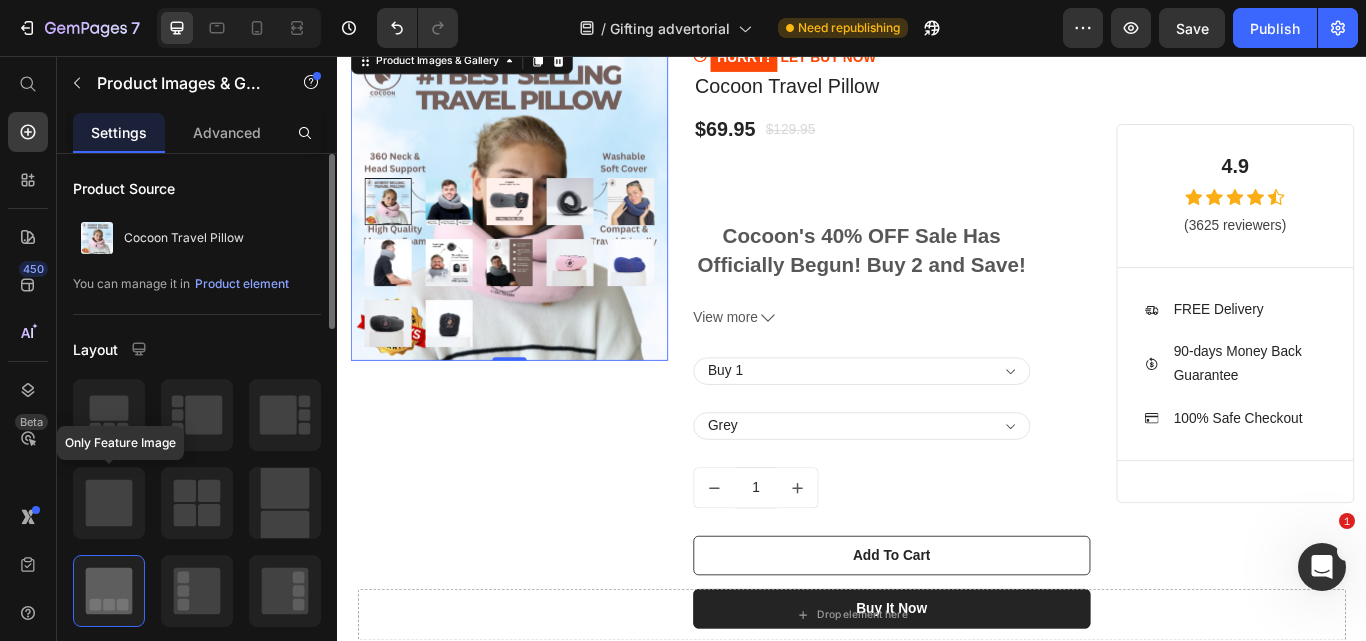 click 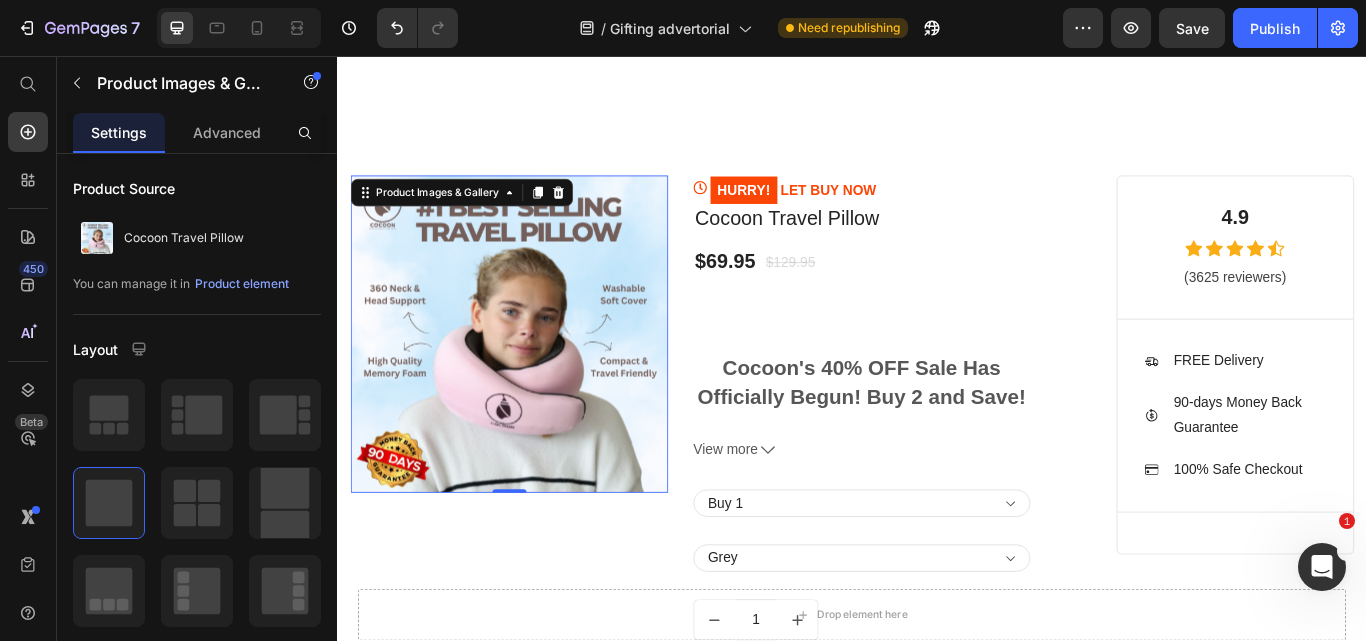 scroll, scrollTop: 4800, scrollLeft: 0, axis: vertical 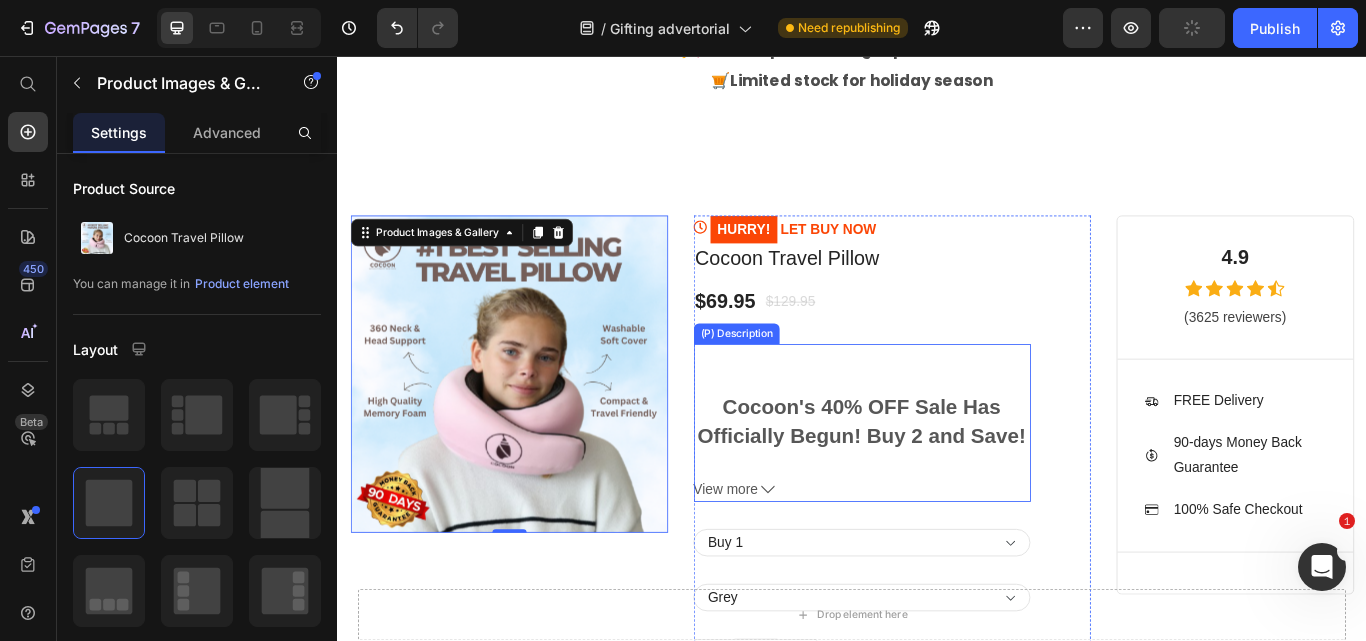 click on "Cocoon's 40% OFF Sale Has Officially Begun! Buy 2 and Save!" at bounding box center (948, 482) 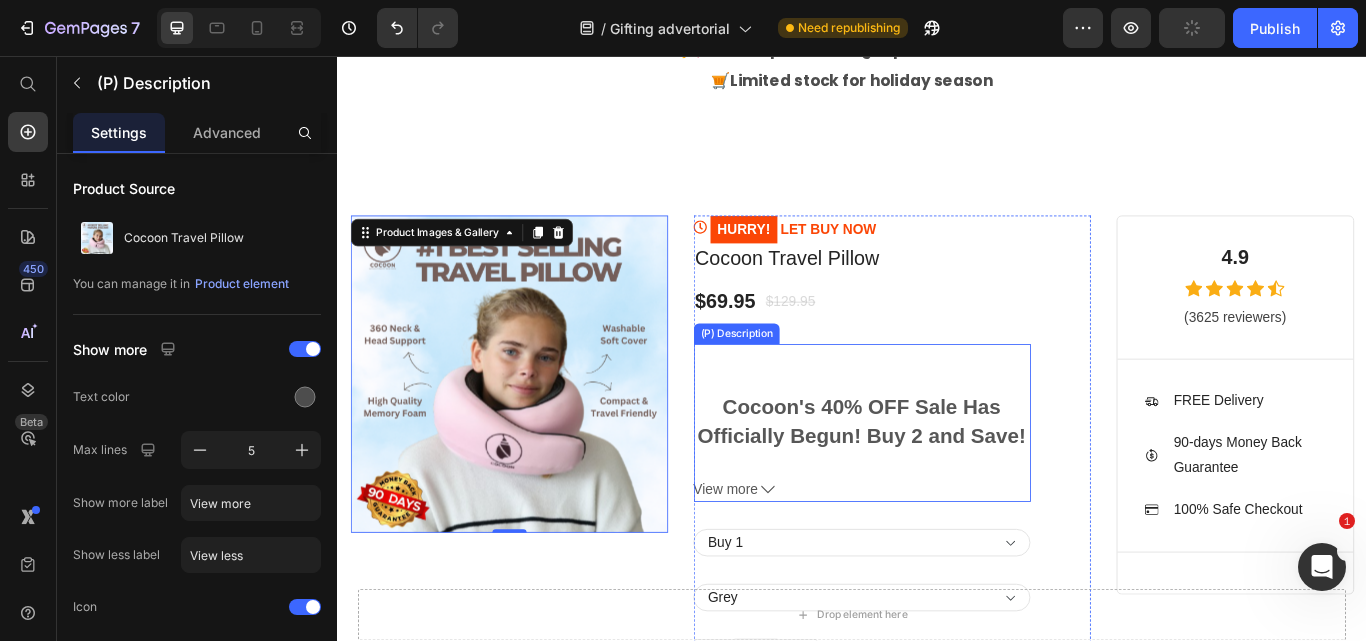 click on "Cocoon's 40% OFF Sale Has Officially Begun! Buy 2 and Save!" at bounding box center [948, 482] 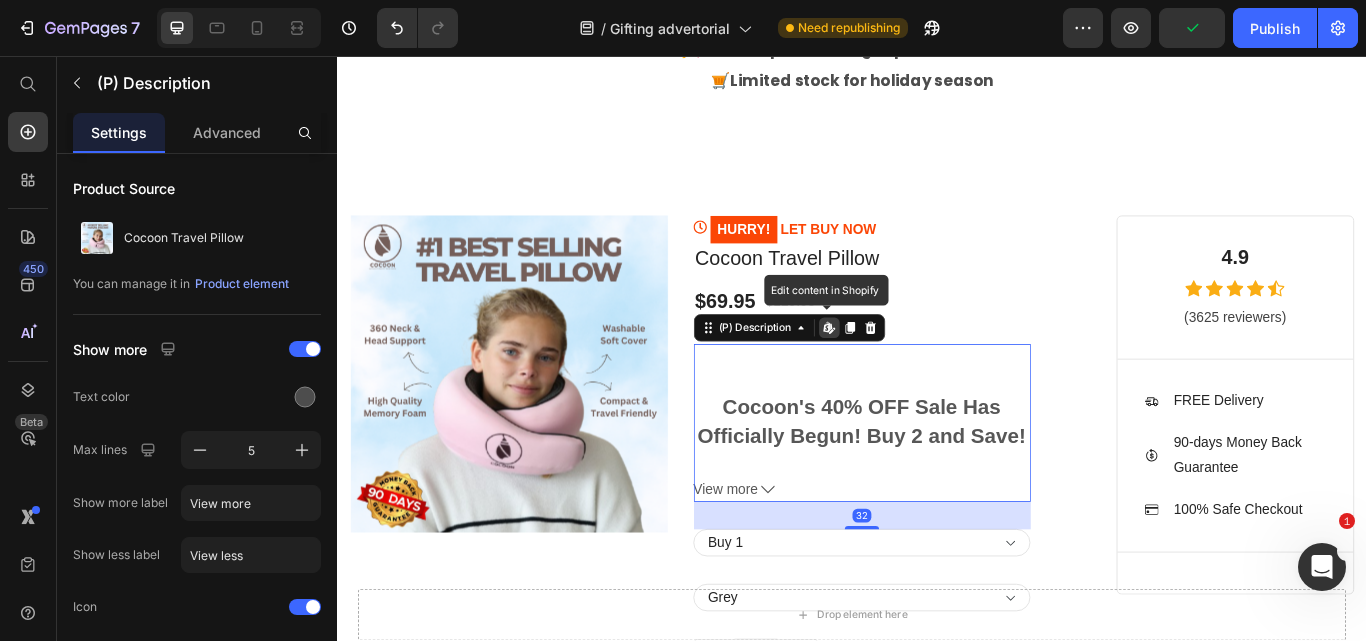 click on "Cocoon's 40% OFF Sale Has Officially Begun! Buy 2 and Save!" at bounding box center [948, 482] 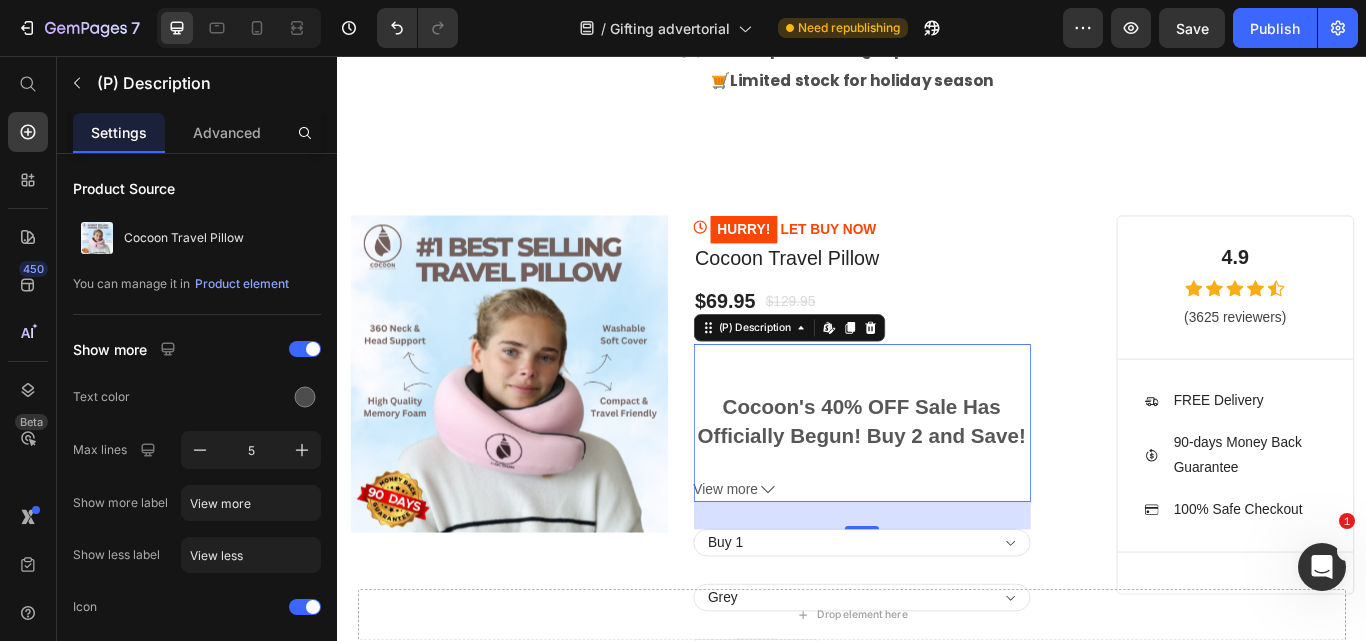scroll, scrollTop: 5000, scrollLeft: 0, axis: vertical 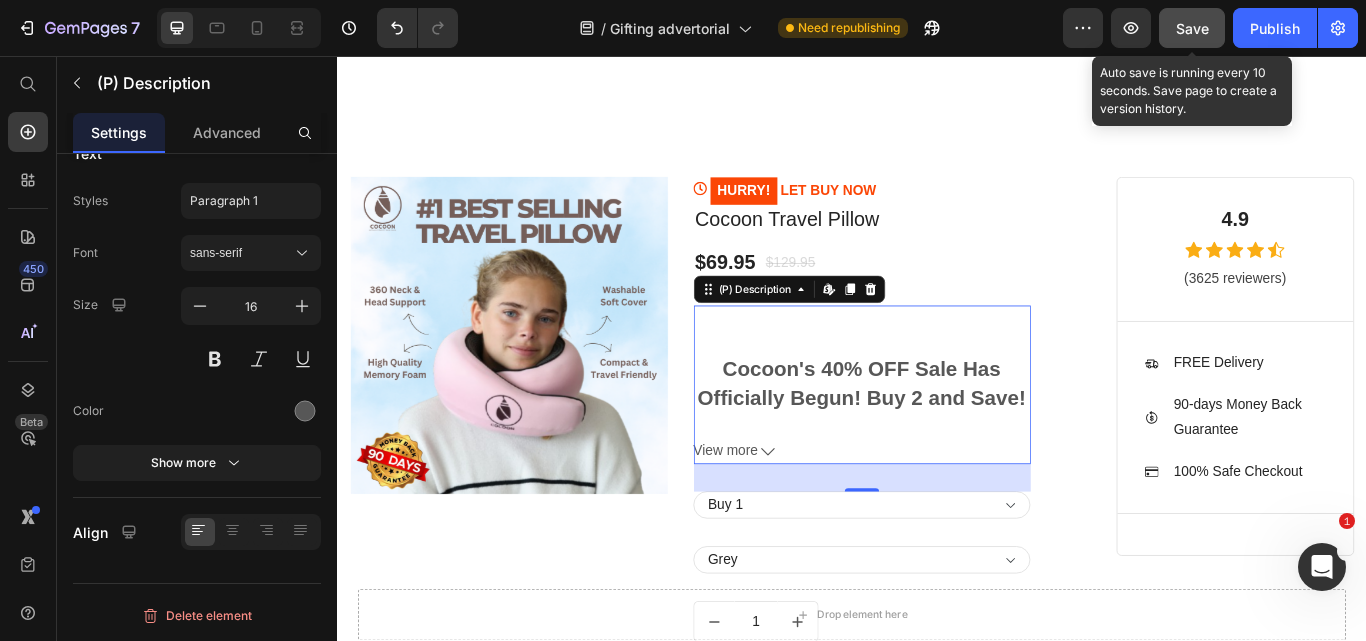 click on "Save" at bounding box center [1192, 28] 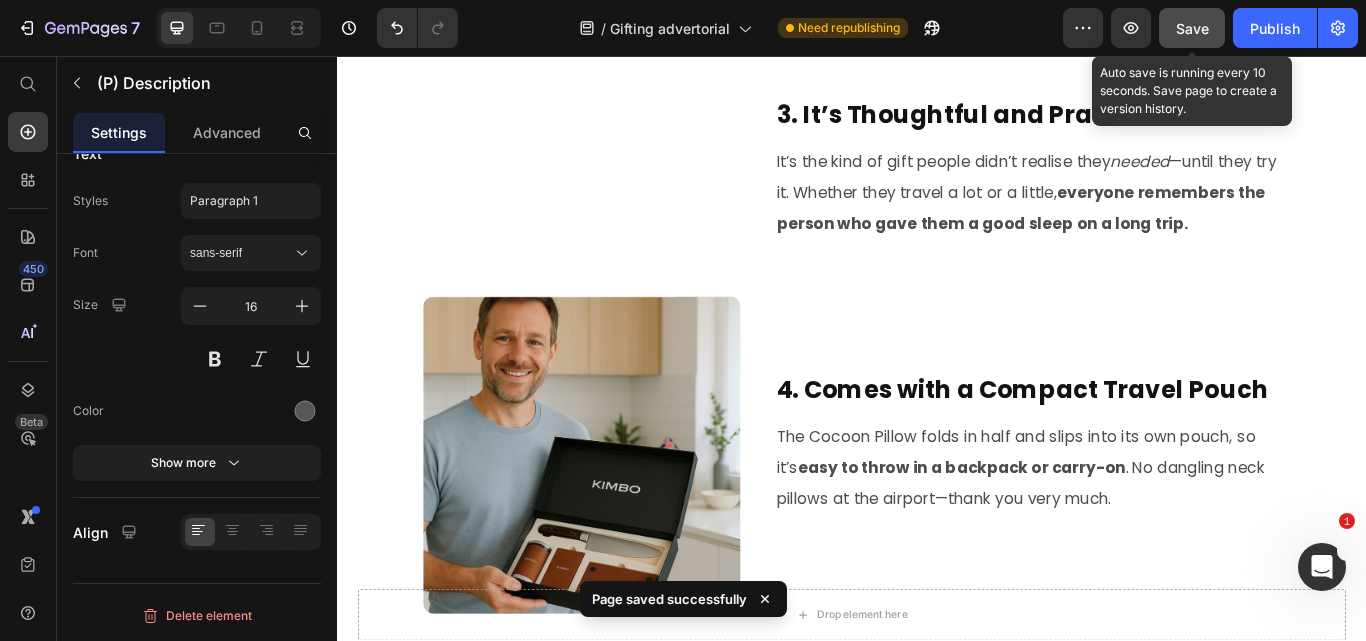 scroll, scrollTop: 1600, scrollLeft: 0, axis: vertical 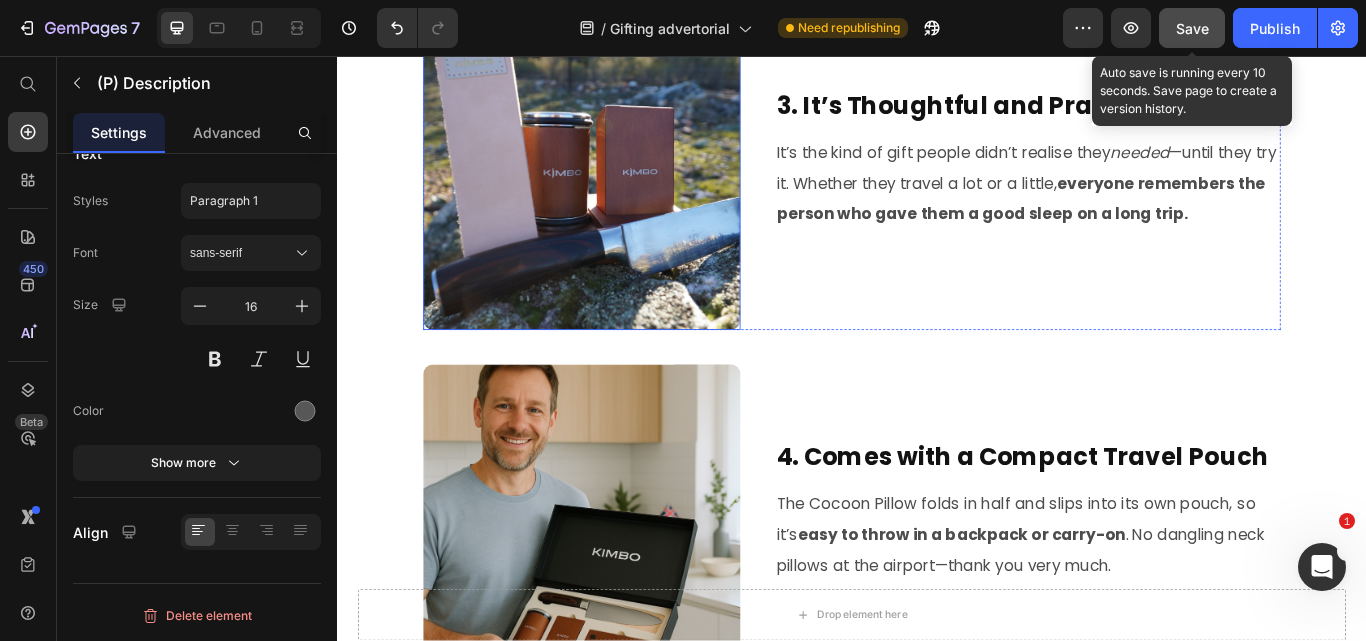 click at bounding box center (622, 191) 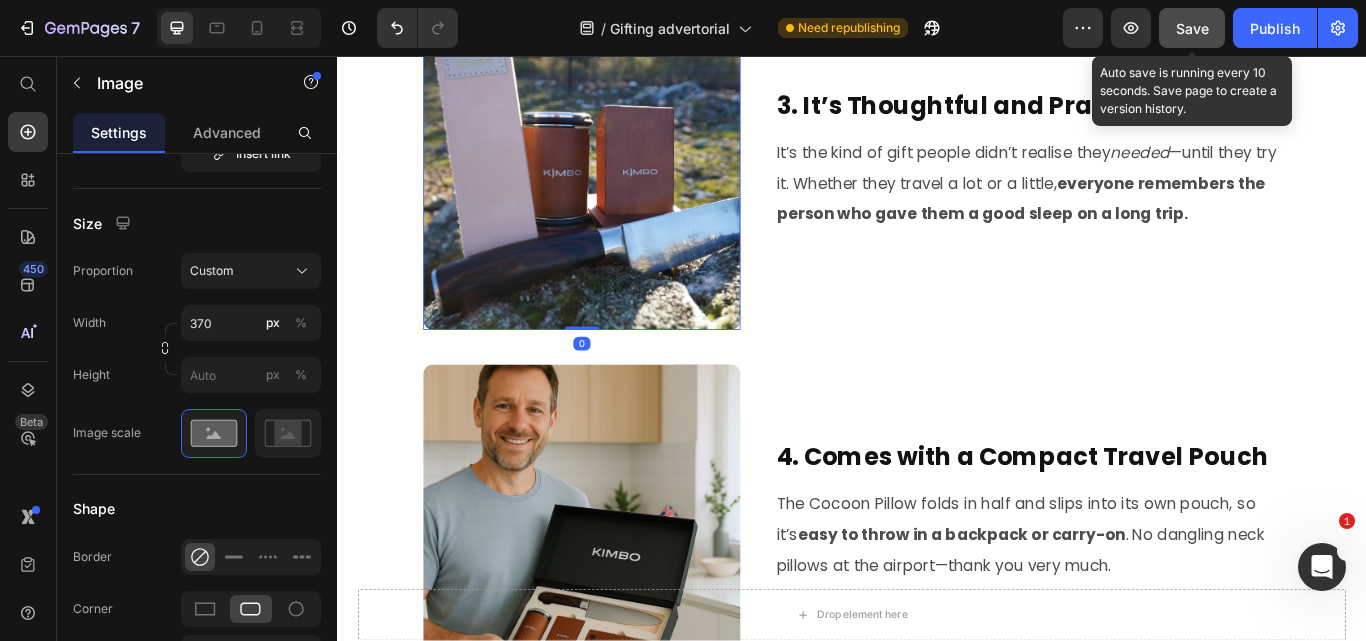 scroll, scrollTop: 0, scrollLeft: 0, axis: both 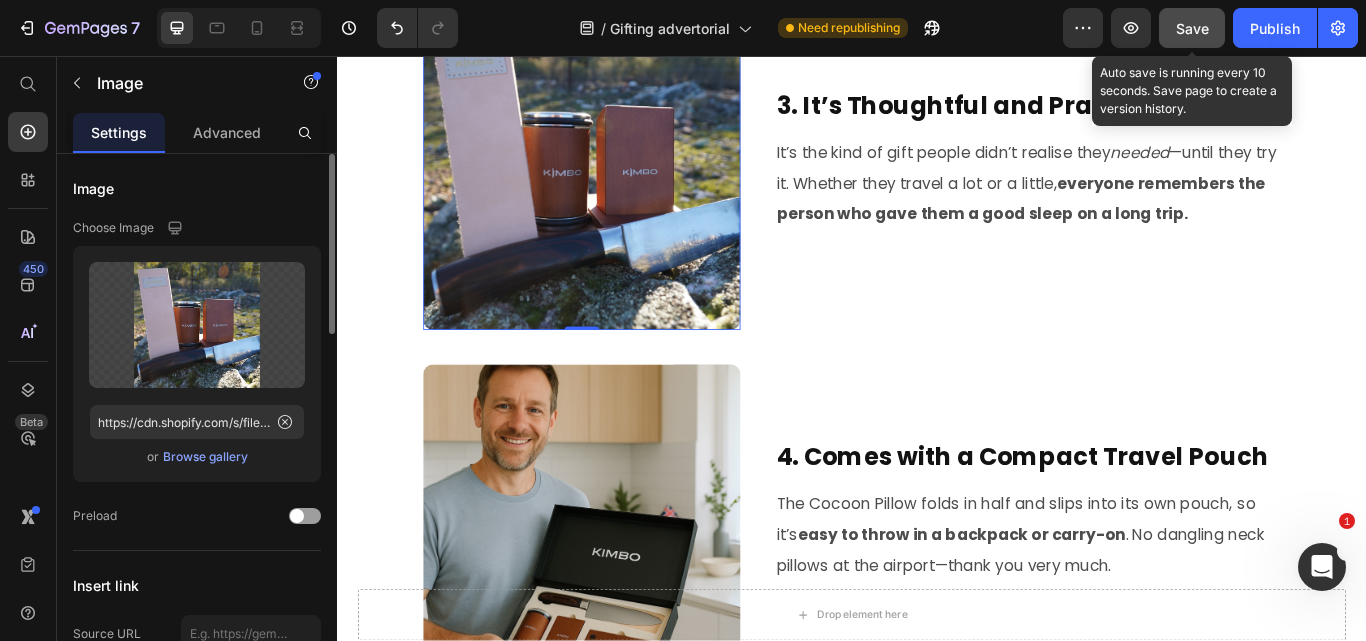 click on "Browse gallery" at bounding box center (205, 457) 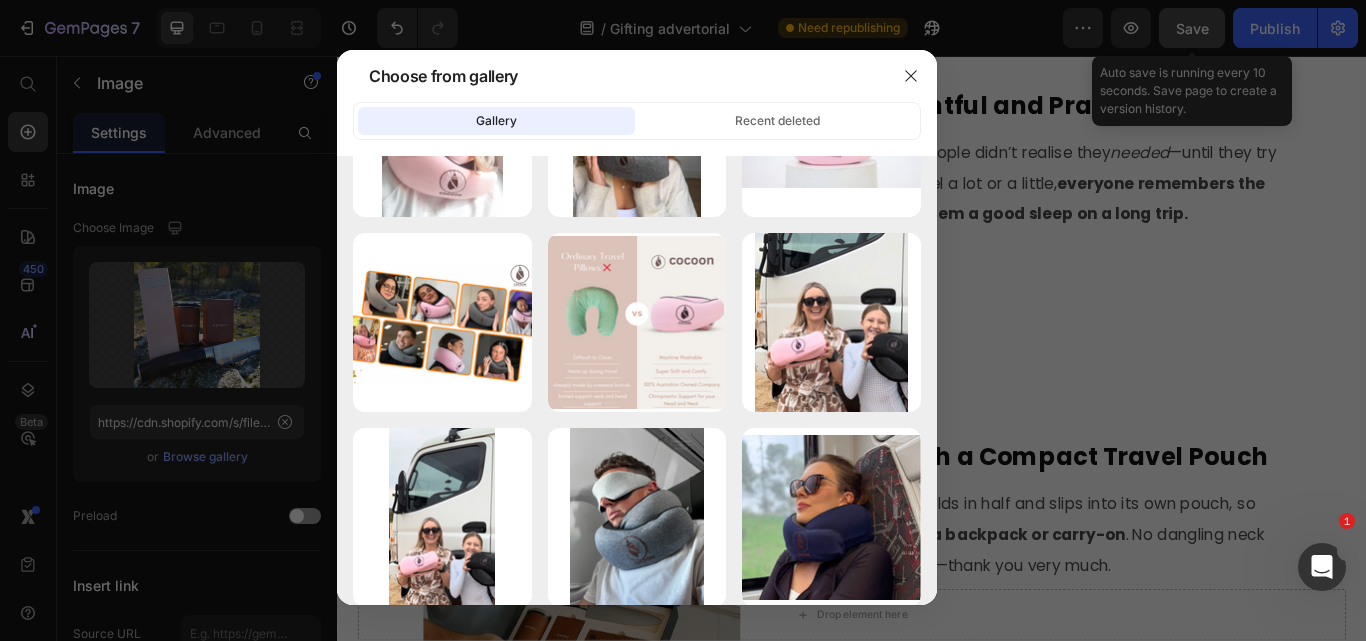scroll, scrollTop: 5100, scrollLeft: 0, axis: vertical 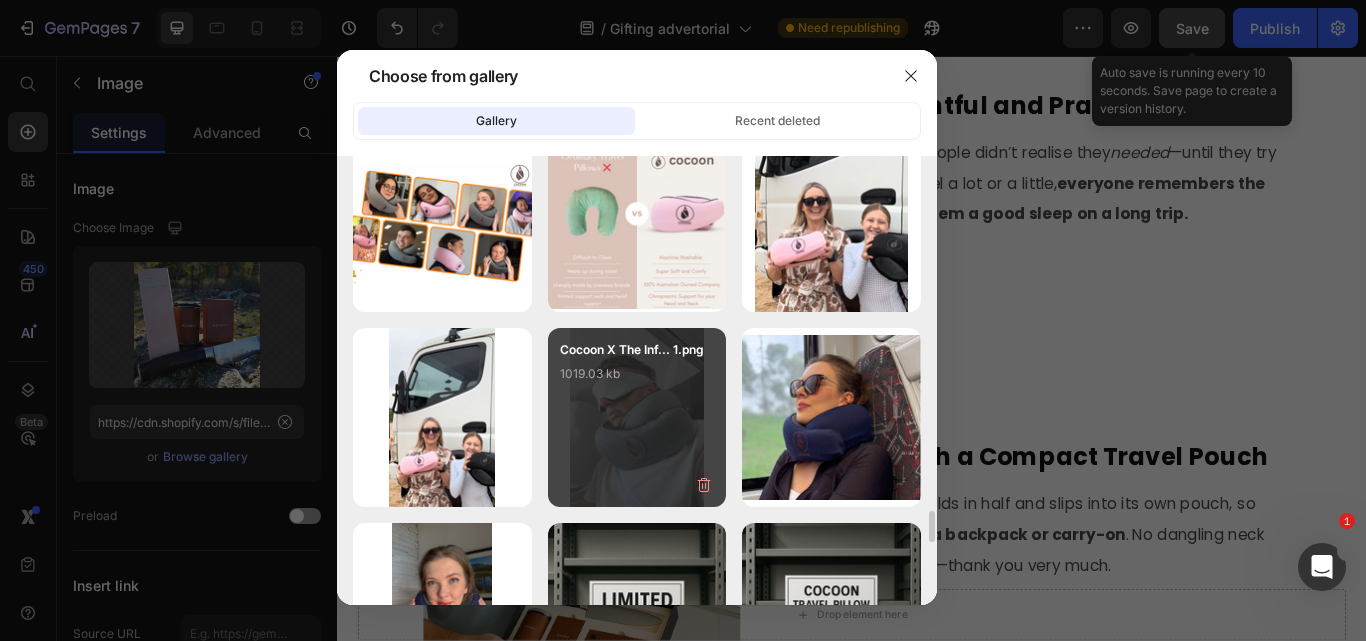 click on "Cocoon X The Inf... [NUMBER].png [SIZE] kb" at bounding box center (637, 380) 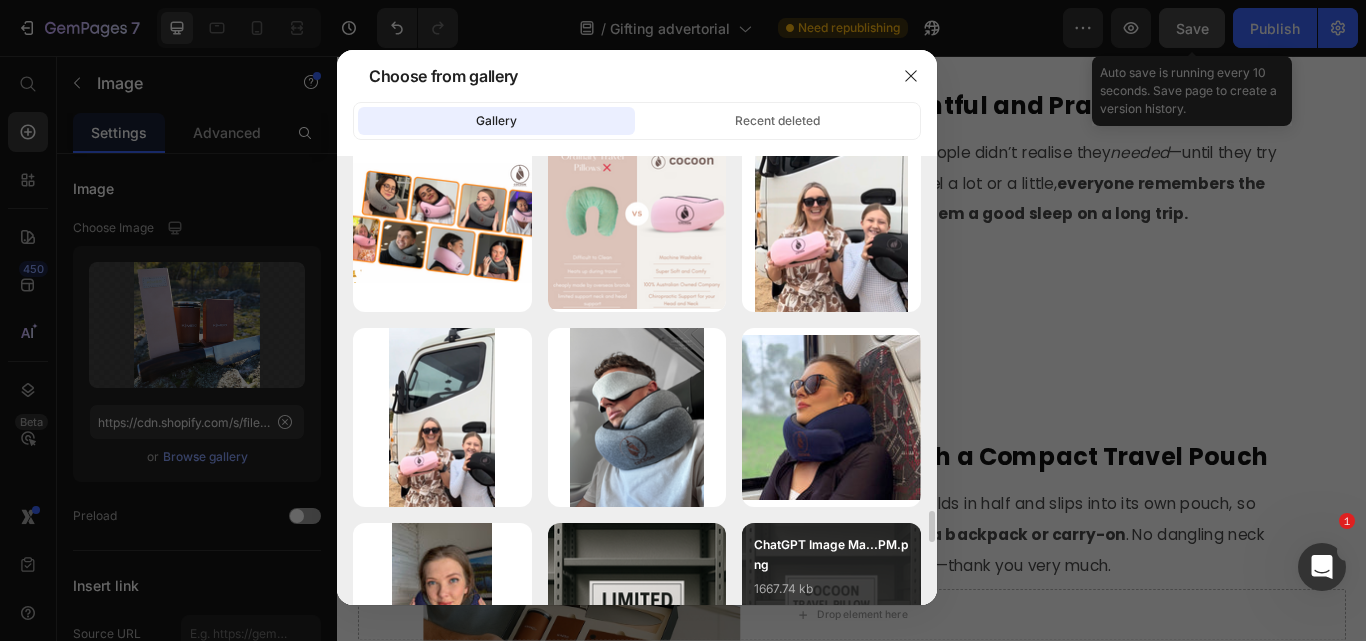 type on "3_[FILENAME].png" 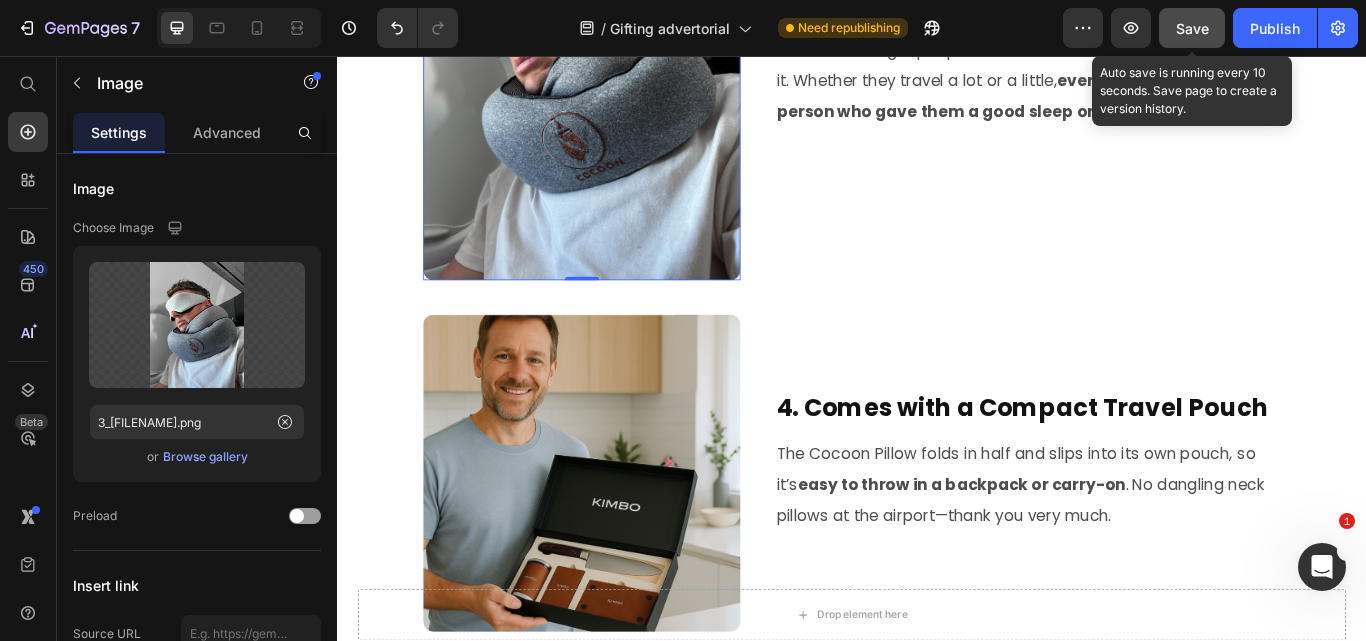 scroll, scrollTop: 1800, scrollLeft: 0, axis: vertical 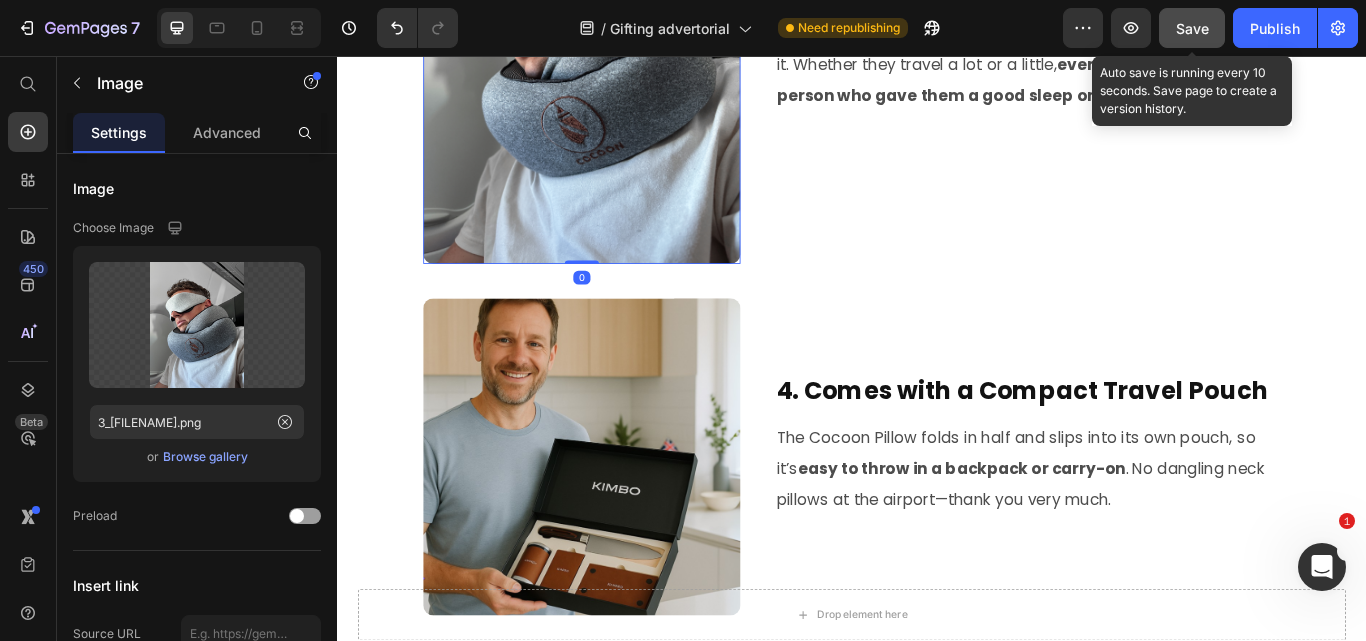 drag, startPoint x: 609, startPoint y: 558, endPoint x: 611, endPoint y: 424, distance: 134.01492 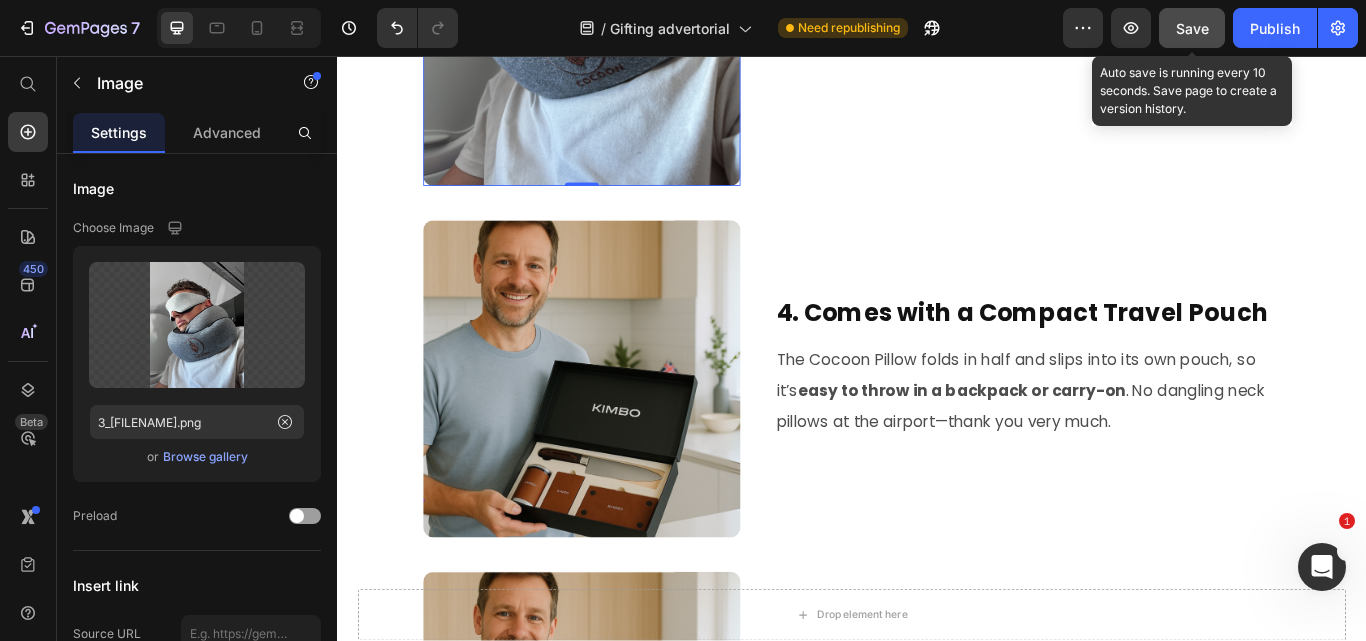 scroll, scrollTop: 2000, scrollLeft: 0, axis: vertical 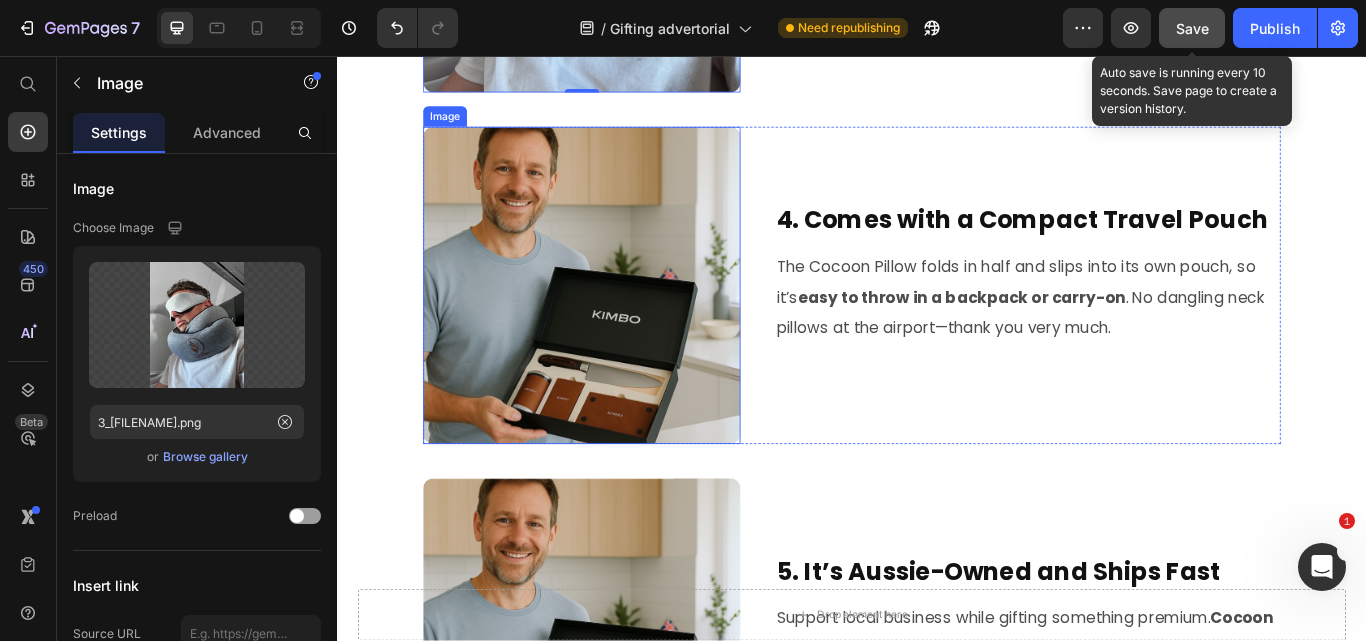 click at bounding box center [622, 324] 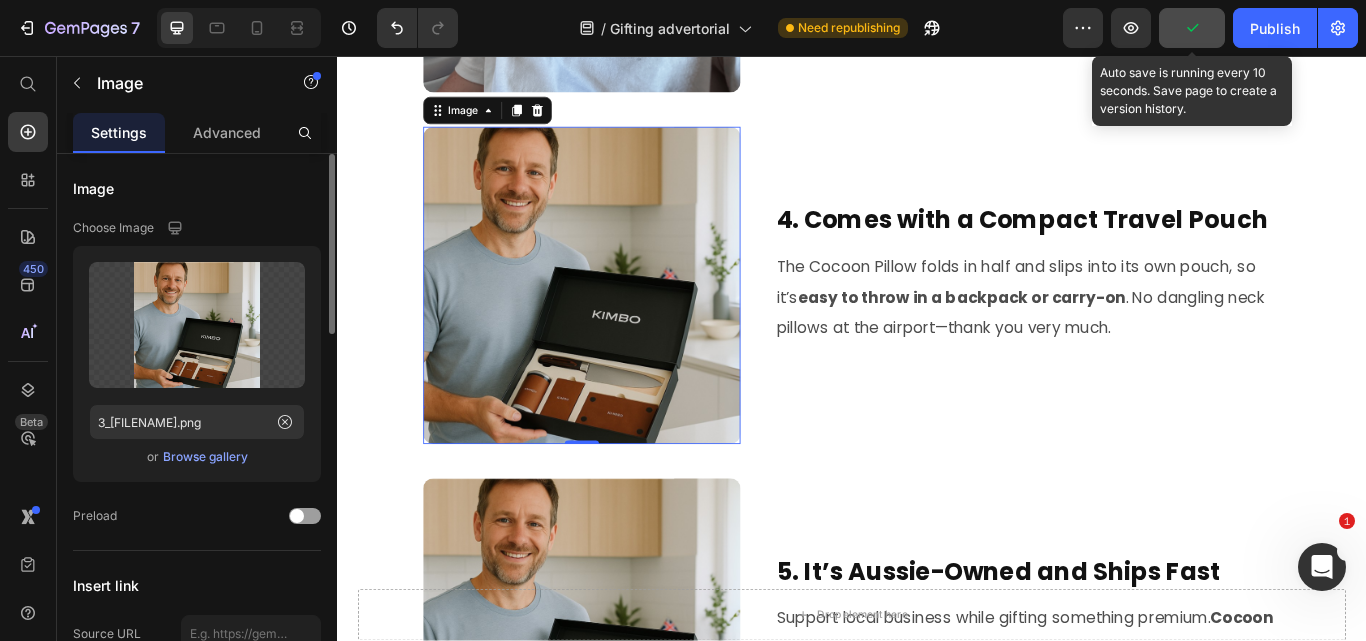 click on "Browse gallery" at bounding box center (205, 457) 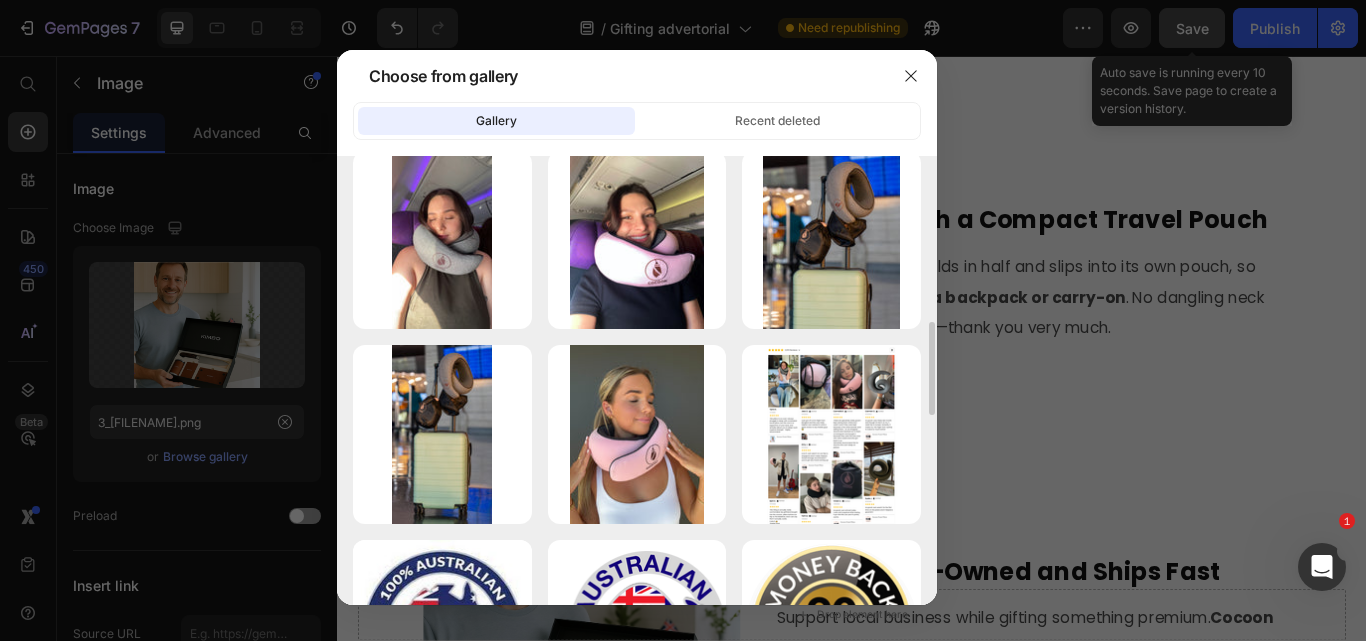 scroll, scrollTop: 900, scrollLeft: 0, axis: vertical 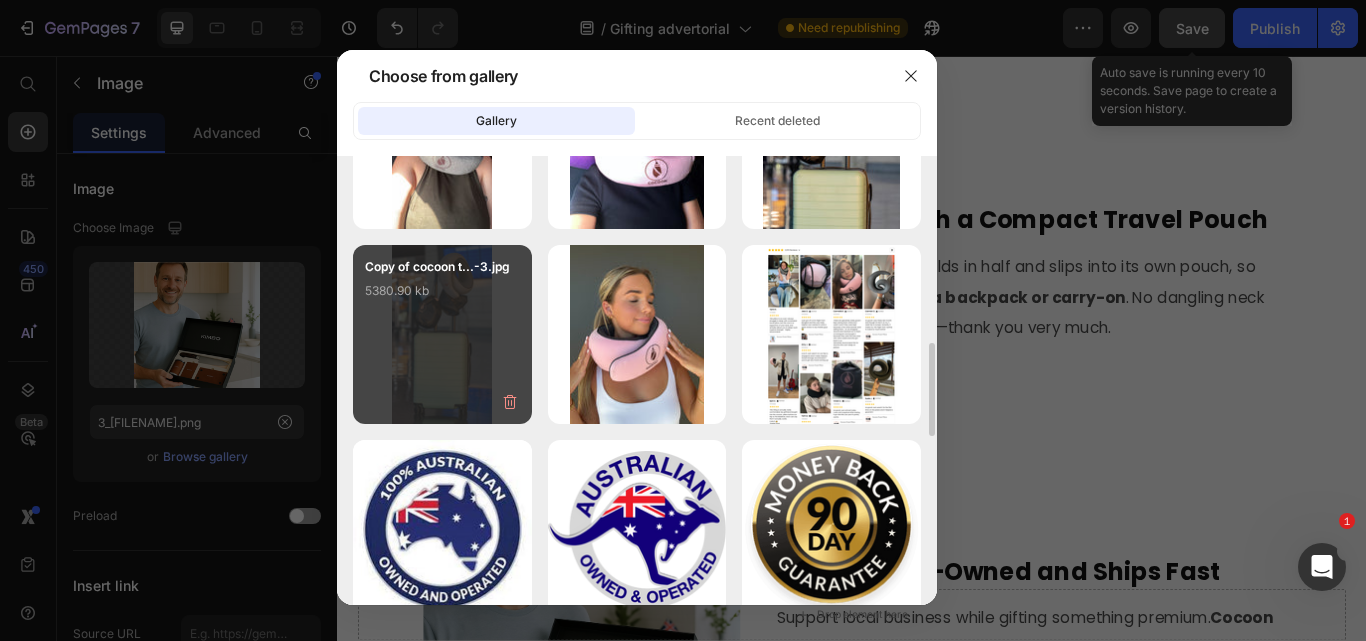 click on "Copy of cocoon t...-3.jpg 5380.90 kb" at bounding box center [442, 297] 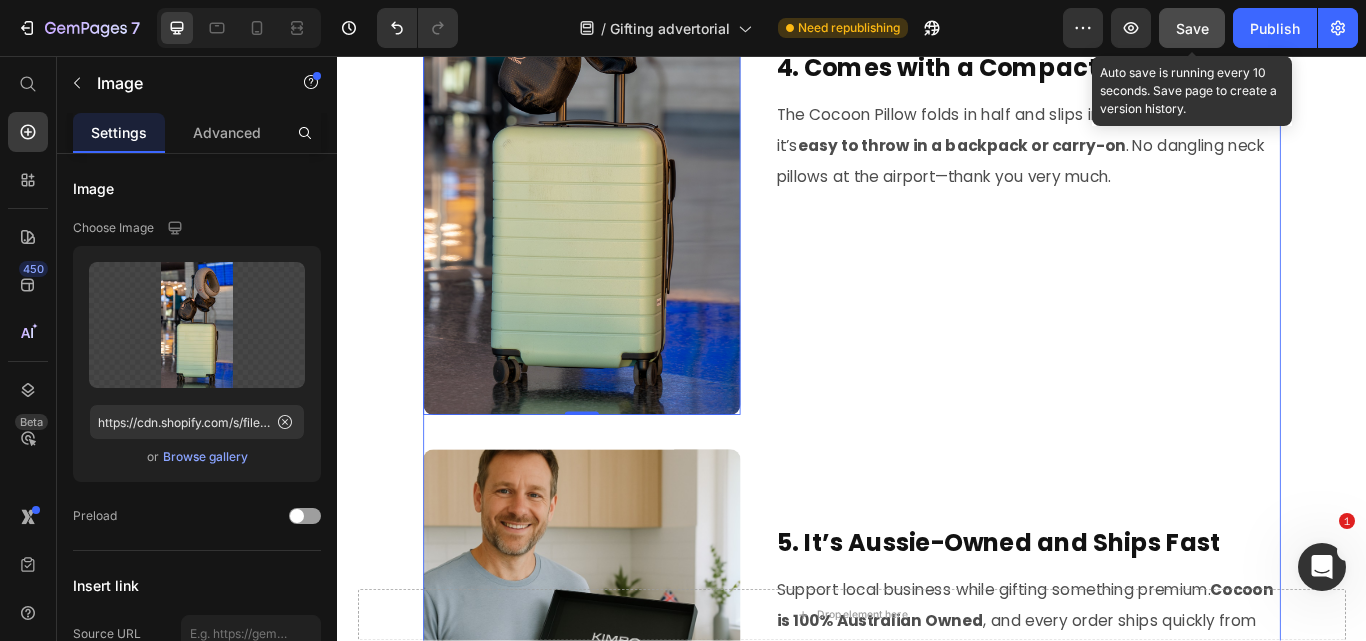 scroll, scrollTop: 2400, scrollLeft: 0, axis: vertical 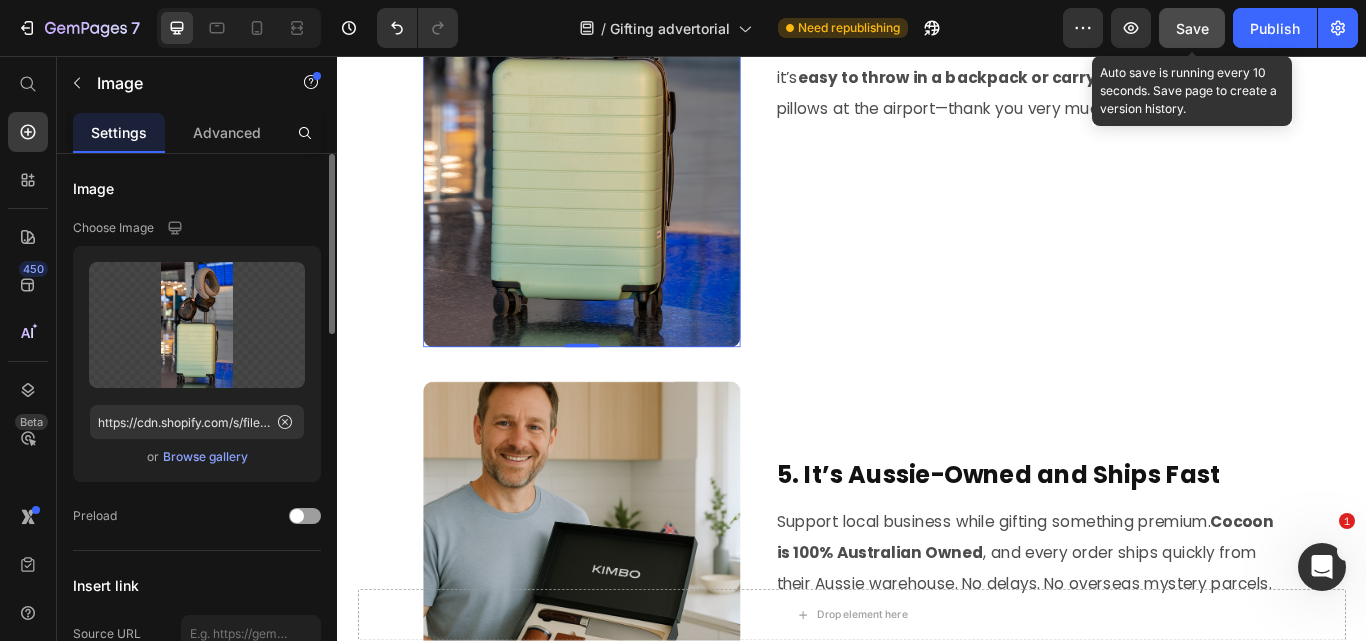 click on "Browse gallery" at bounding box center (205, 457) 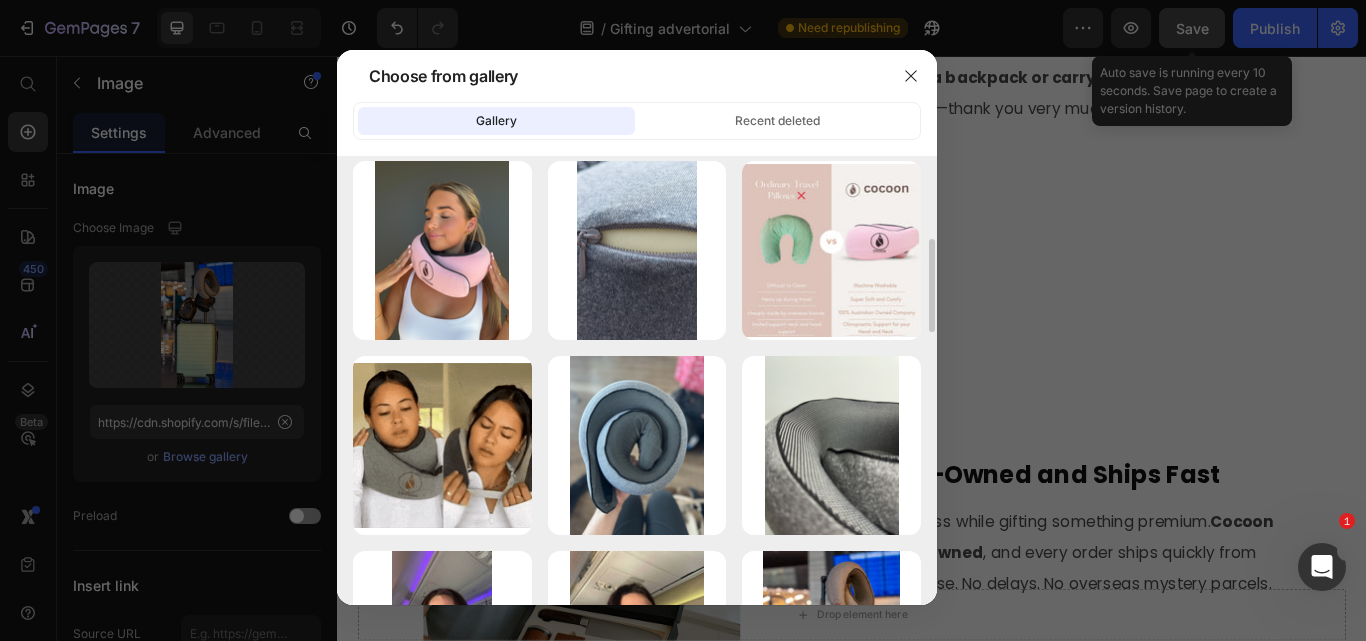 scroll, scrollTop: 800, scrollLeft: 0, axis: vertical 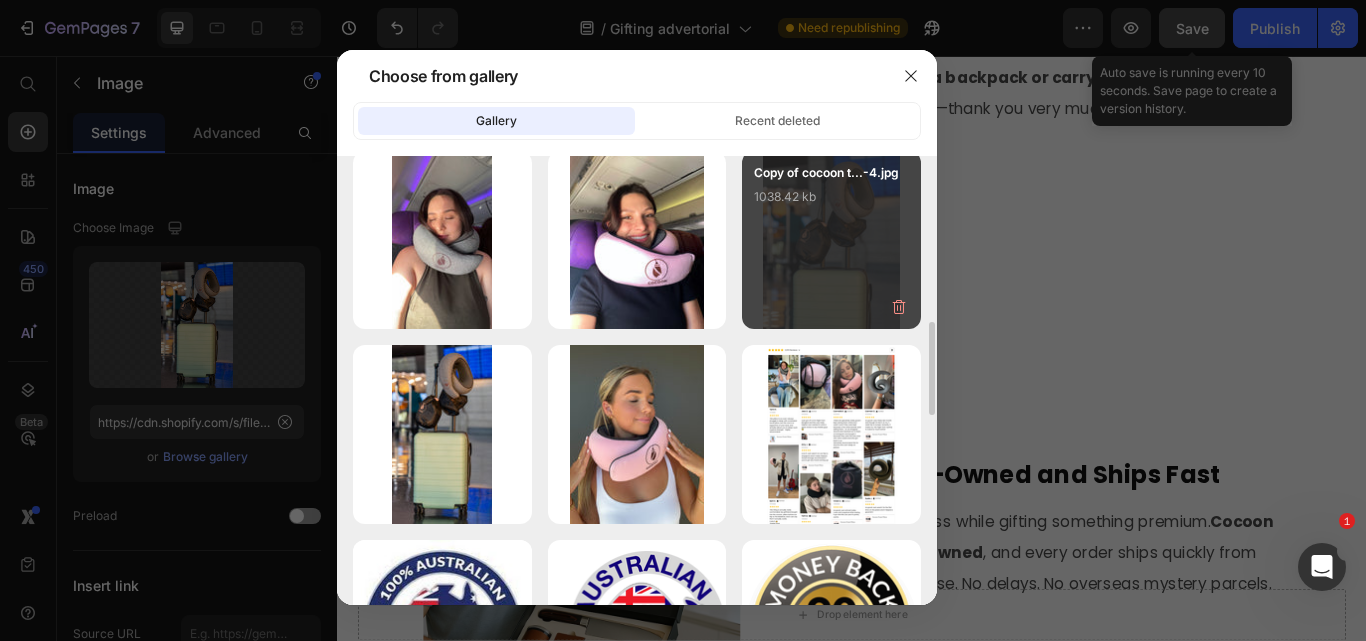 click on "Copy of cocoon t...-4.jpg 1038.42 kb" at bounding box center [831, 203] 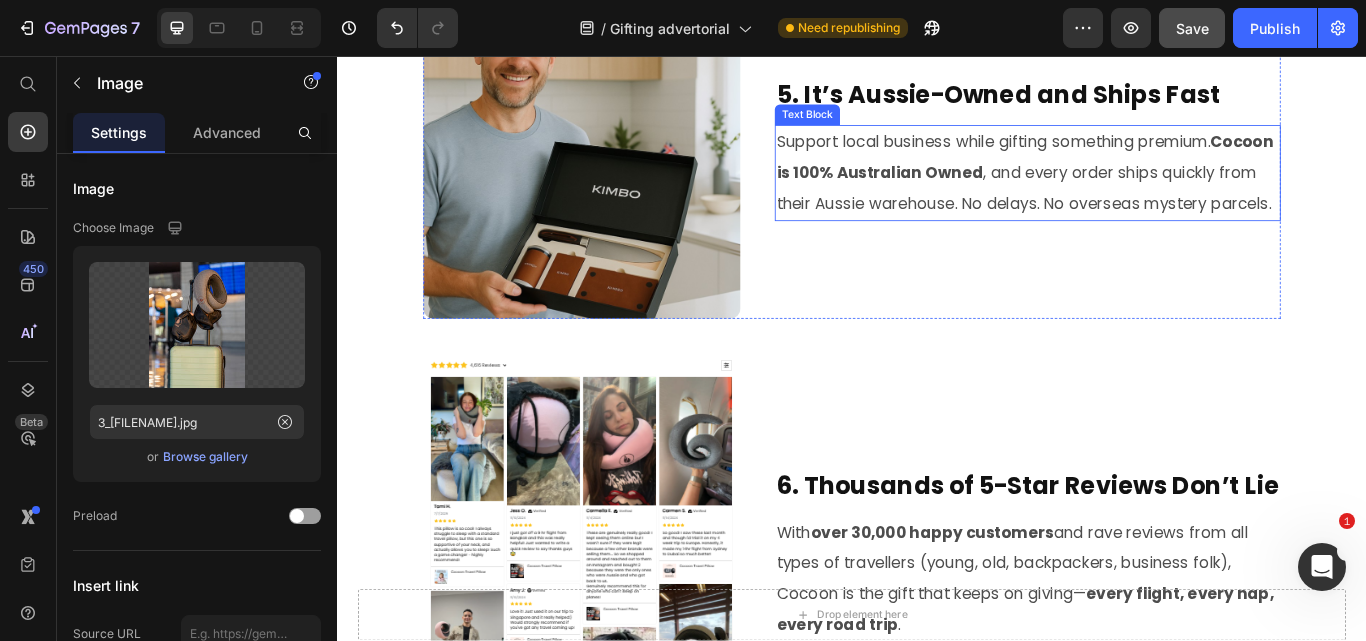 scroll, scrollTop: 2800, scrollLeft: 0, axis: vertical 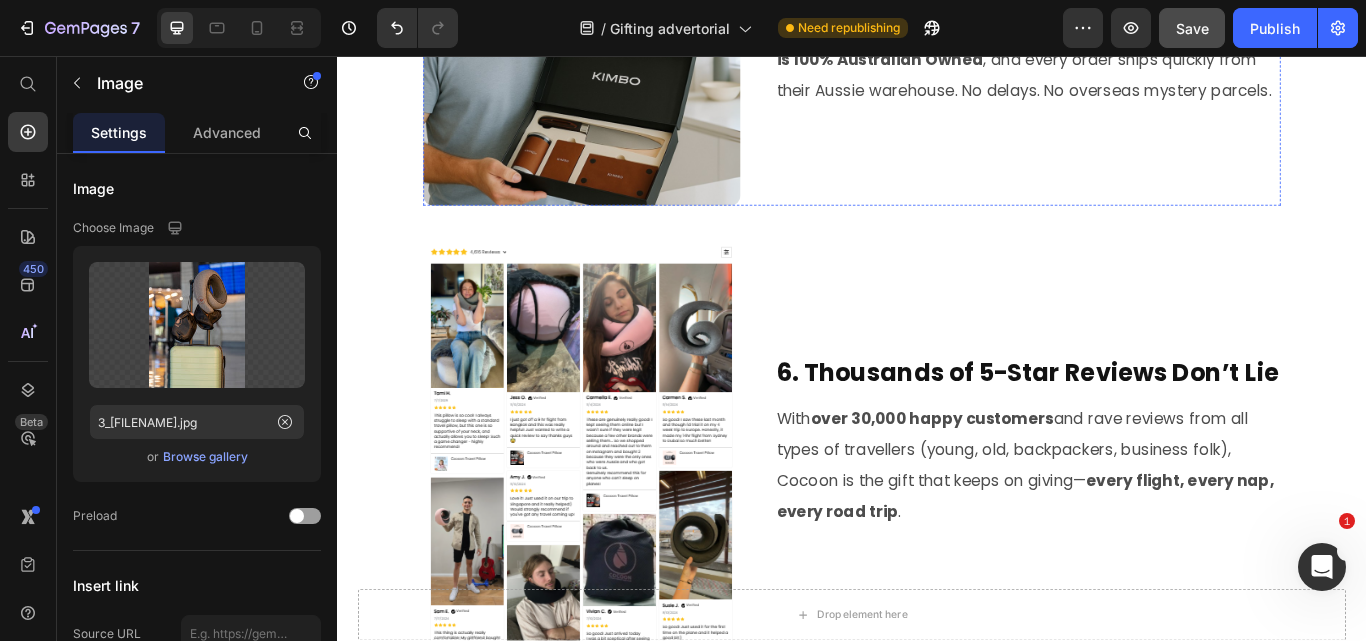 click on "5. It’s Aussie-Owned and Ships Fast" at bounding box center [1142, -30] 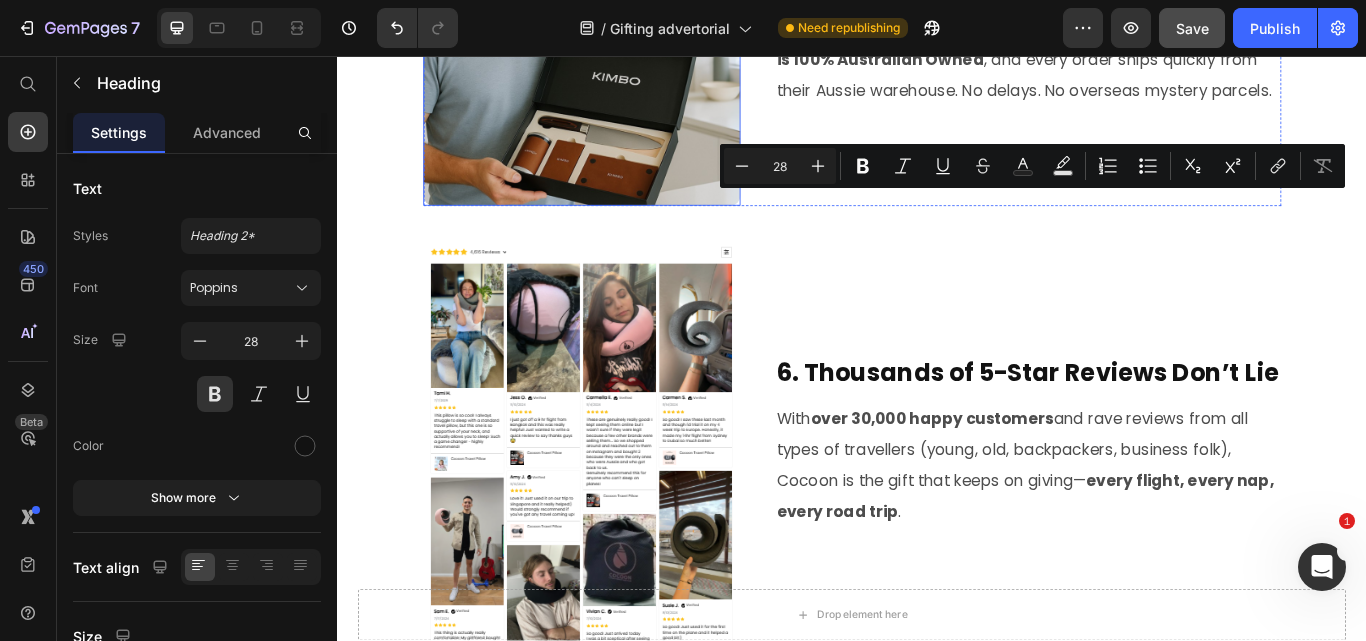 click at bounding box center [622, 46] 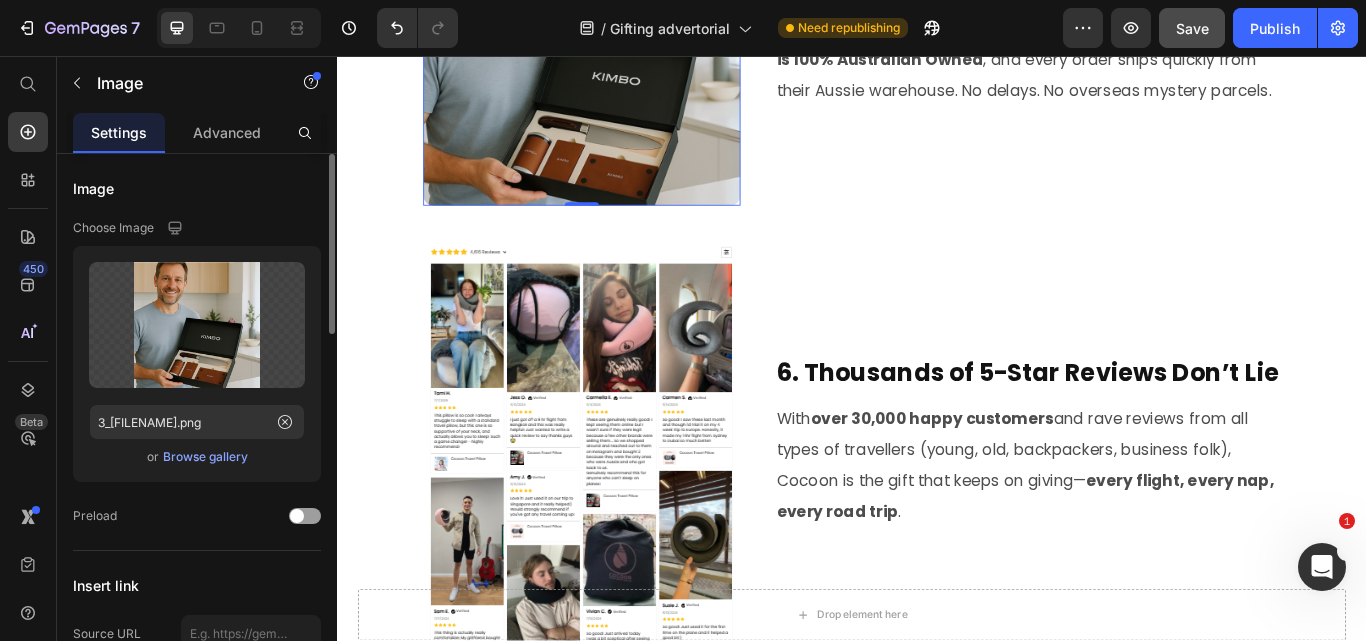 click on "Browse gallery" at bounding box center (205, 457) 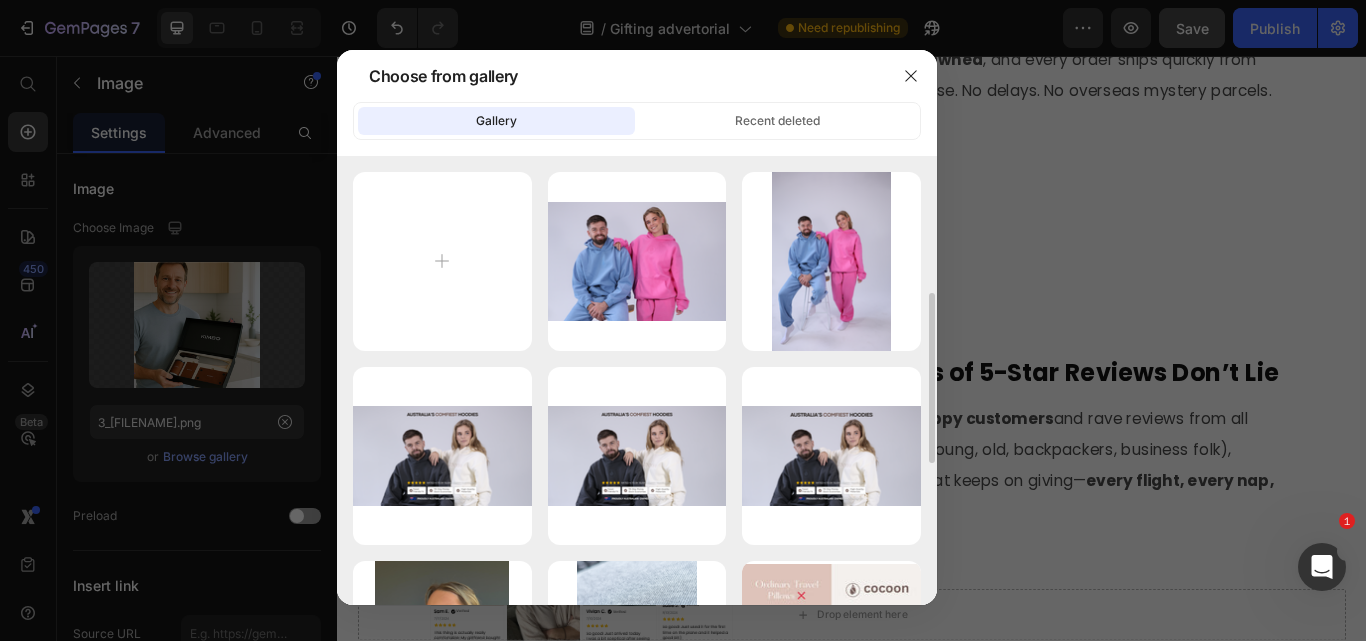 scroll, scrollTop: 300, scrollLeft: 0, axis: vertical 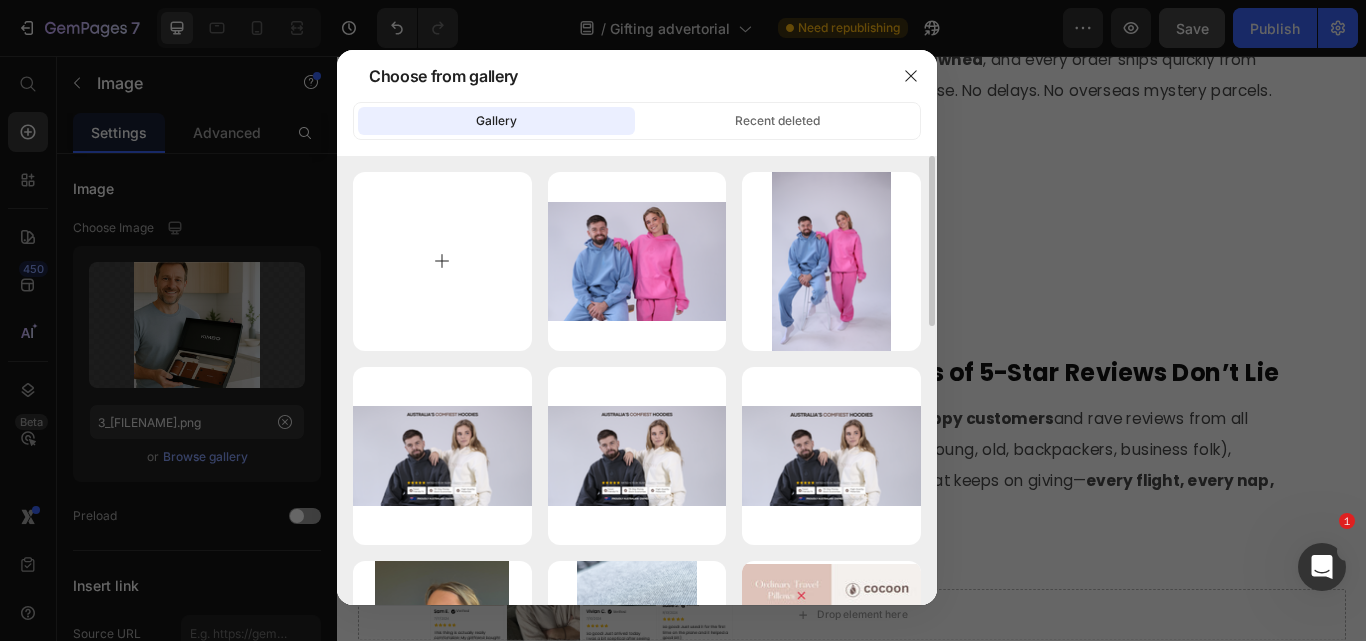 click at bounding box center [442, 261] 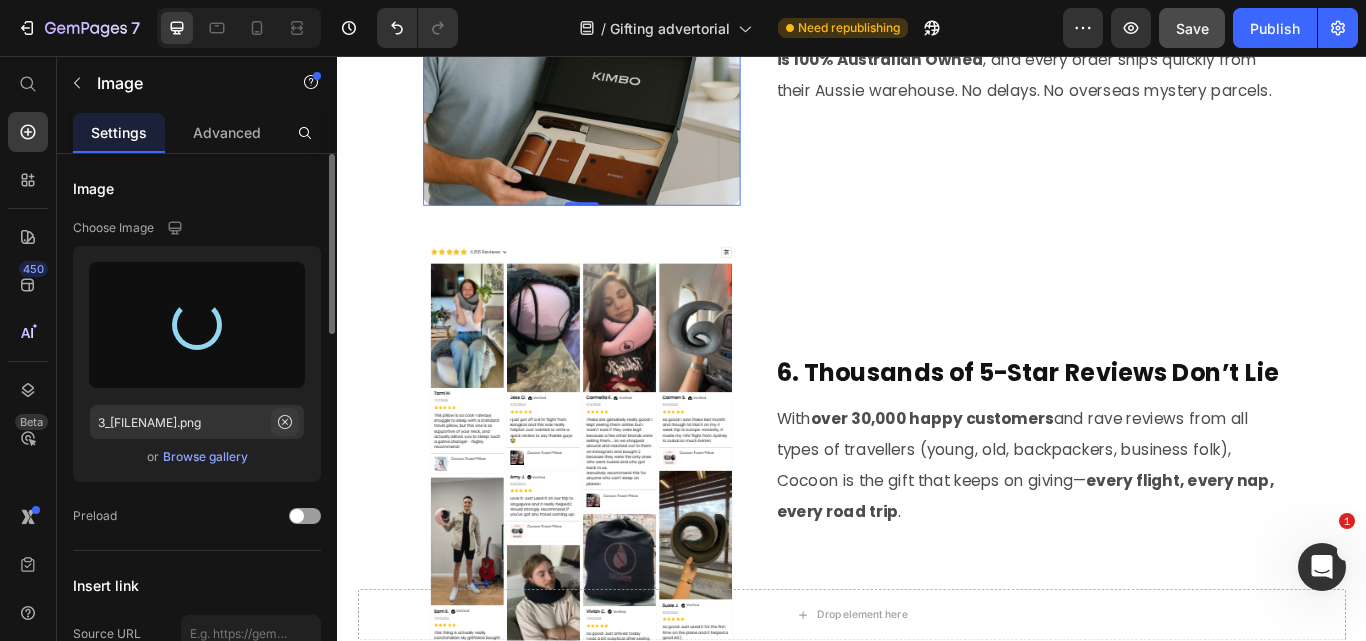 click 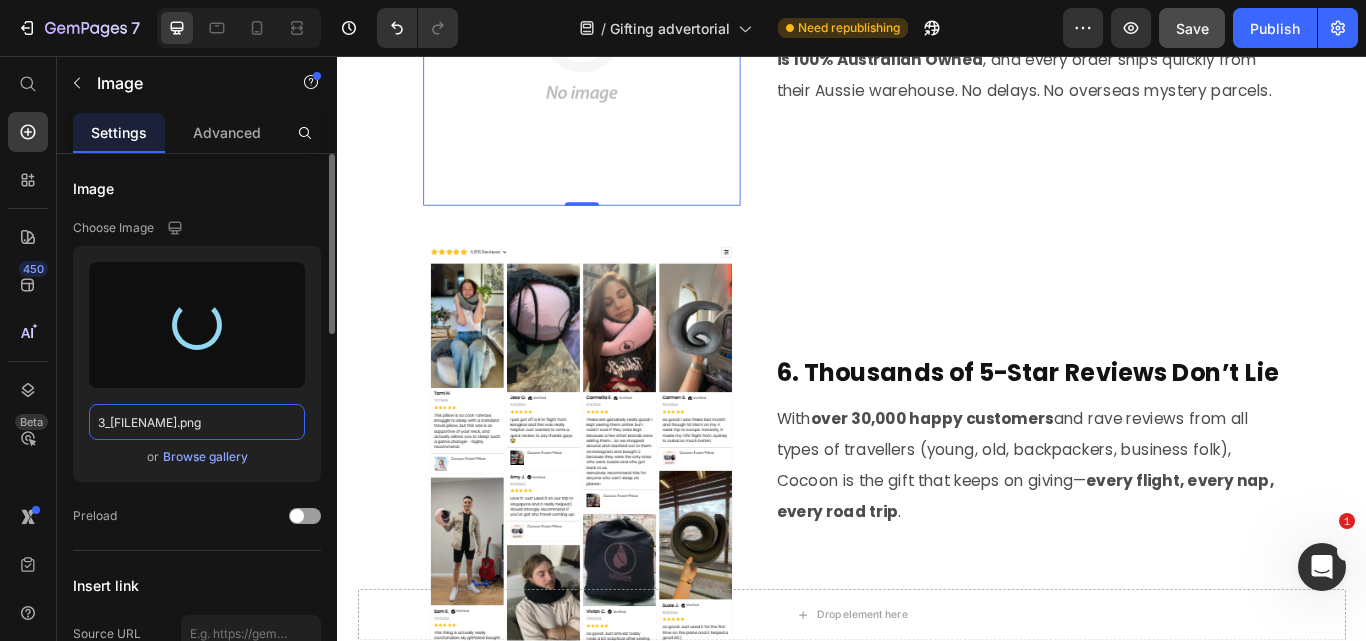 scroll, scrollTop: 0, scrollLeft: 0, axis: both 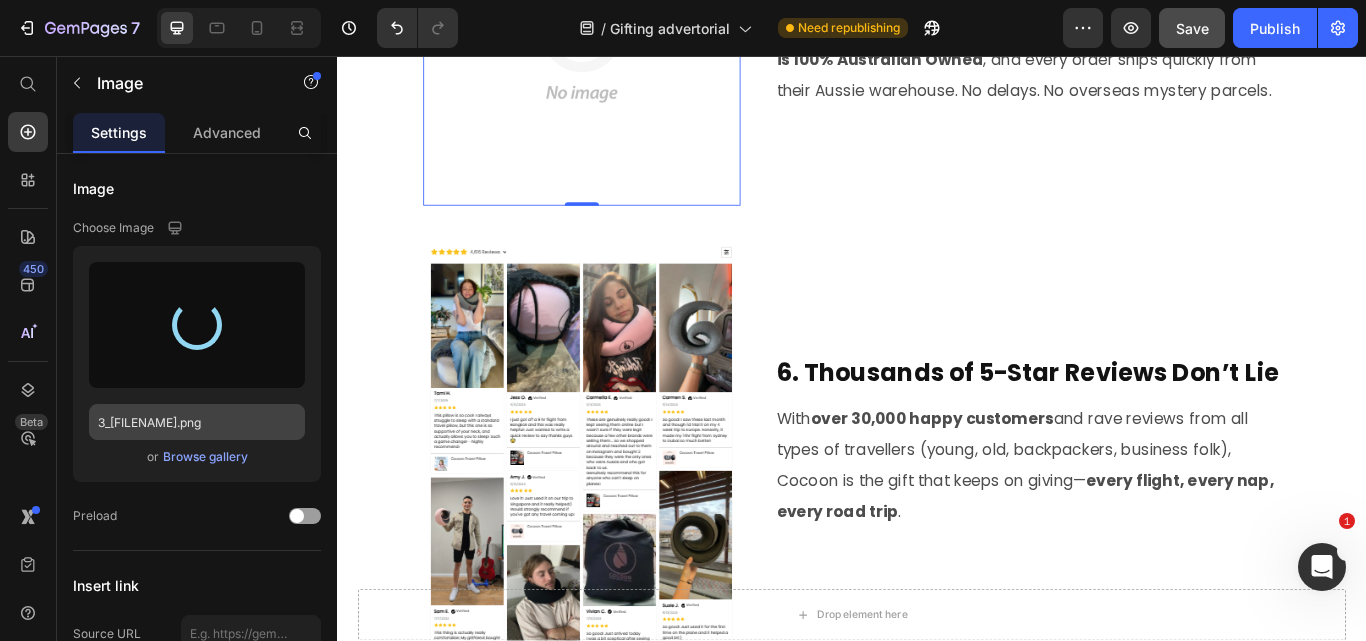 drag, startPoint x: 218, startPoint y: 453, endPoint x: 218, endPoint y: 430, distance: 23 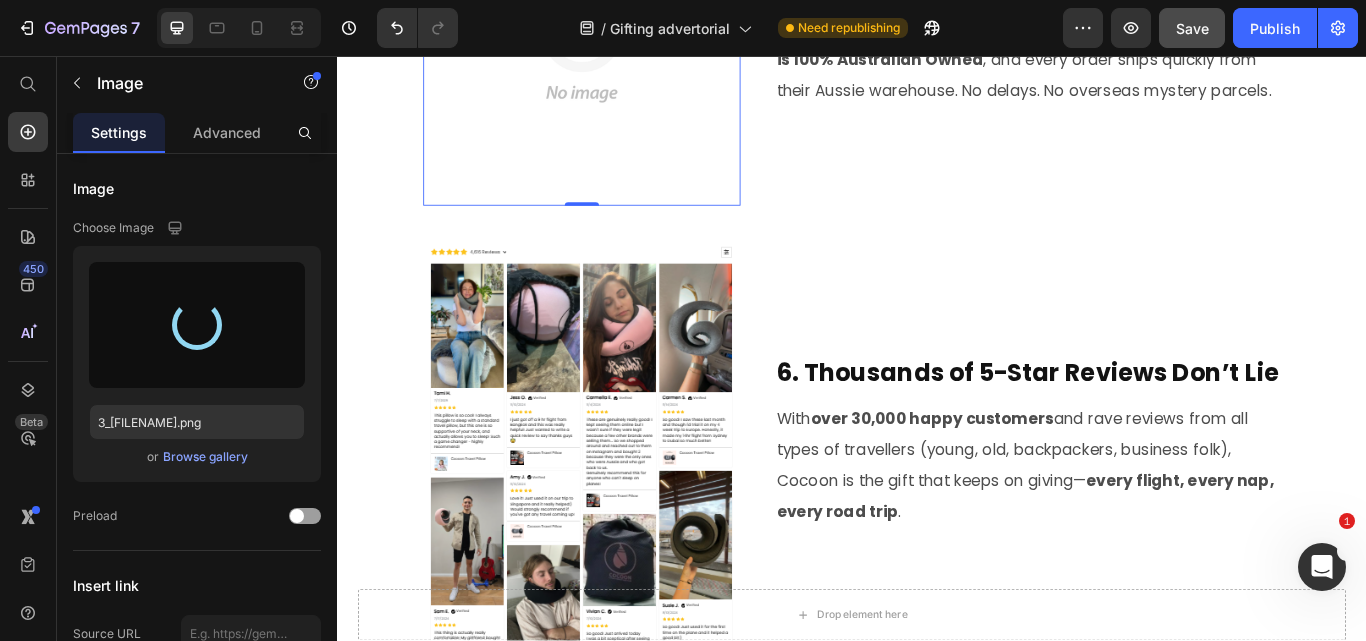 click on "Browse gallery" at bounding box center [205, 457] 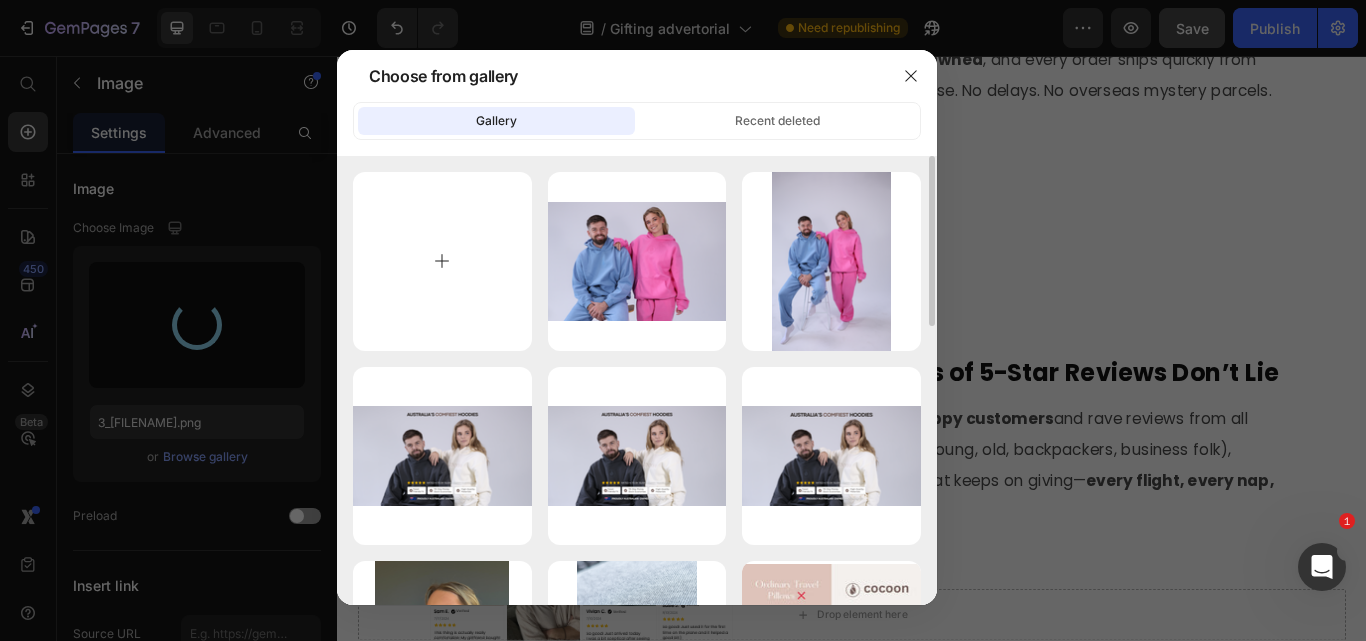 click at bounding box center [442, 261] 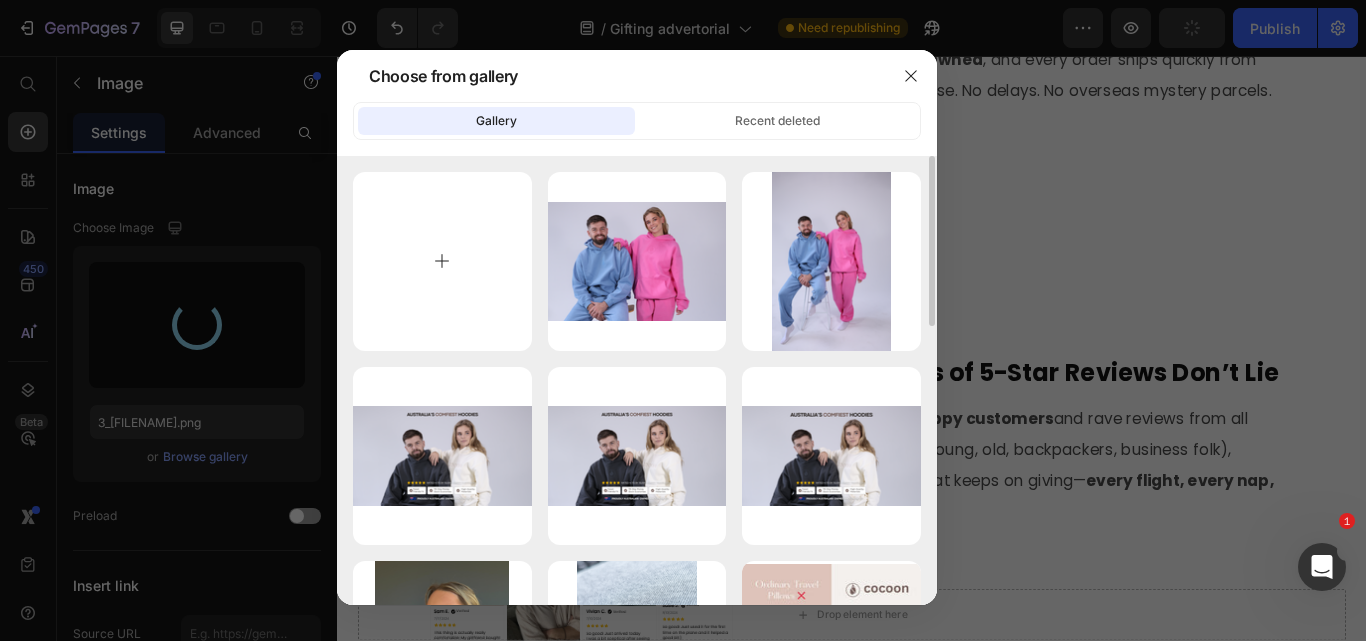 type on "C:\fakepath\[DATE], [TIME].png" 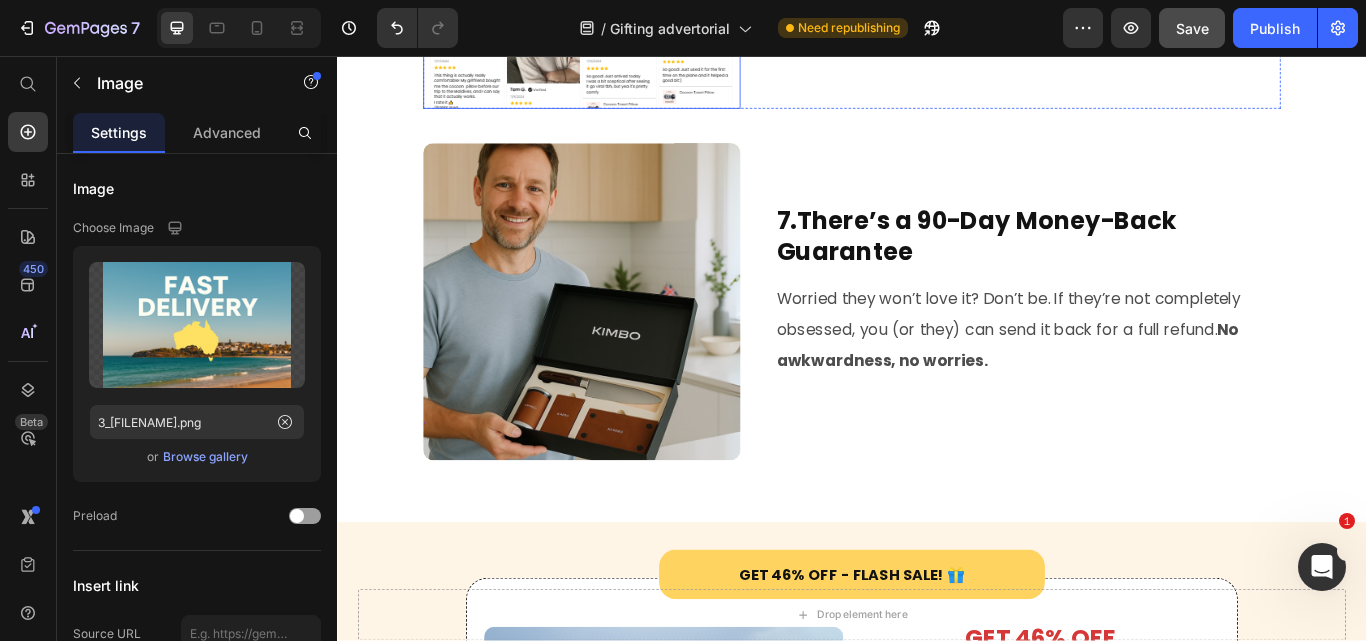 scroll, scrollTop: 3400, scrollLeft: 0, axis: vertical 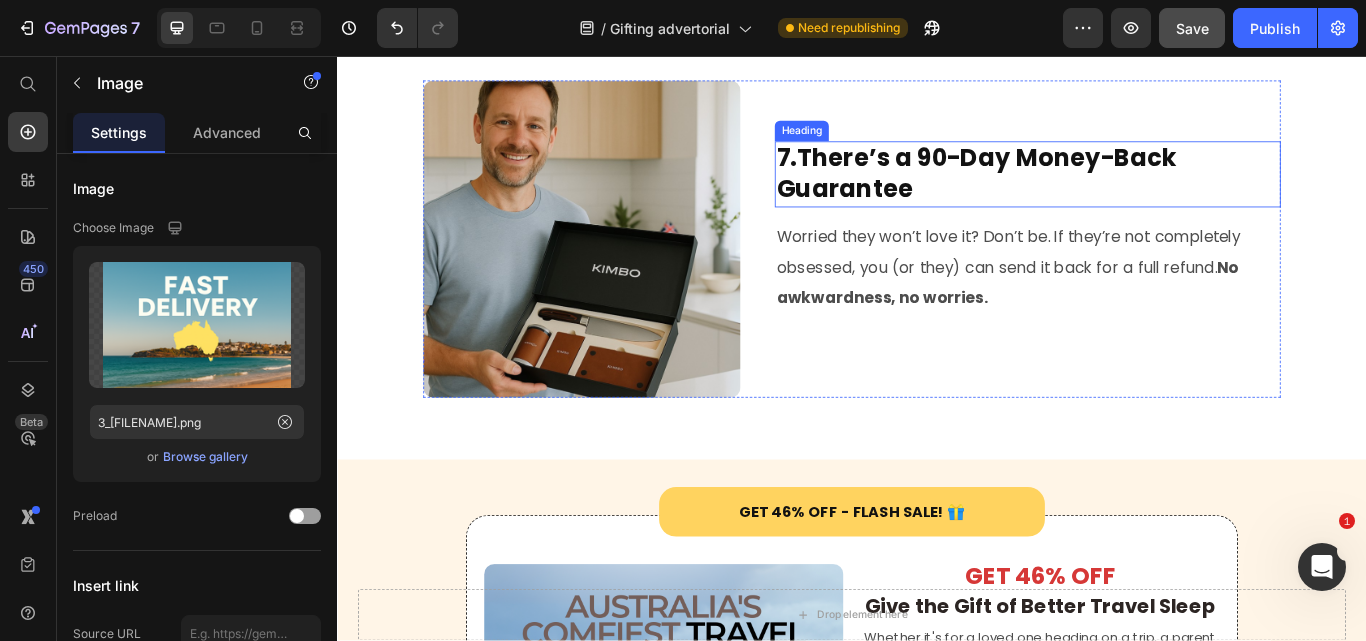 click on "There’s a 90-Day Money-Back Guarantee" at bounding box center (1082, 193) 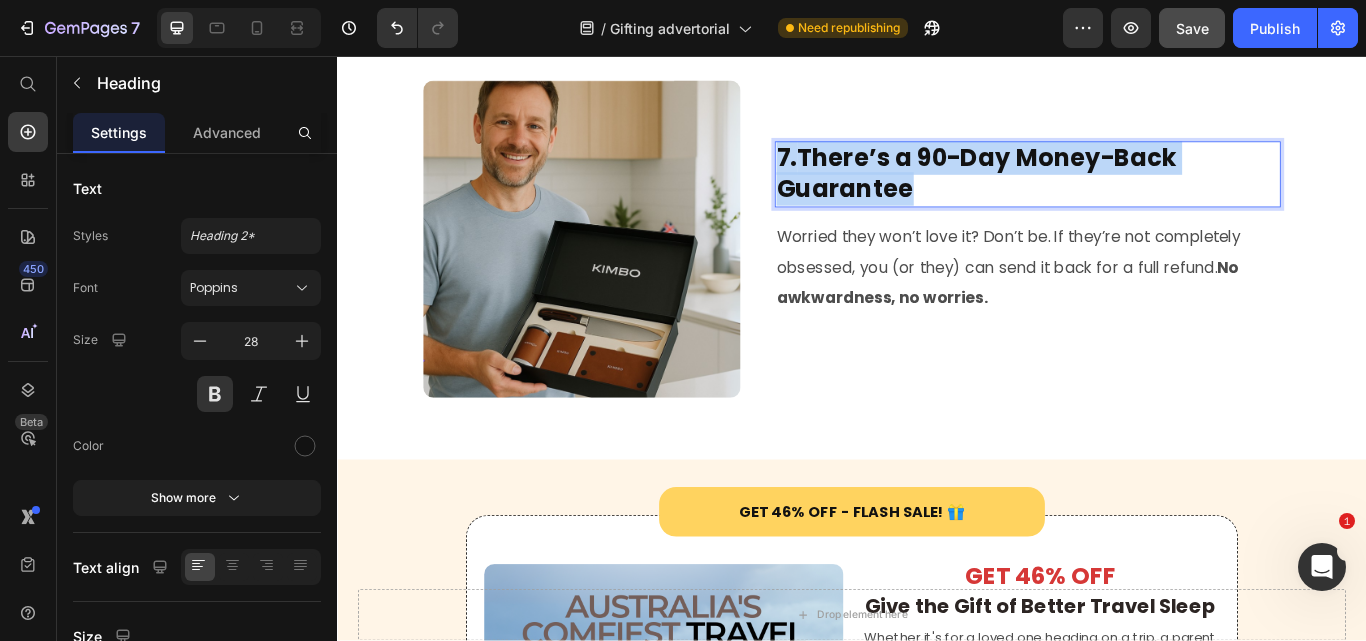 click on "There’s a 90-Day Money-Back Guarantee" at bounding box center (1082, 193) 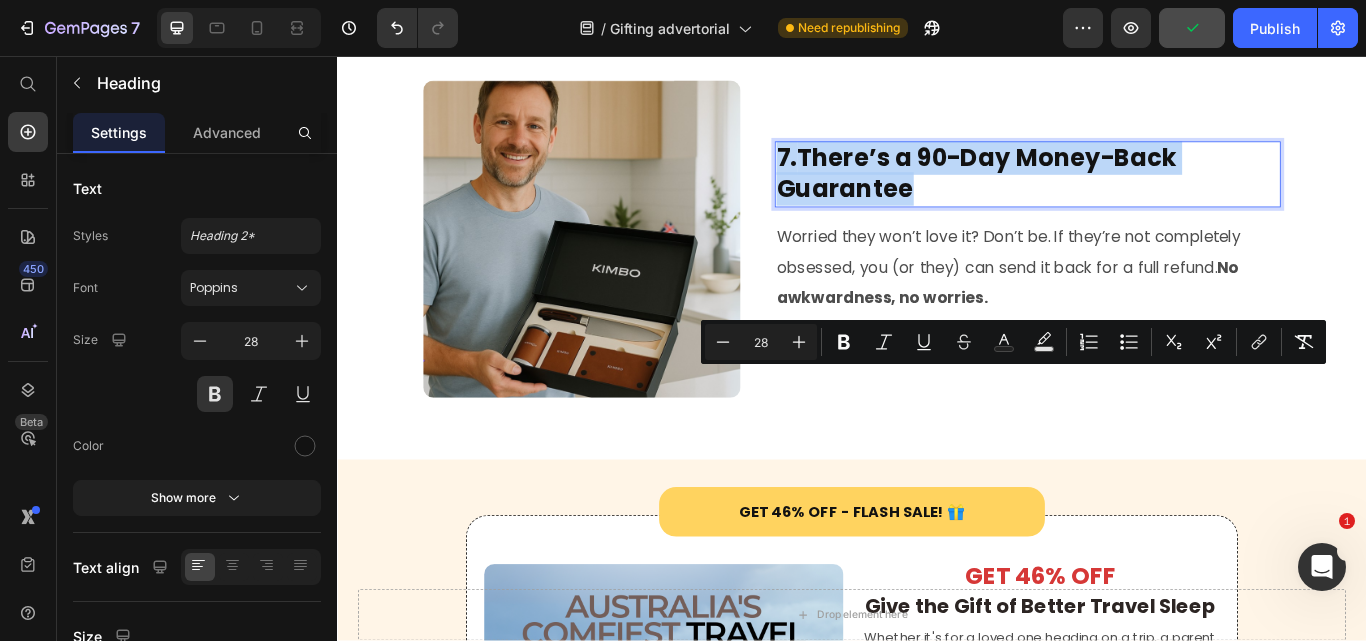 click on "7.  There’s a 90-Day Money-Back Guarantee" at bounding box center (1142, 194) 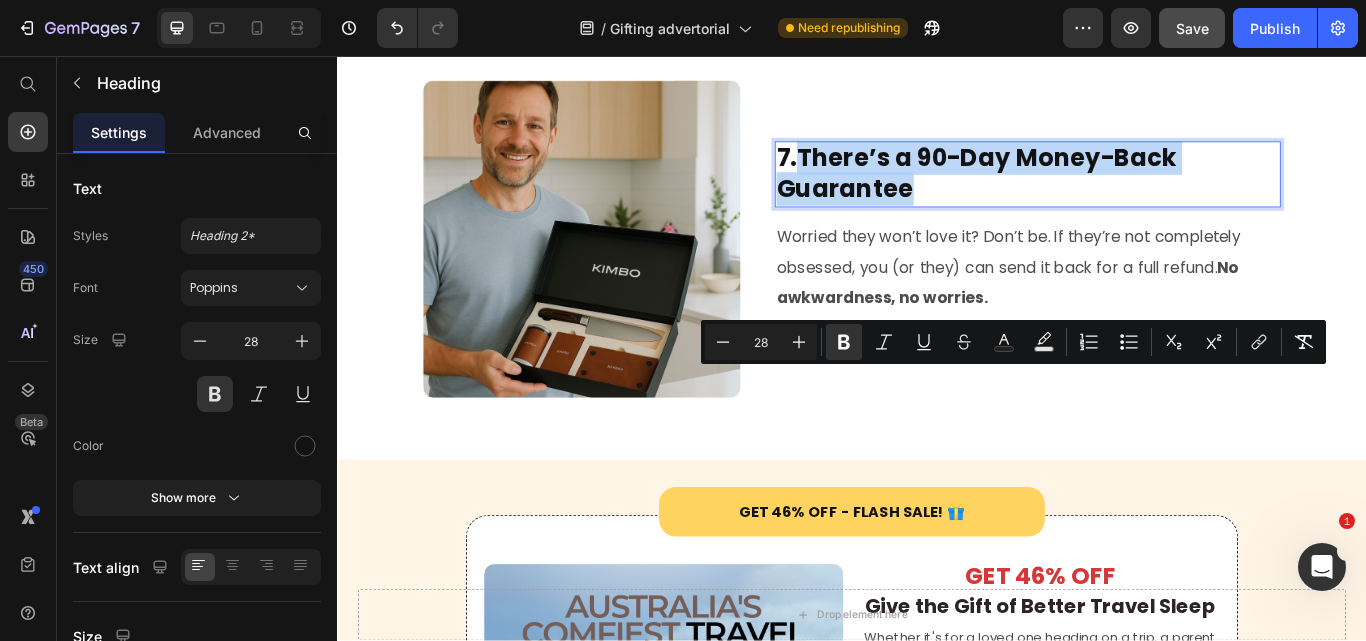 drag, startPoint x: 1049, startPoint y: 478, endPoint x: 874, endPoint y: 440, distance: 179.0782 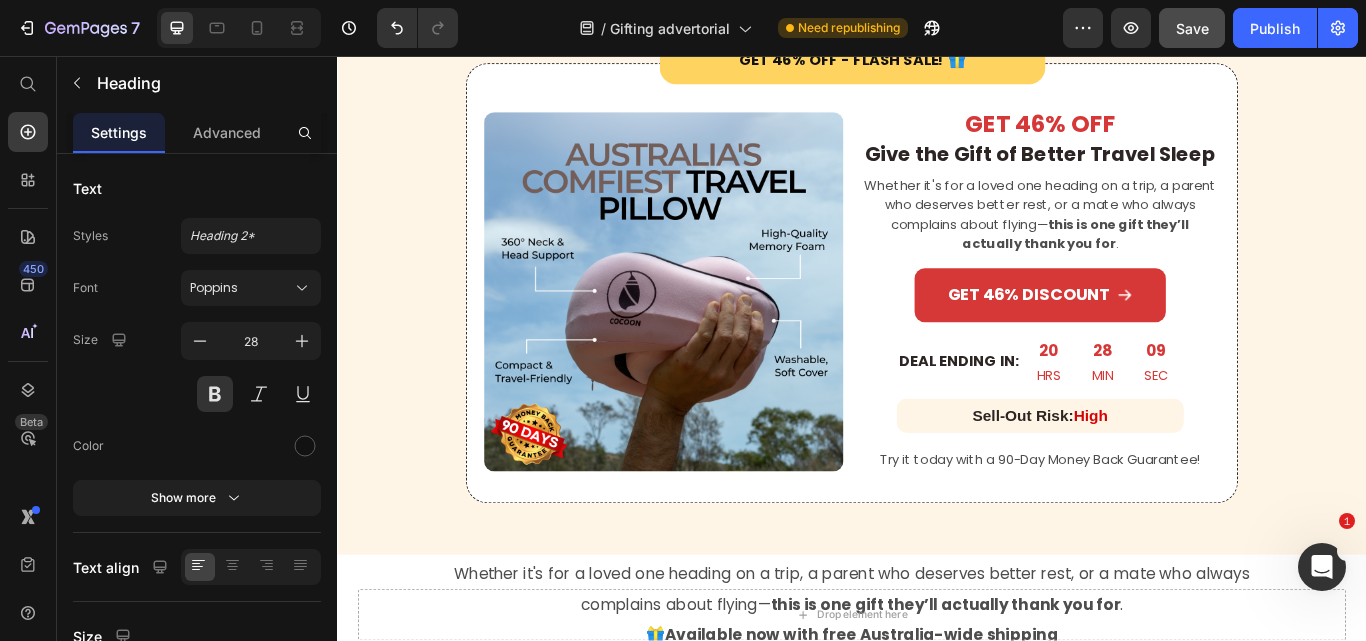 scroll, scrollTop: 3700, scrollLeft: 0, axis: vertical 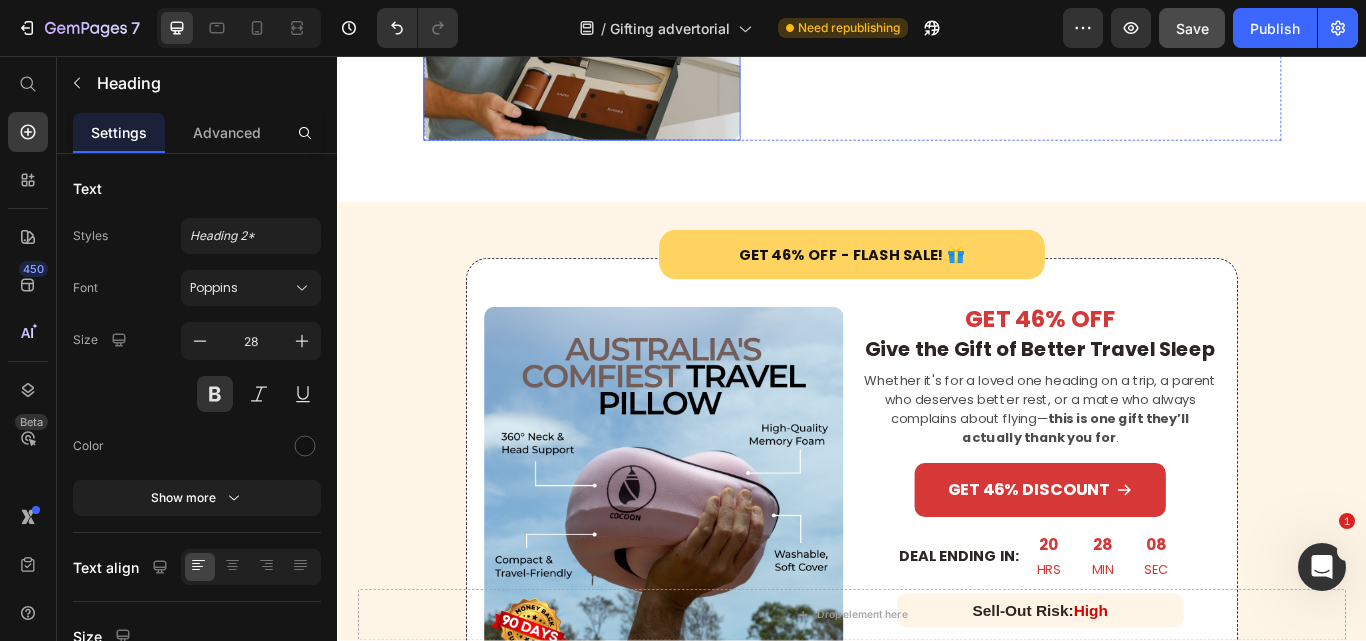 click at bounding box center [622, -30] 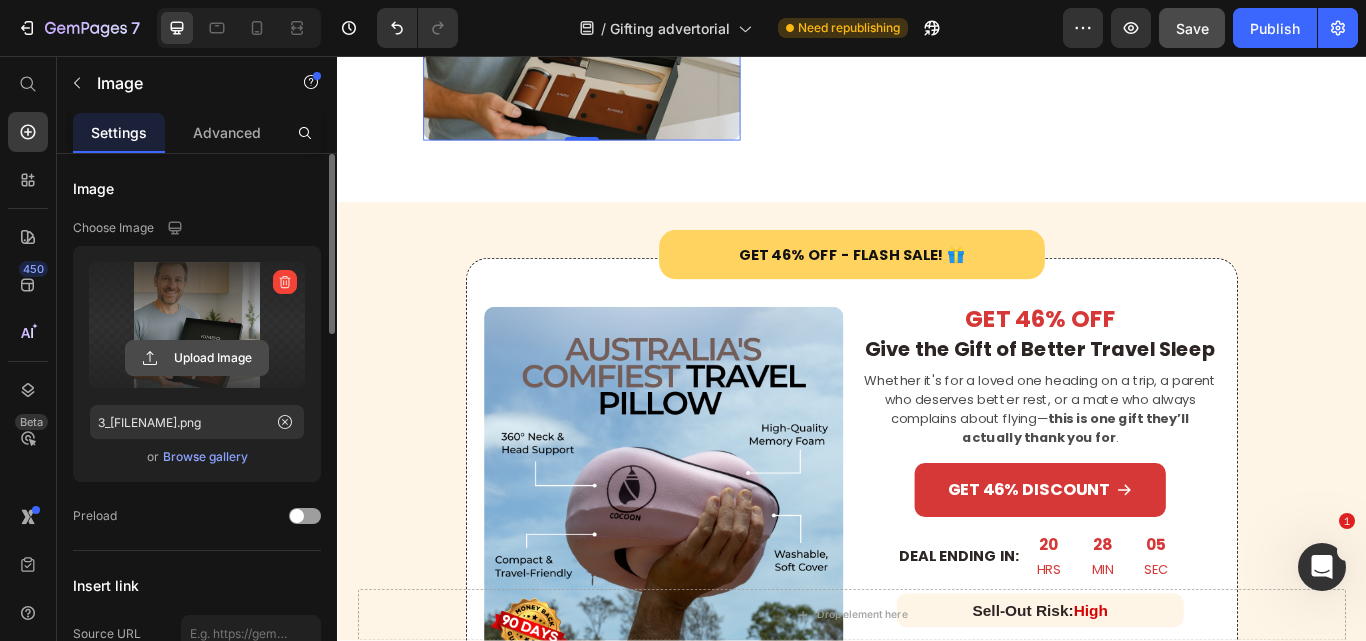 click 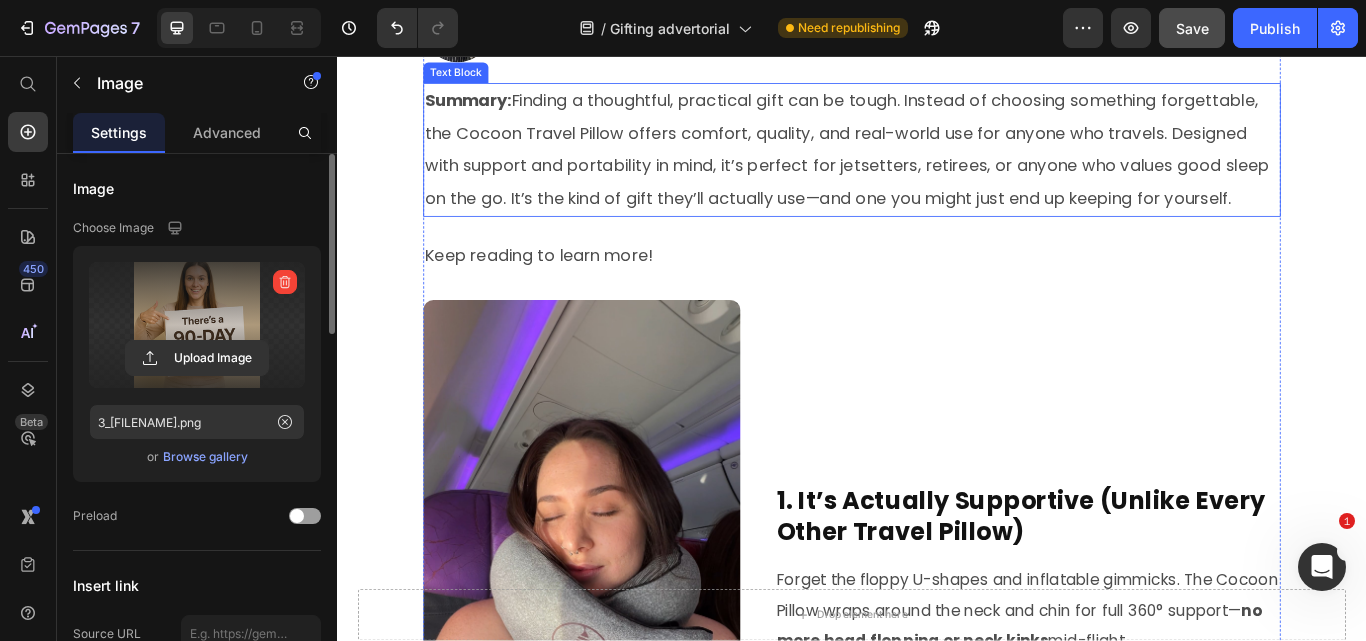 scroll, scrollTop: 0, scrollLeft: 0, axis: both 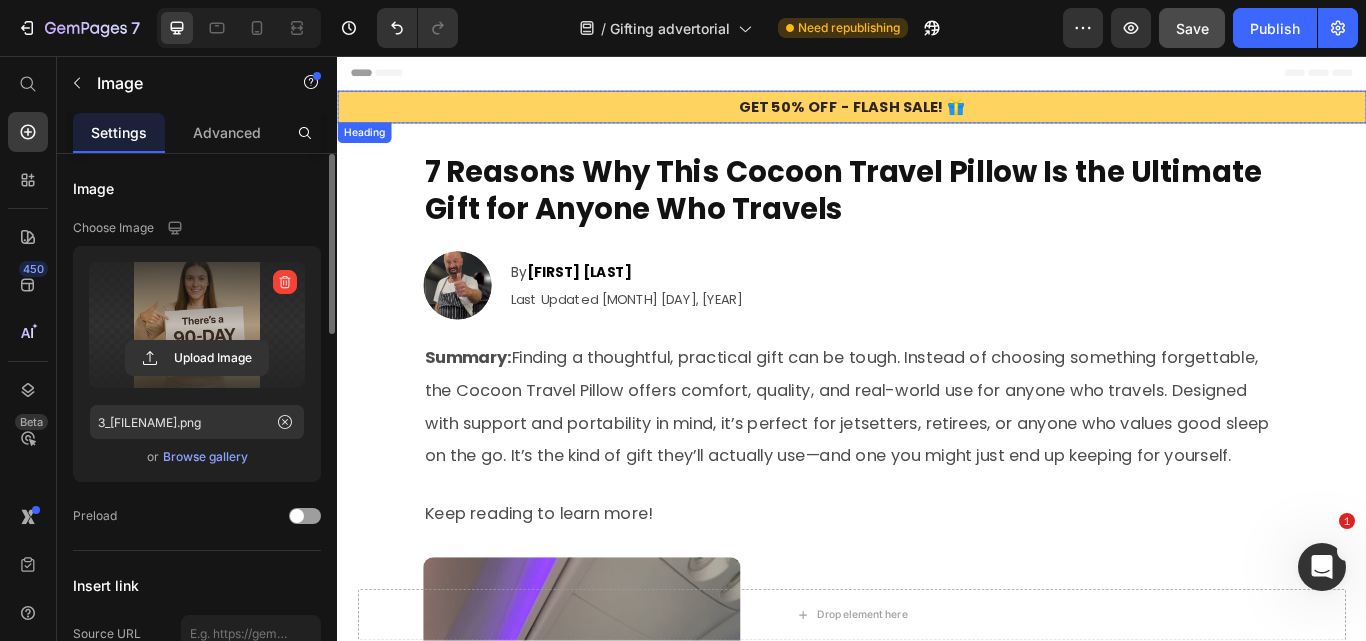 click on "Get 50% Off - Flash Sale! 🎁" at bounding box center (937, 116) 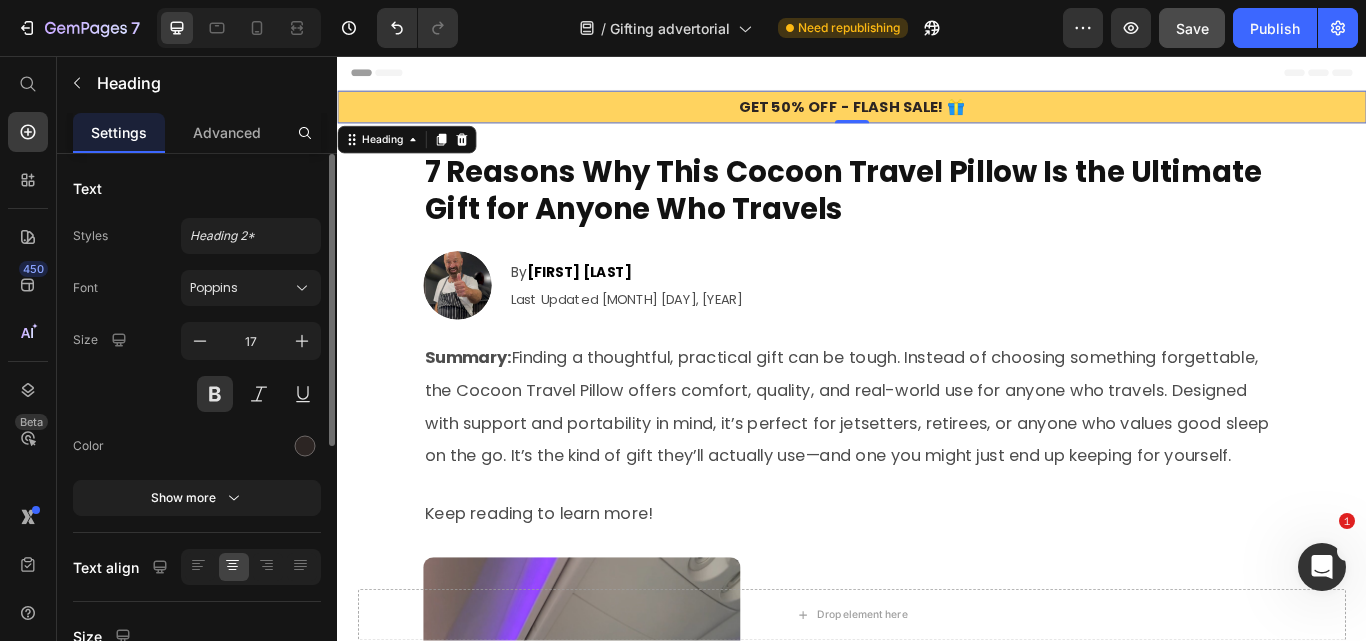 click on "Get 50% Off - Flash Sale! 🎁" at bounding box center [937, 116] 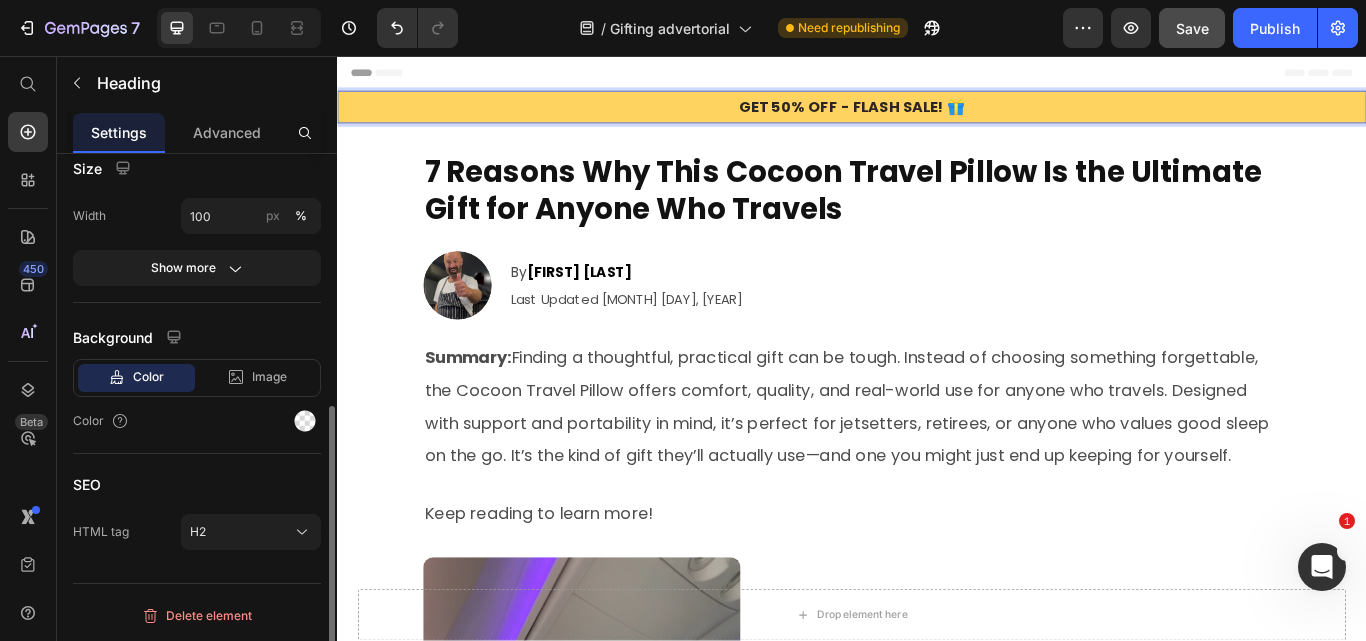 scroll, scrollTop: 0, scrollLeft: 0, axis: both 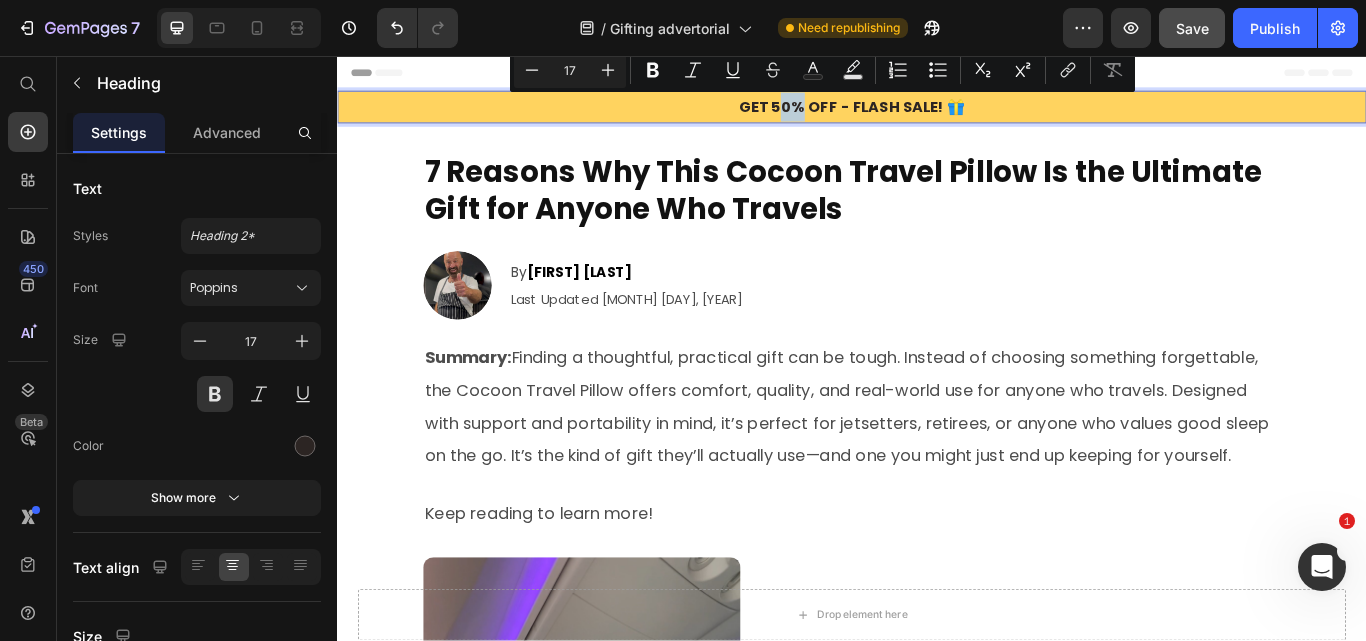 drag, startPoint x: 844, startPoint y: 116, endPoint x: 858, endPoint y: 116, distance: 14 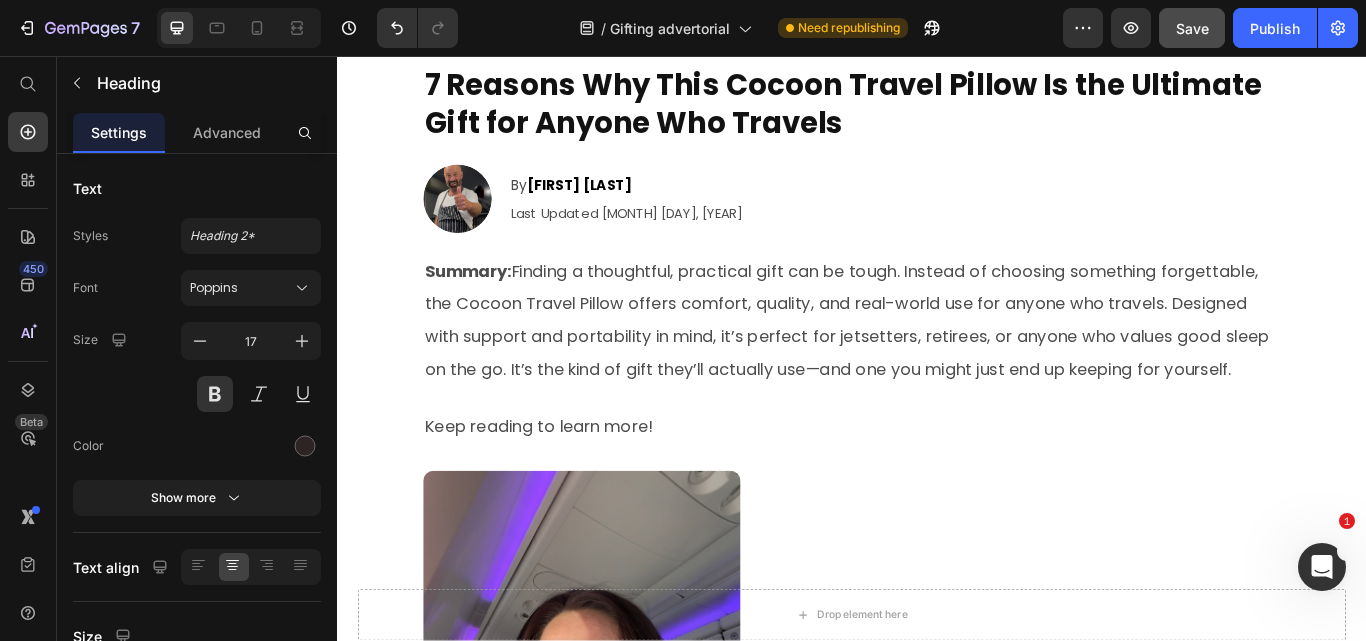 scroll, scrollTop: 0, scrollLeft: 0, axis: both 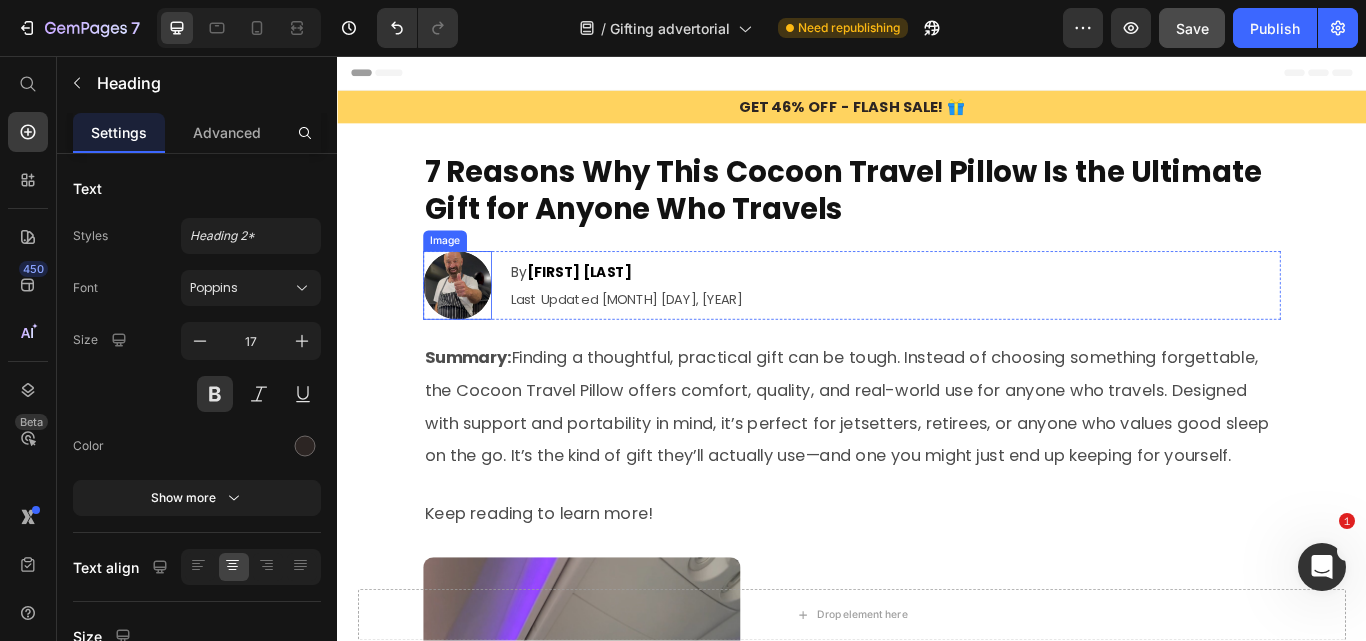 click at bounding box center (477, 324) 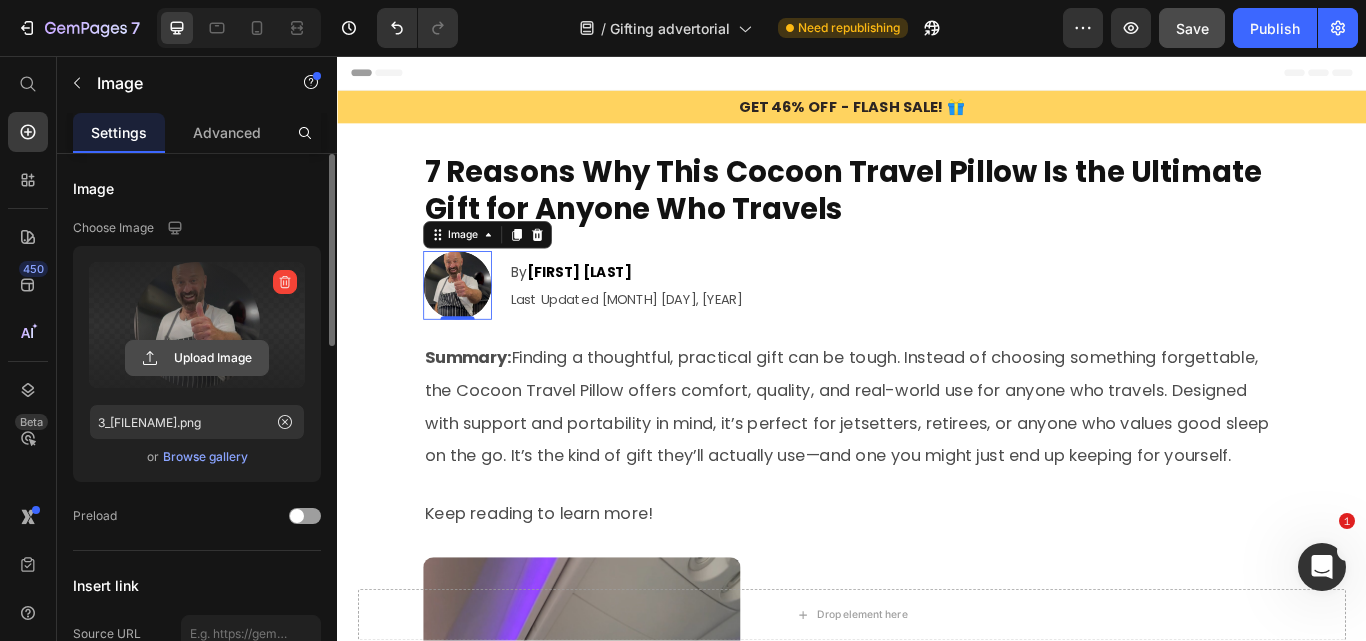 click 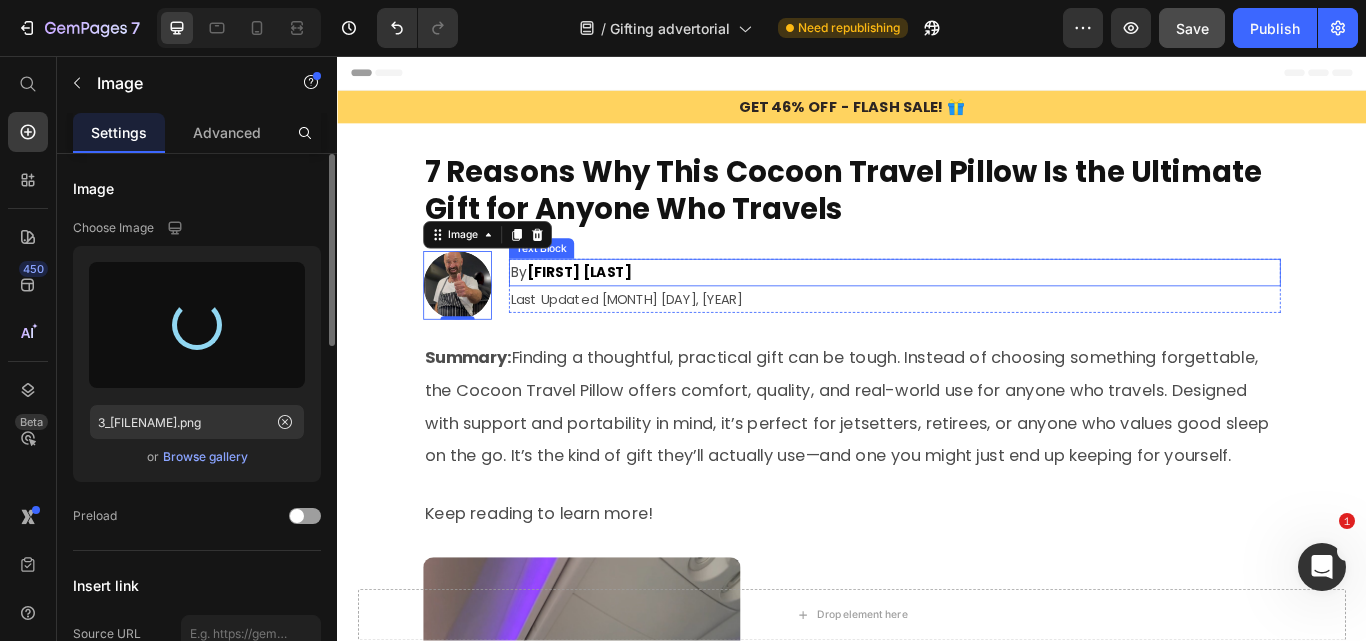click on "[FIRST] [LAST]" at bounding box center [619, 308] 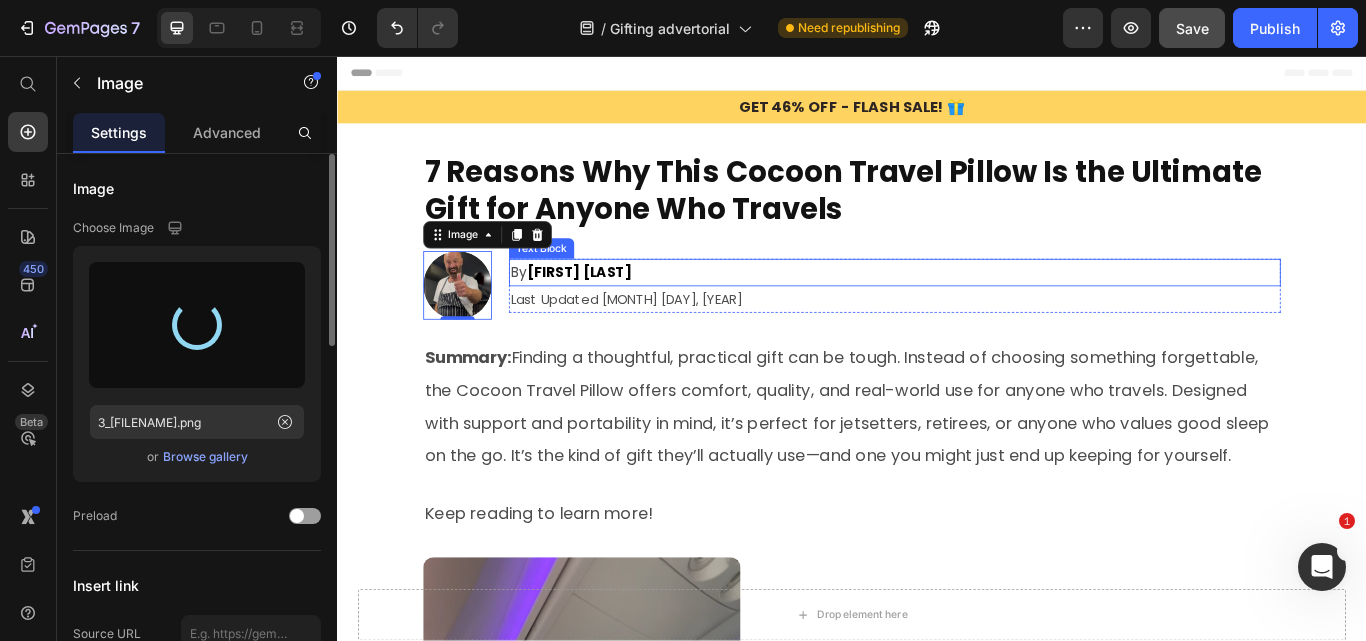 click on "[FIRST] [LAST]" at bounding box center (619, 308) 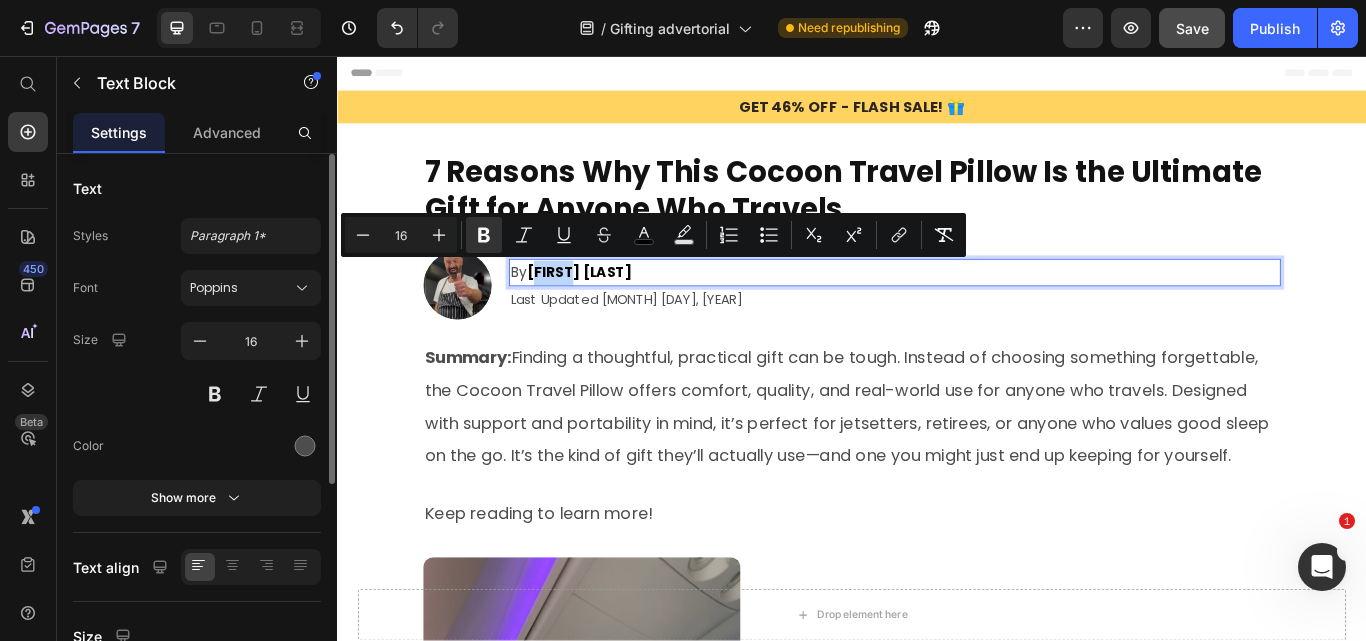 click on "[FIRST] [LAST]" at bounding box center (619, 308) 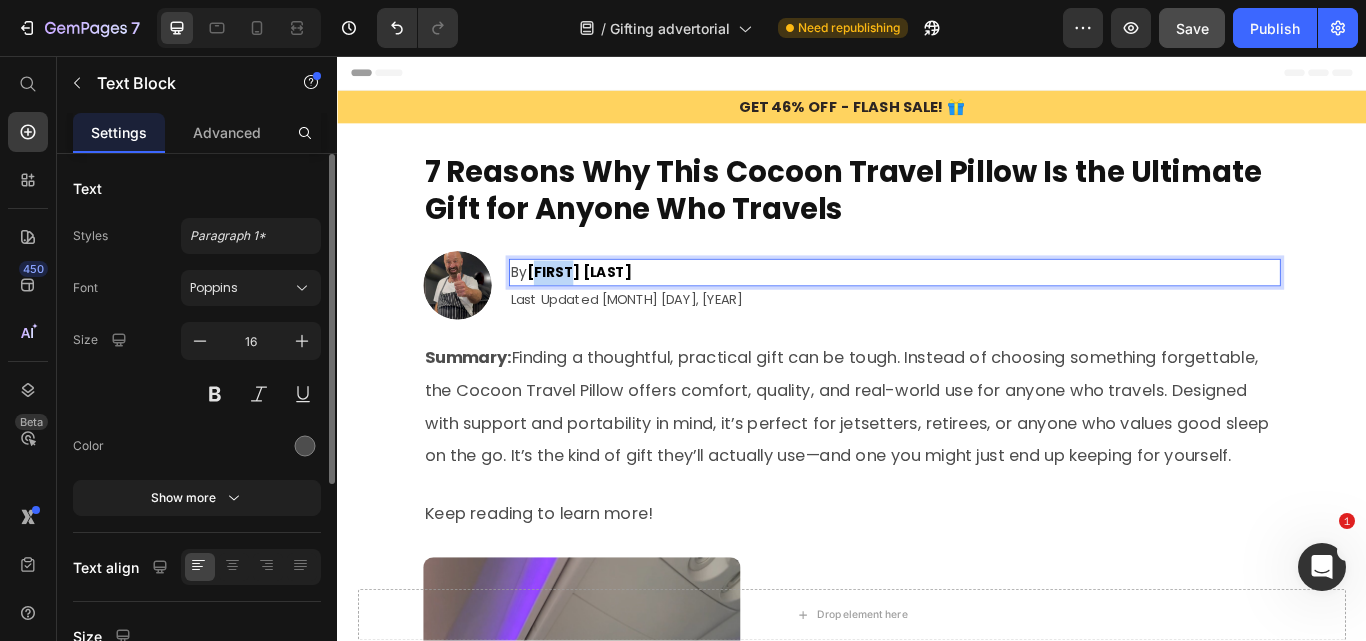 click on "[FIRST] [LAST]" at bounding box center (619, 308) 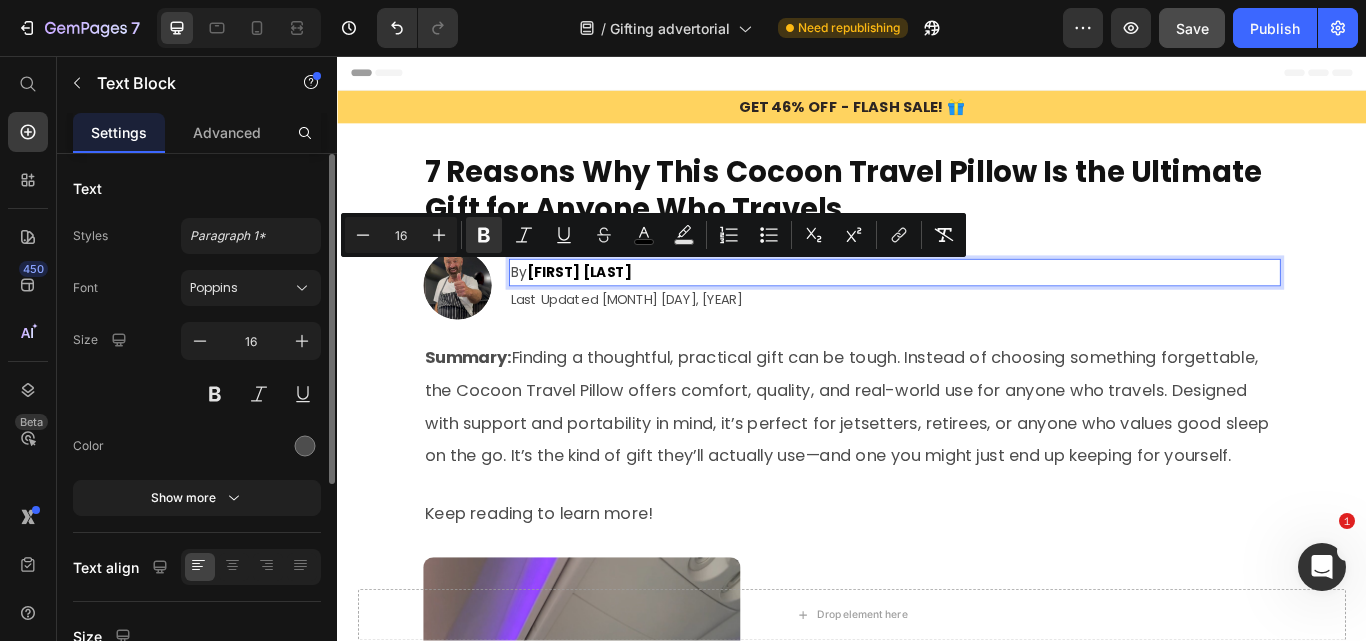 click on "By [FIRST] [LAST]" at bounding box center [987, 309] 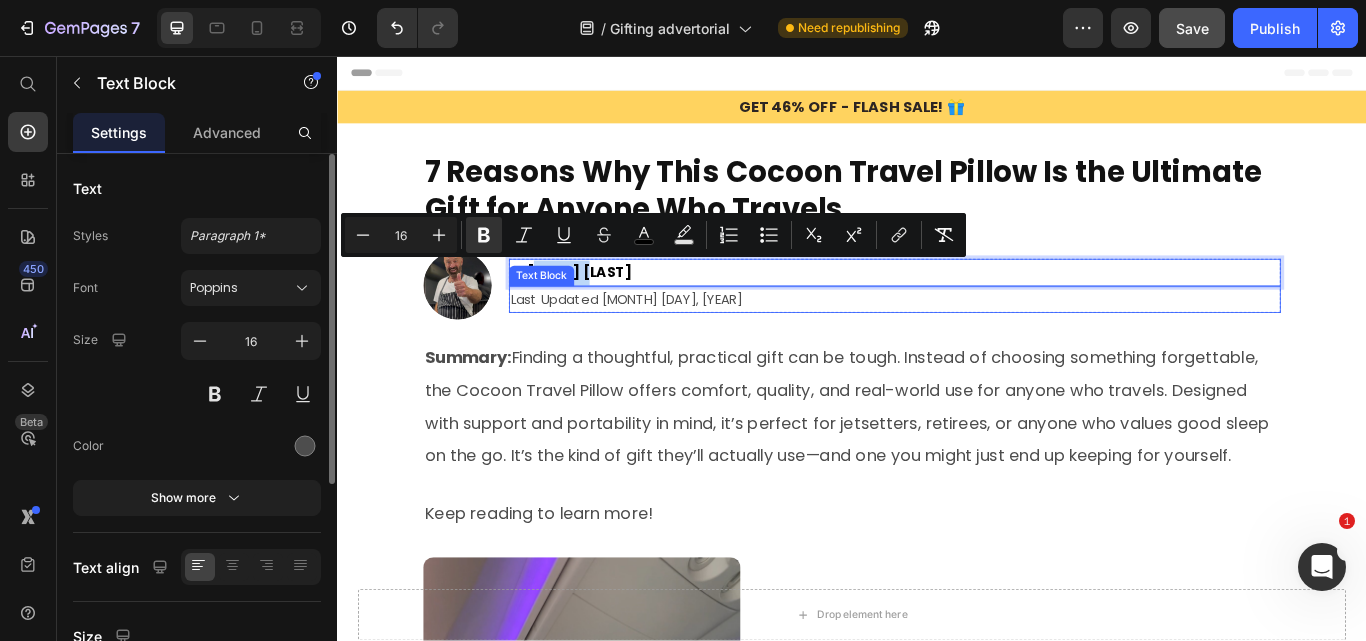 drag, startPoint x: 633, startPoint y: 309, endPoint x: 556, endPoint y: 321, distance: 77.92946 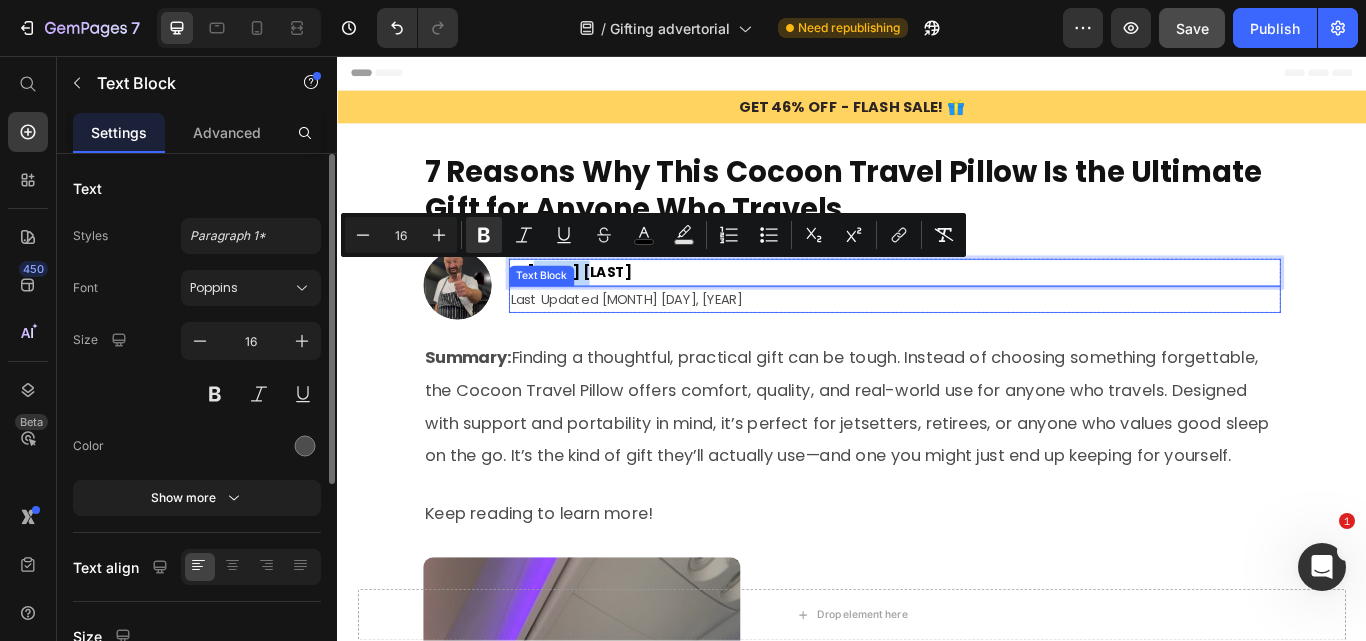 click on "By  [NAME]. L Text Block   0 Last Updated July 04, 2025 Text Block" at bounding box center (987, 325) 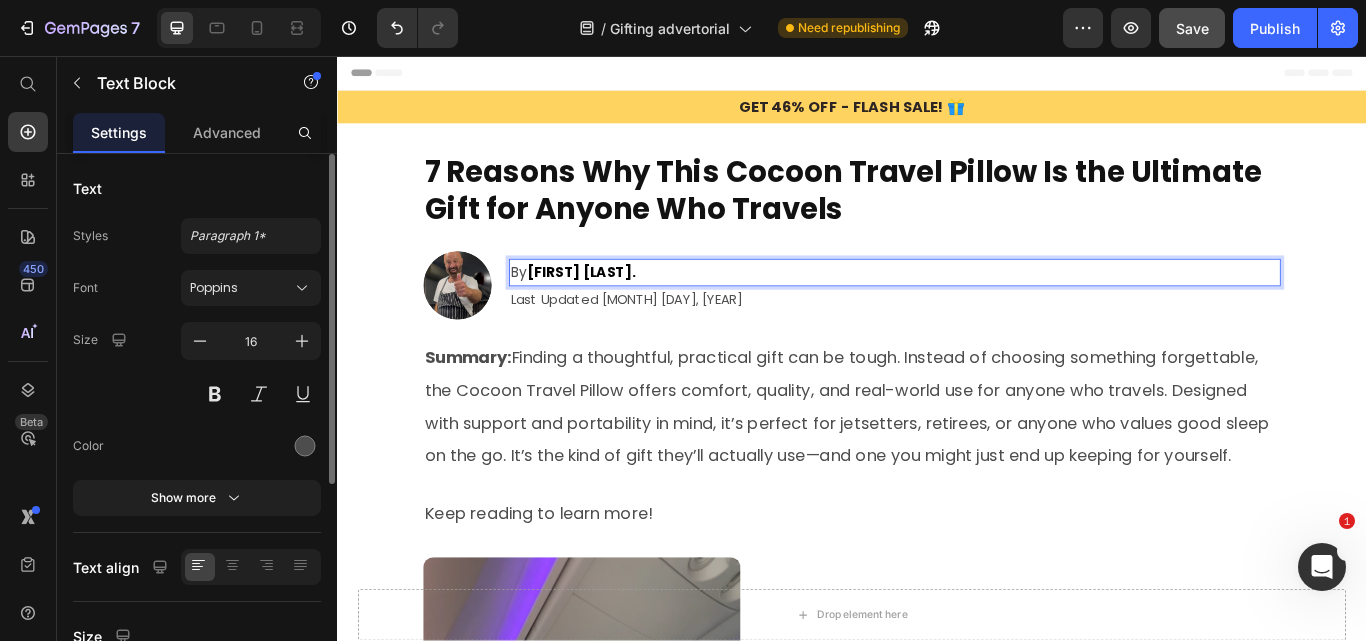 click on "Product Variants & Swatches 1 Product Quantity YES, GET 50% OFF Product Cart Button Row Product Sticky  Get 46% Off - Flash Sale! 🎁 Heading Row Section 3 7 Reasons Why This Cocoon Travel Pillow Is the Ultimate Gift for Anyone Who Travels Heading Image By  [INITIAL]. [LAST]. Text Block   0 Last Updated July 04, 2025 Text Block Row Row Row Summary:   Text Block Keep reading to learn more! Text Block 1. Bring back the love of cooking  Image" at bounding box center (937, 2874) 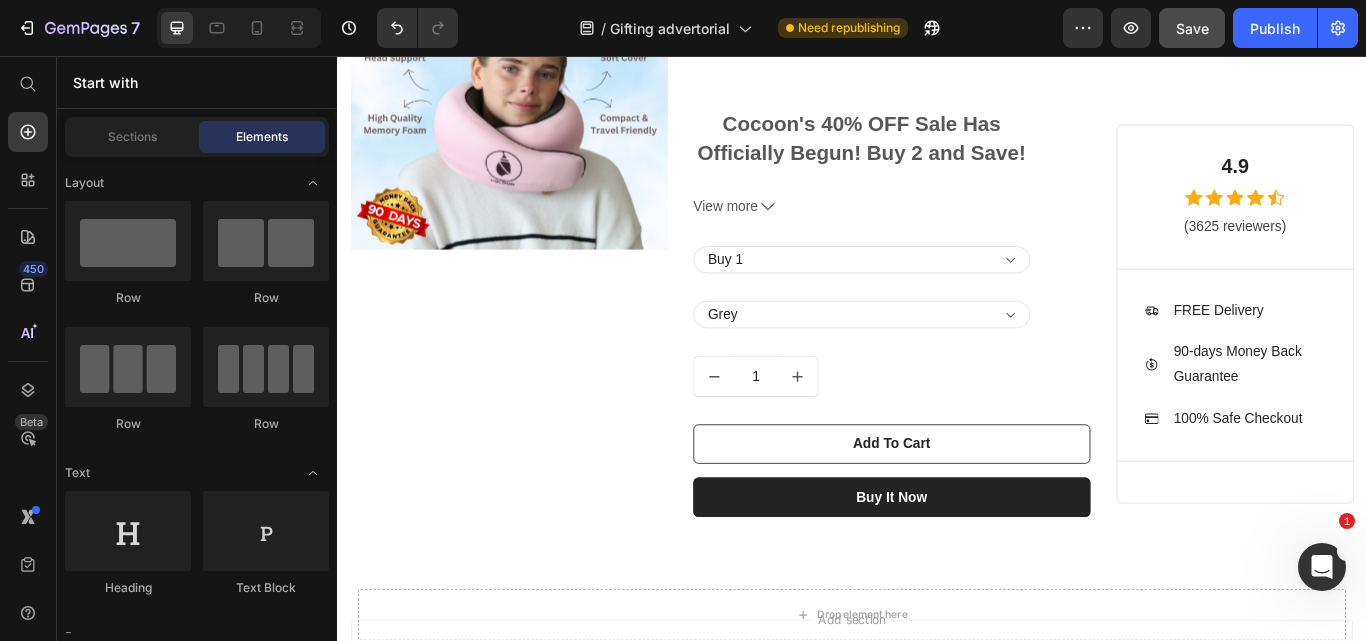 scroll, scrollTop: 5418, scrollLeft: 0, axis: vertical 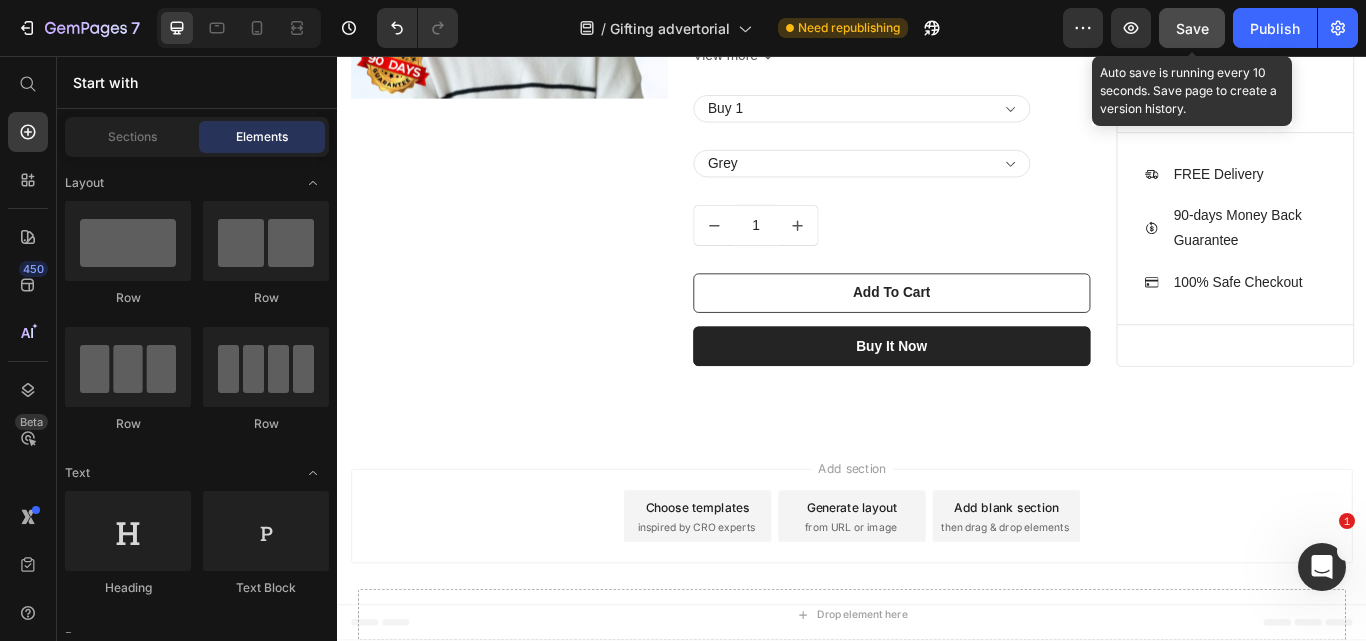 click on "Save" at bounding box center [1192, 28] 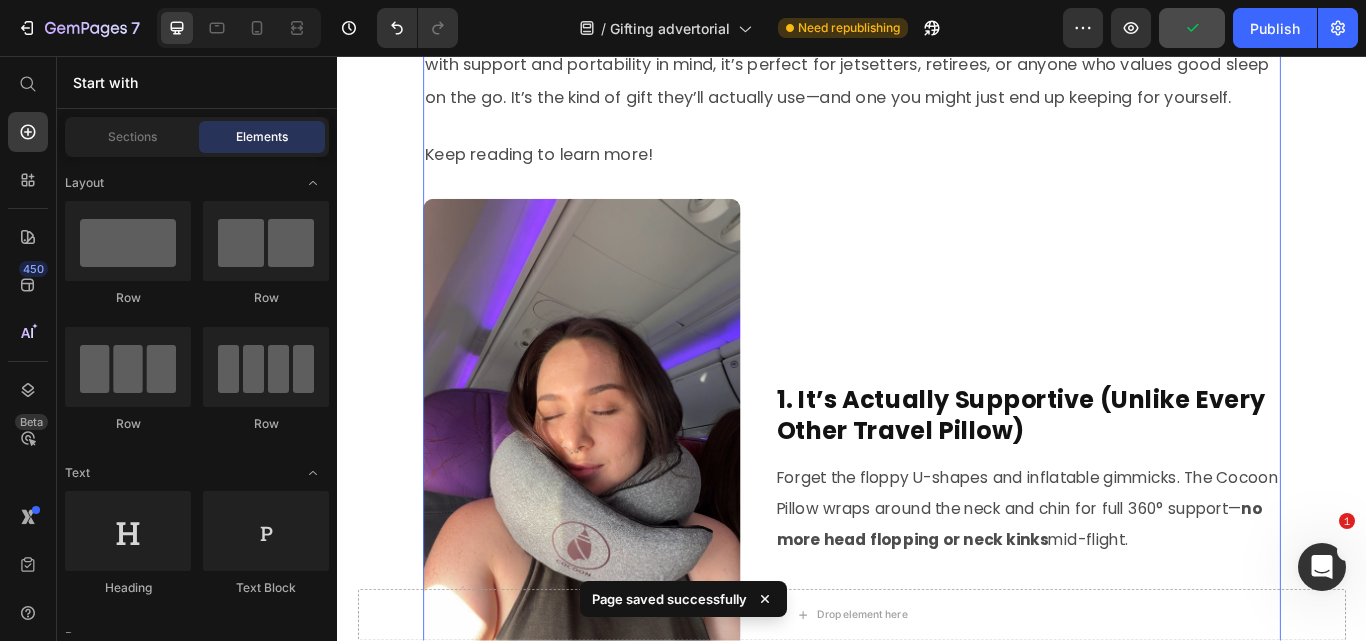 scroll, scrollTop: 0, scrollLeft: 0, axis: both 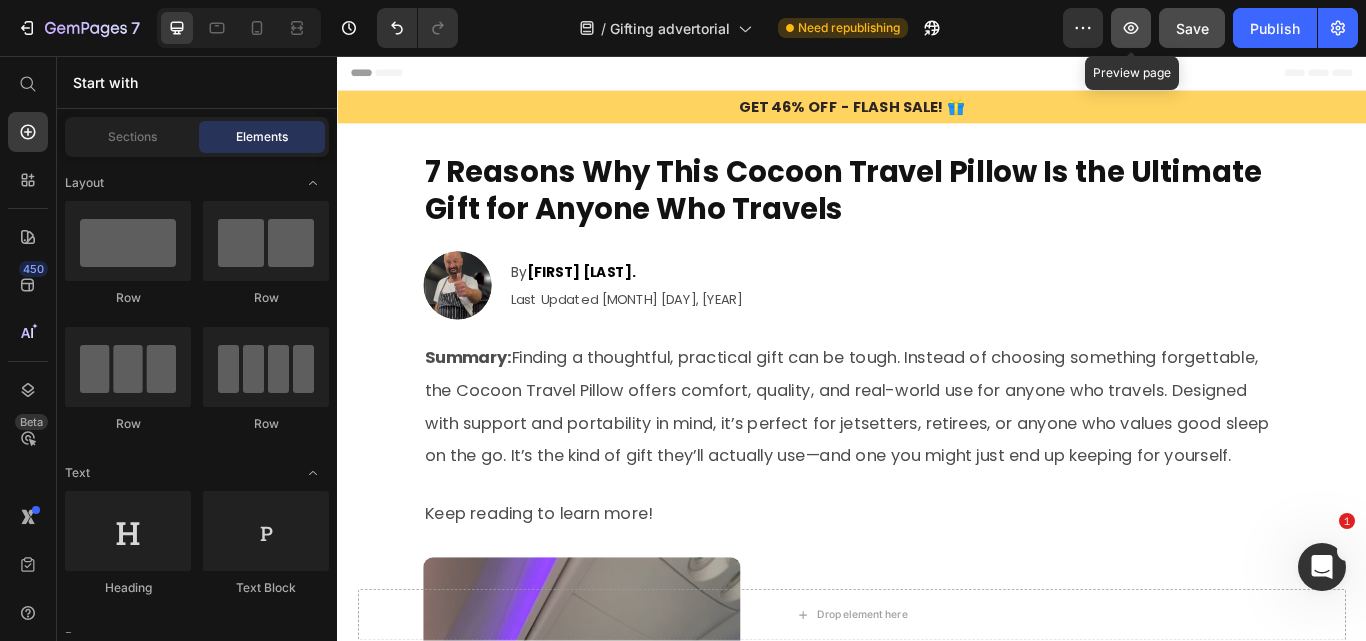 click 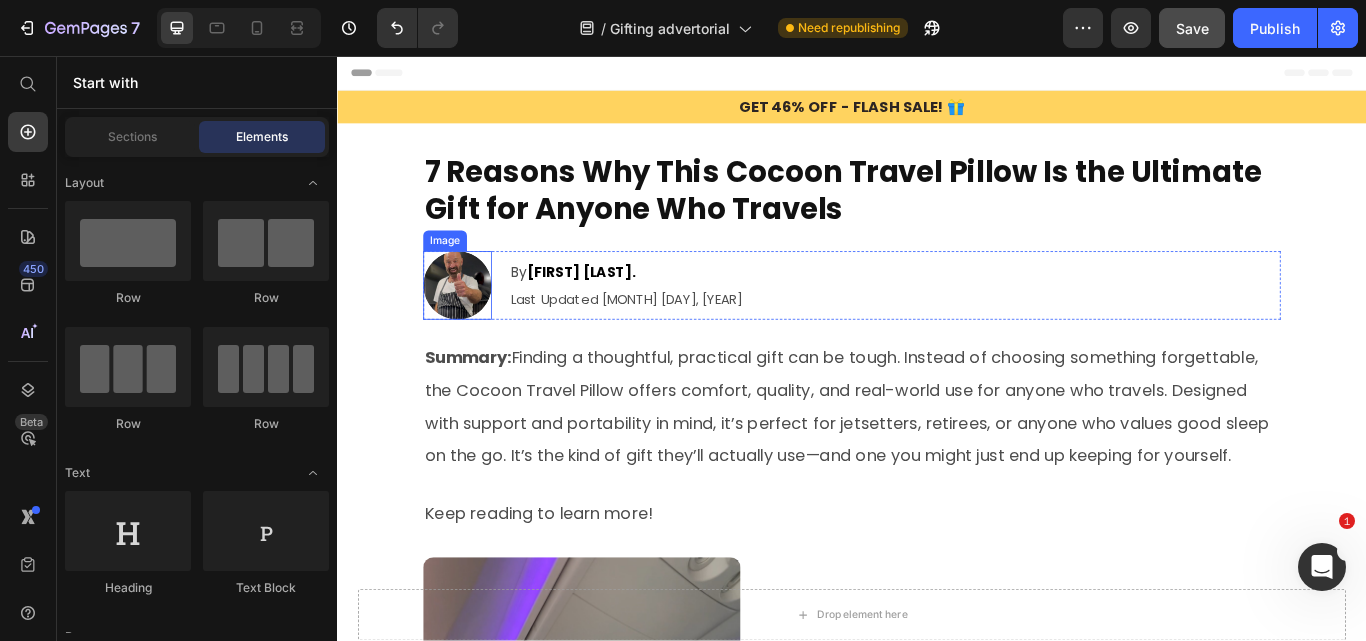 click at bounding box center [477, 324] 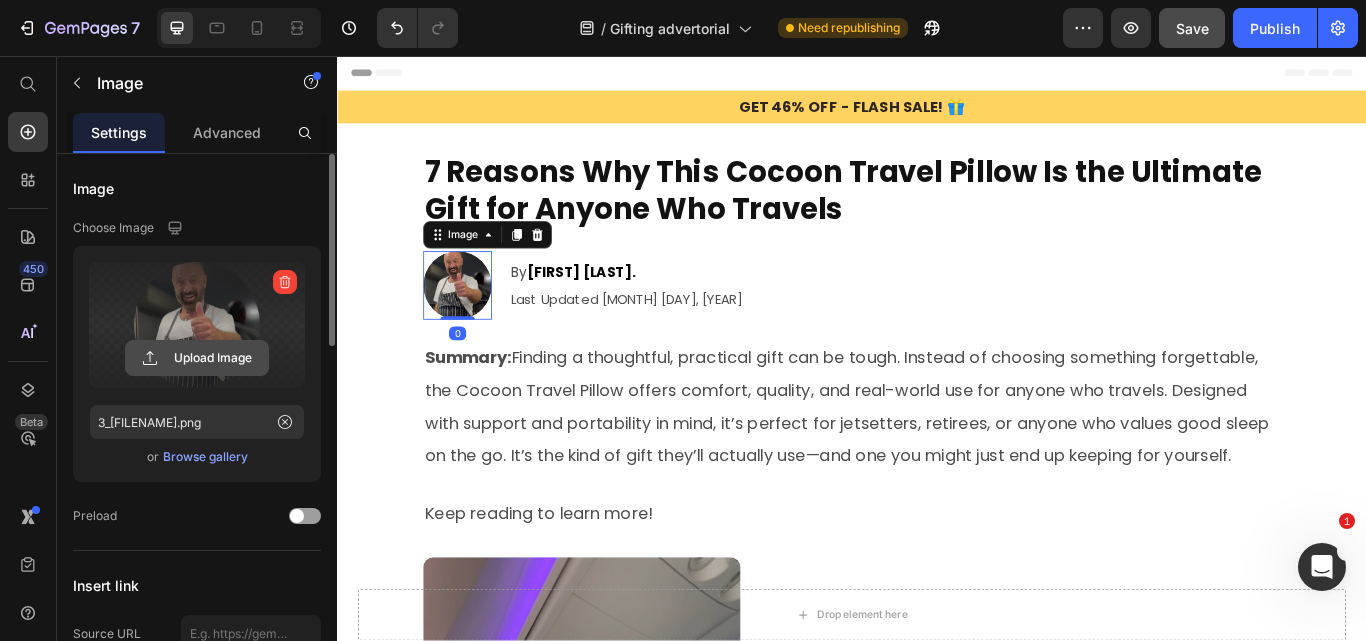 click 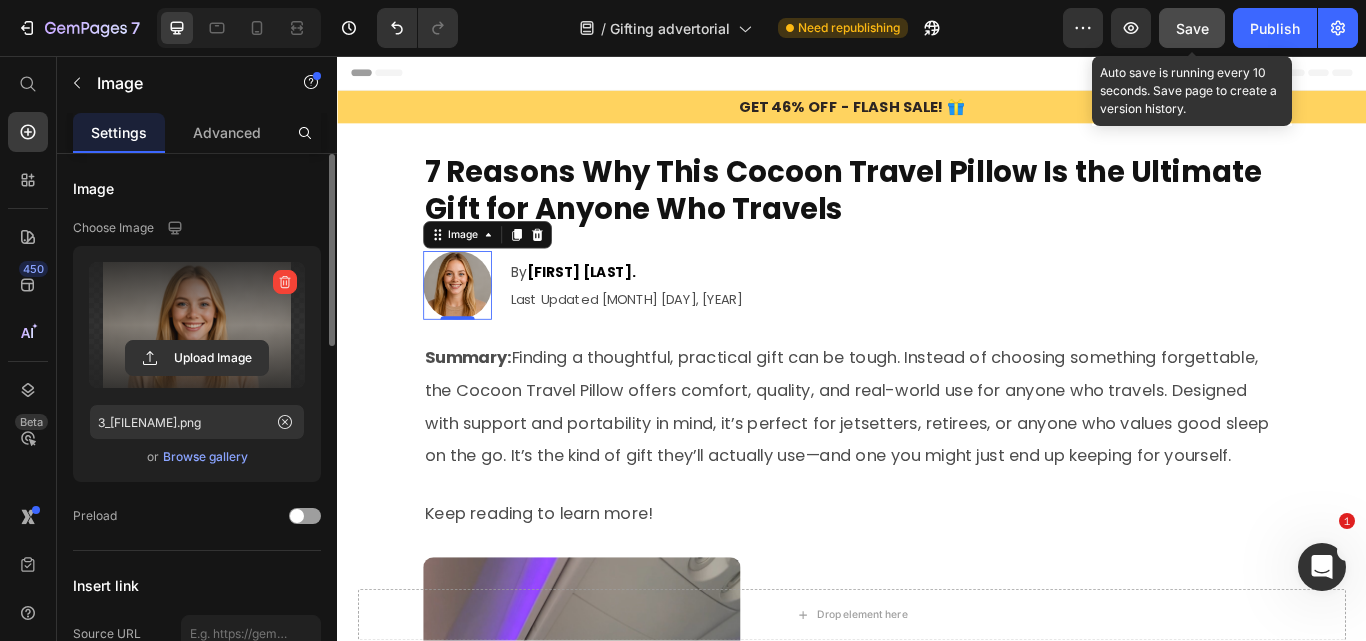 click on "Save" at bounding box center [1192, 28] 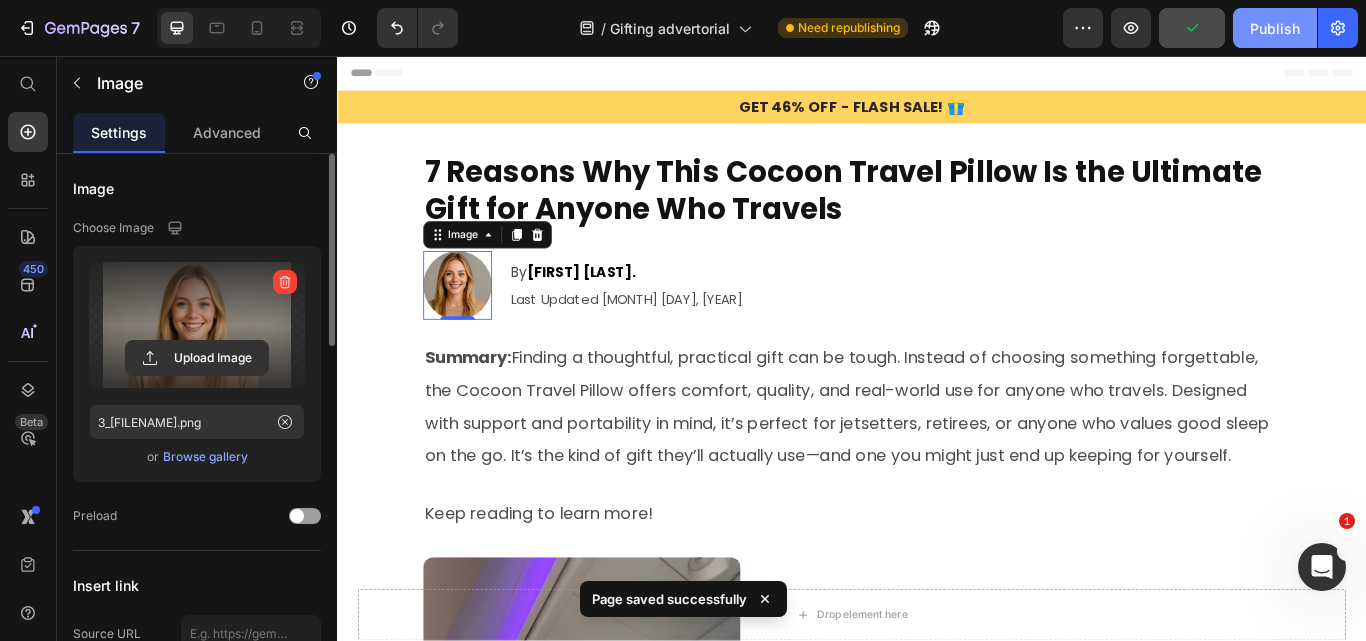 click on "Publish" at bounding box center [1275, 28] 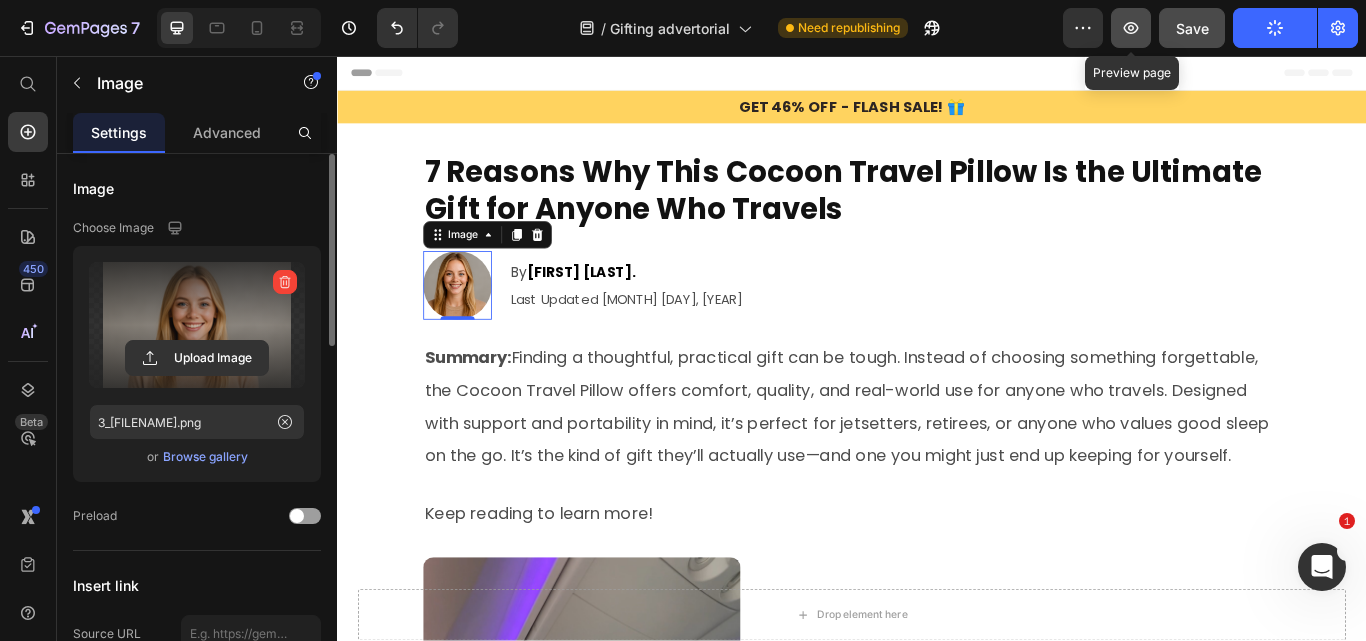click 